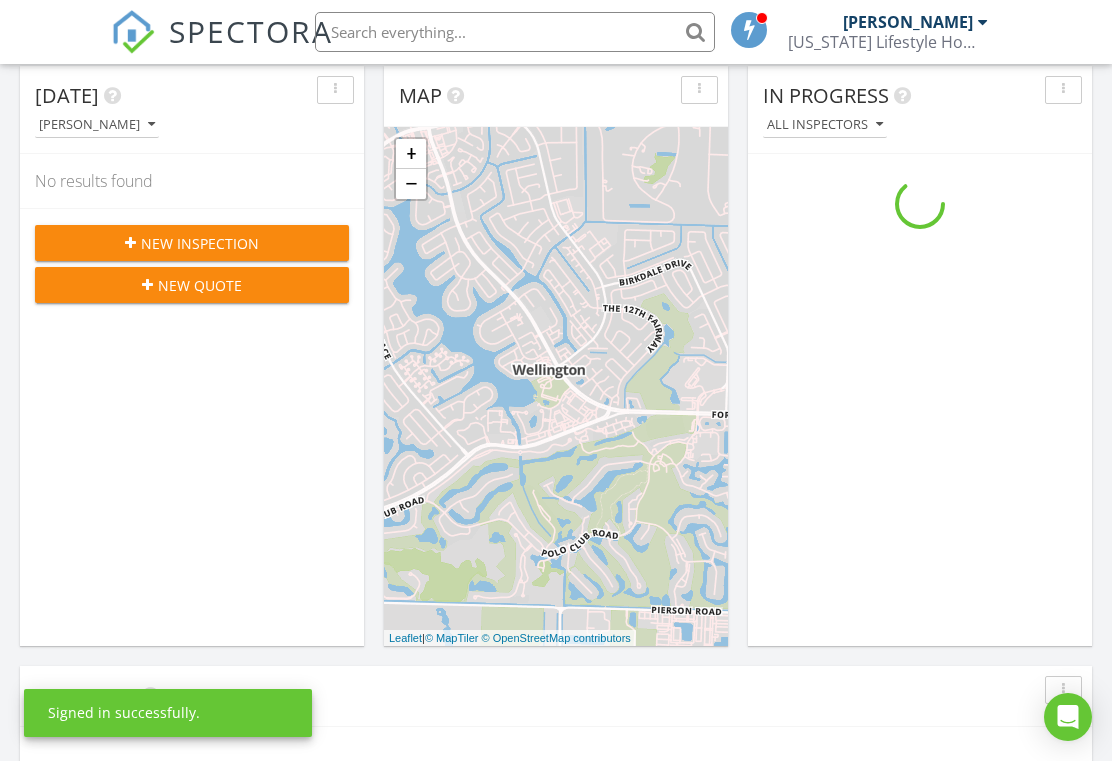 scroll, scrollTop: 234, scrollLeft: 0, axis: vertical 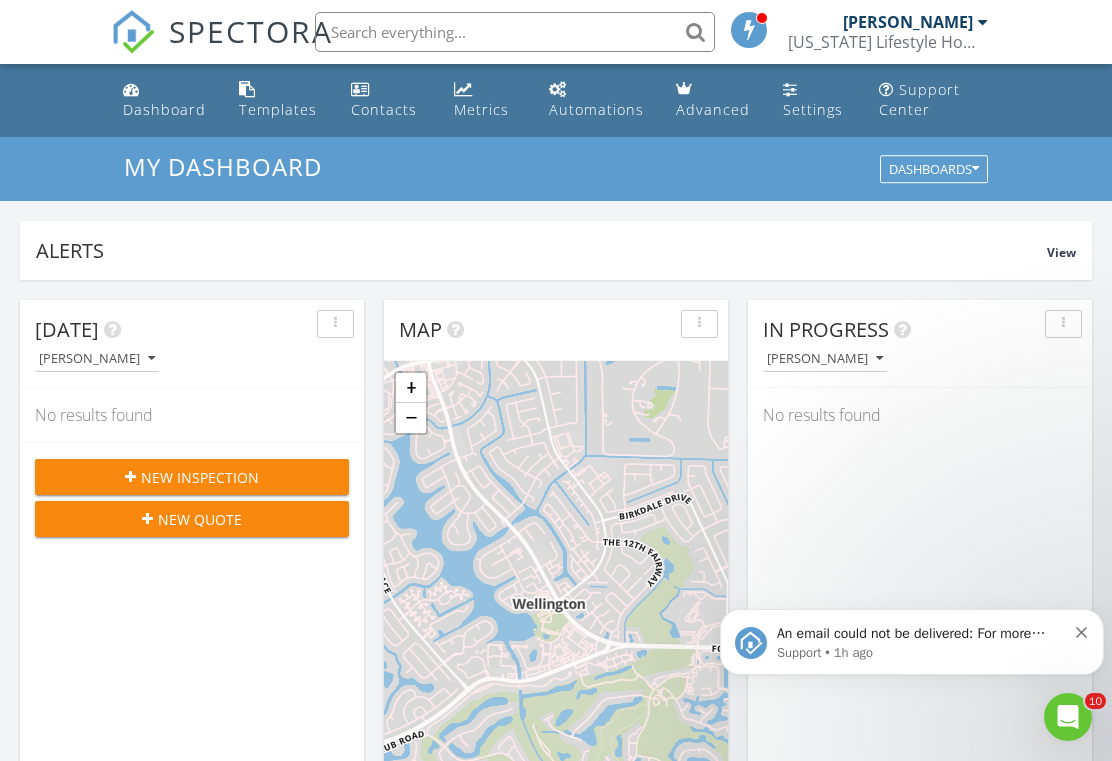 click on "An email could not be delivered:  For more information, view Why emails don't get delivered (Support Article) Support • 1h ago" at bounding box center (912, 642) 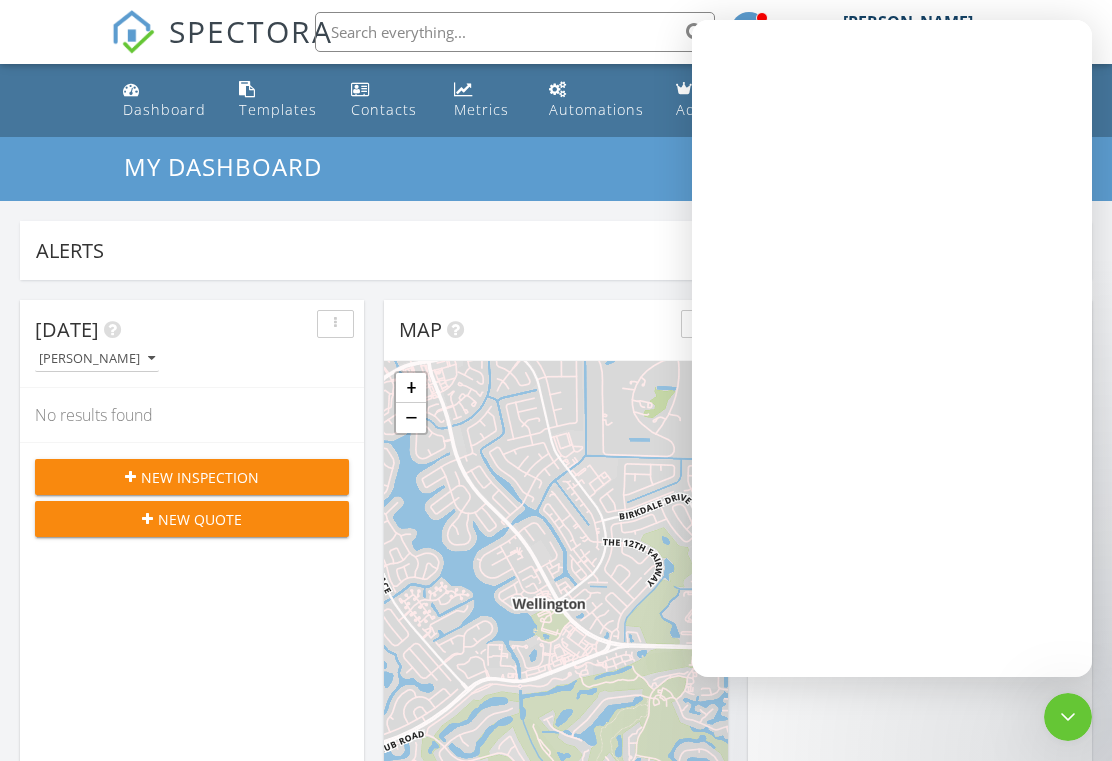 scroll, scrollTop: 0, scrollLeft: 0, axis: both 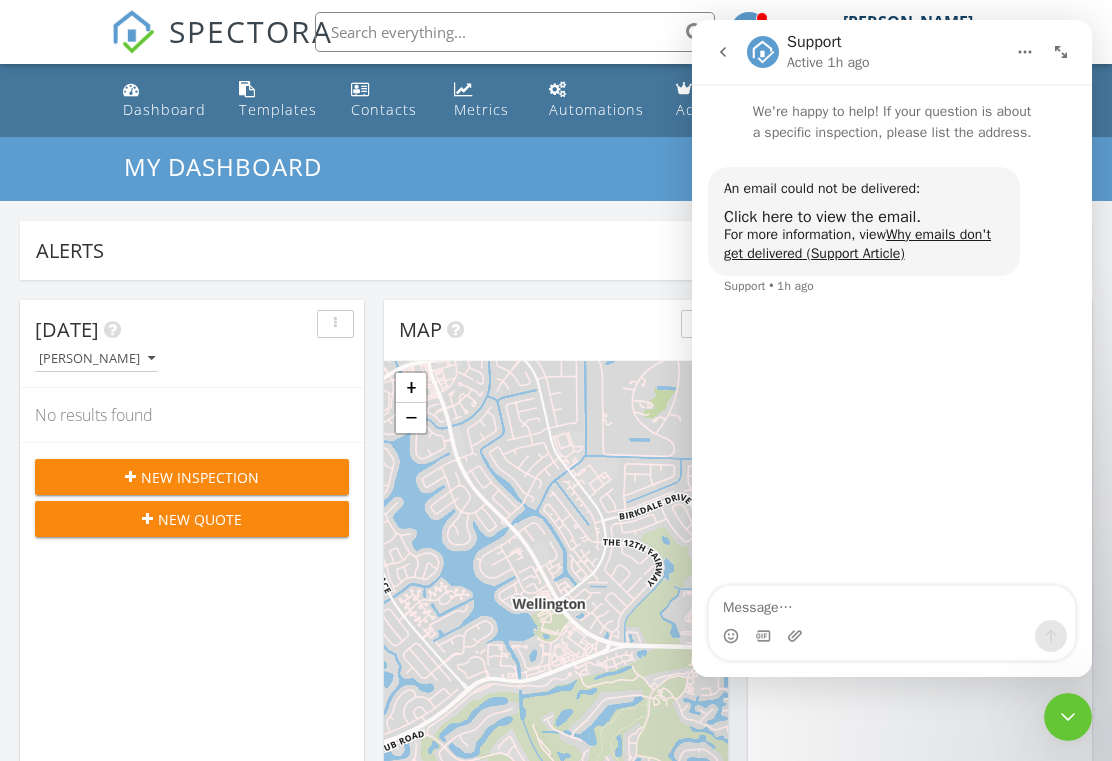 click at bounding box center [723, 52] 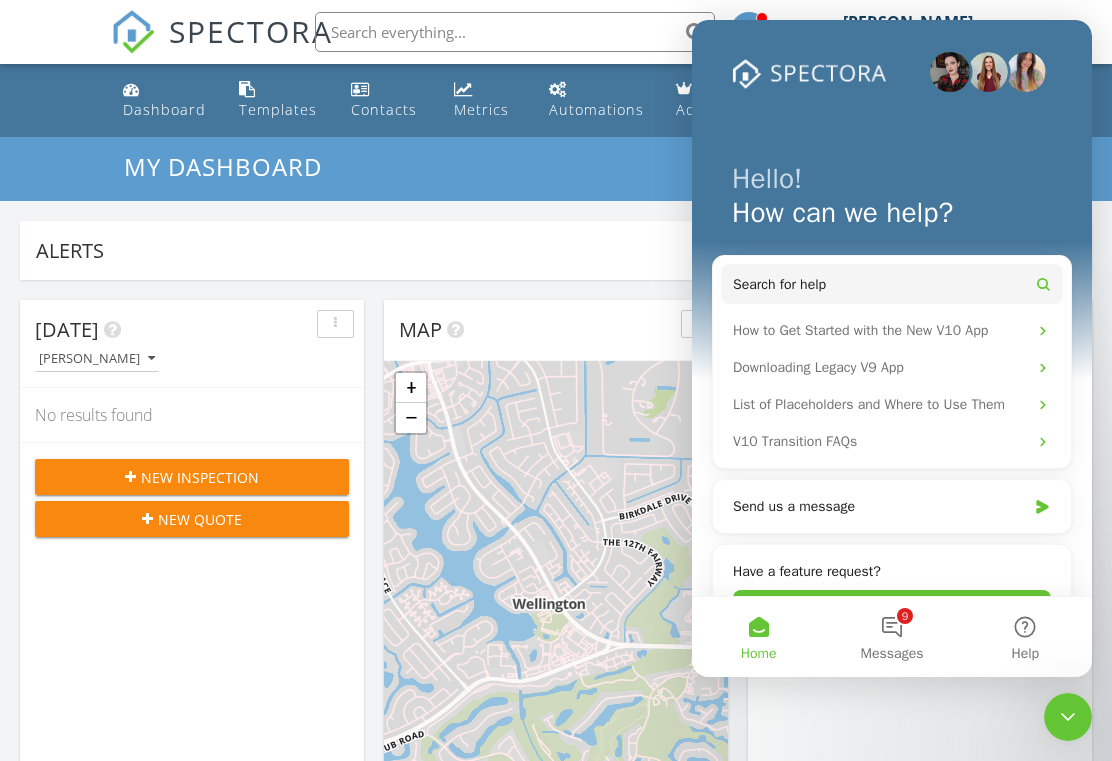 click 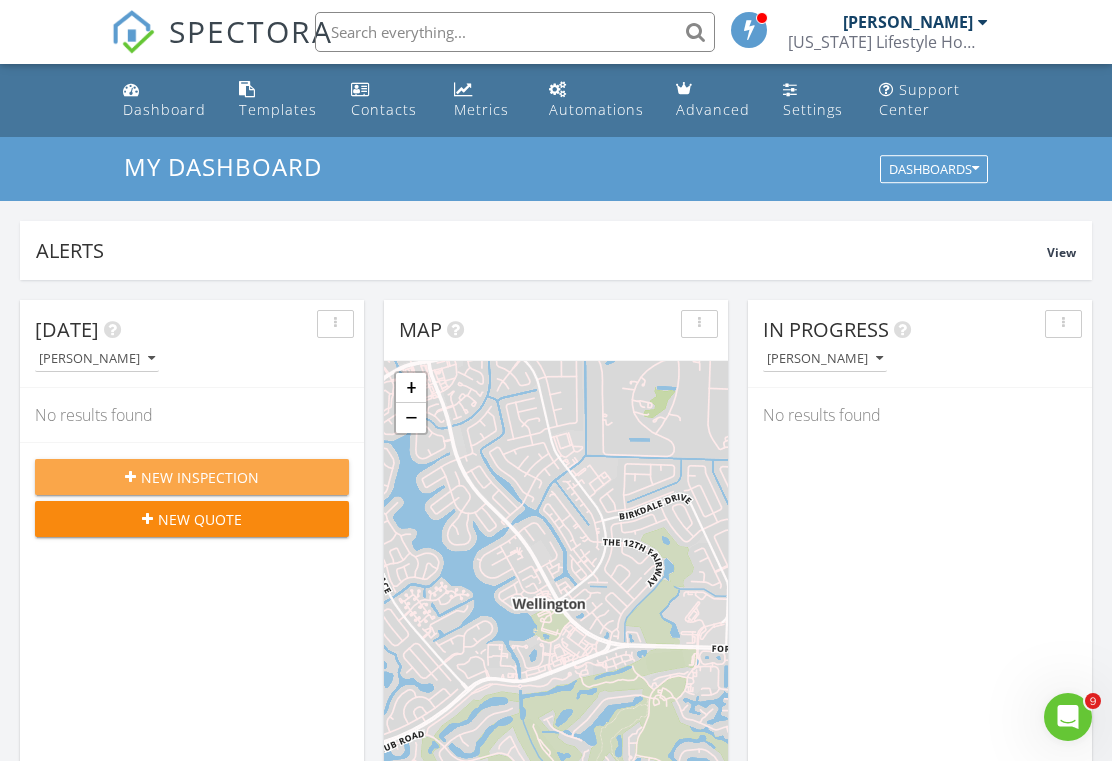 click on "New Inspection" at bounding box center (200, 477) 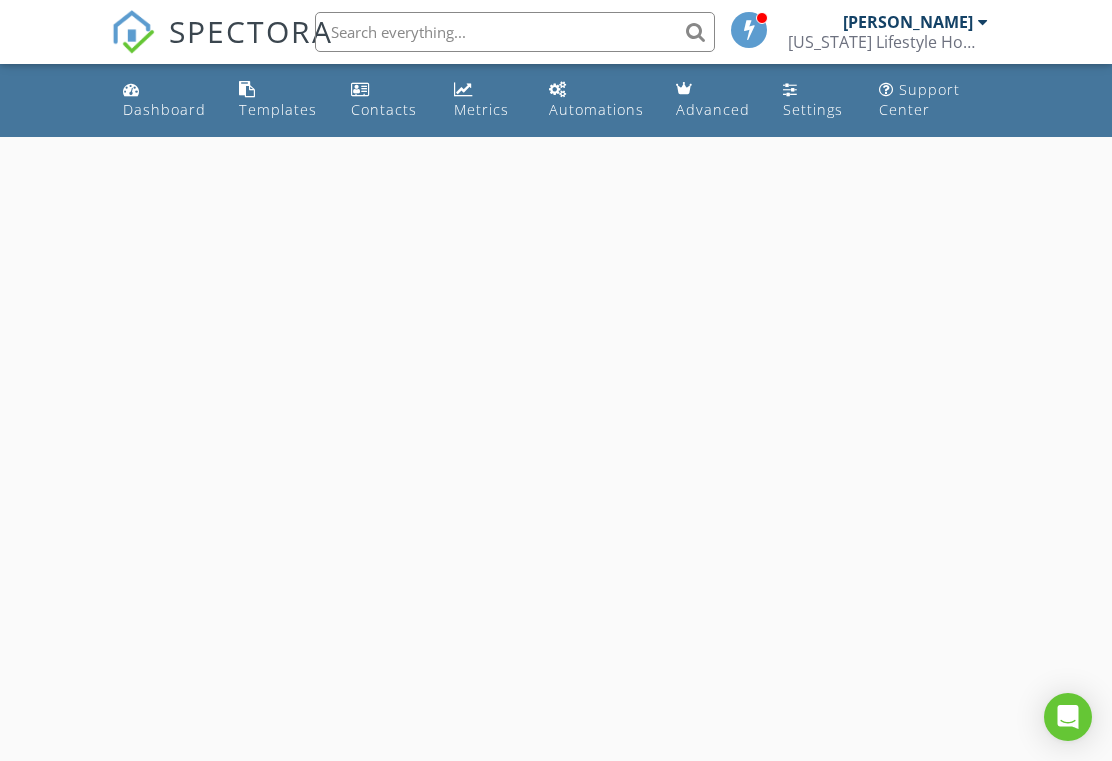 scroll, scrollTop: 0, scrollLeft: 0, axis: both 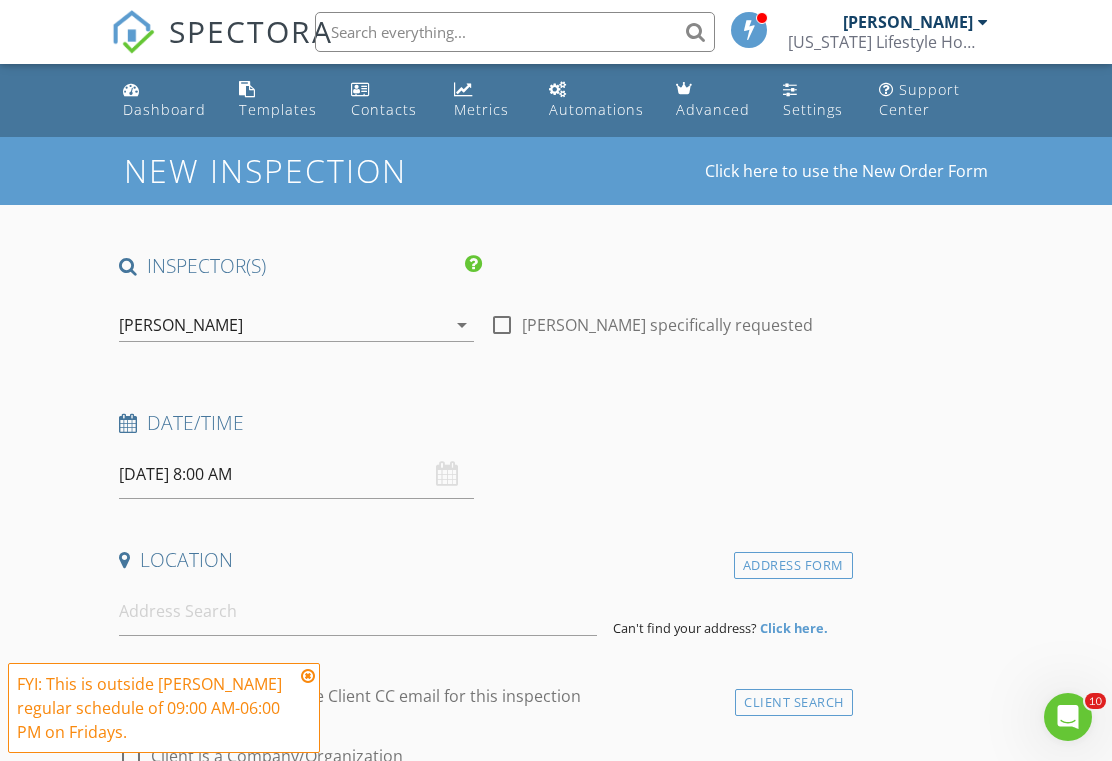 click on "07/11/2025 8:00 AM" at bounding box center [296, 474] 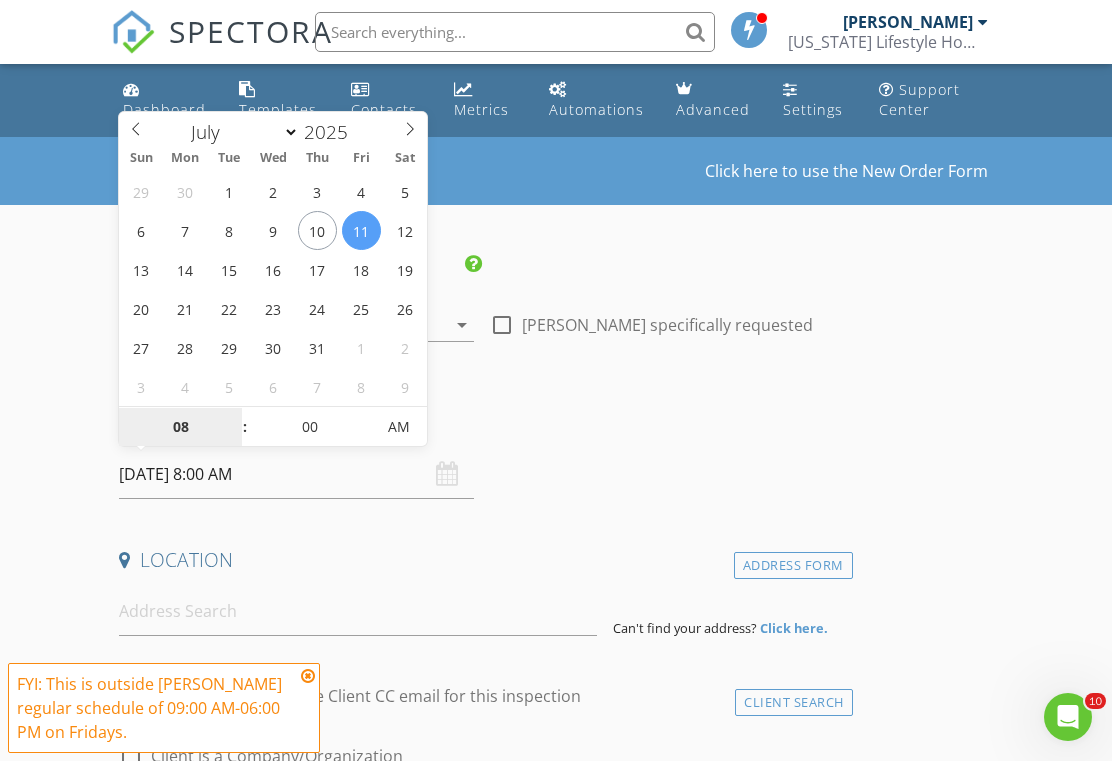 type on "07/15/2025 8:00 AM" 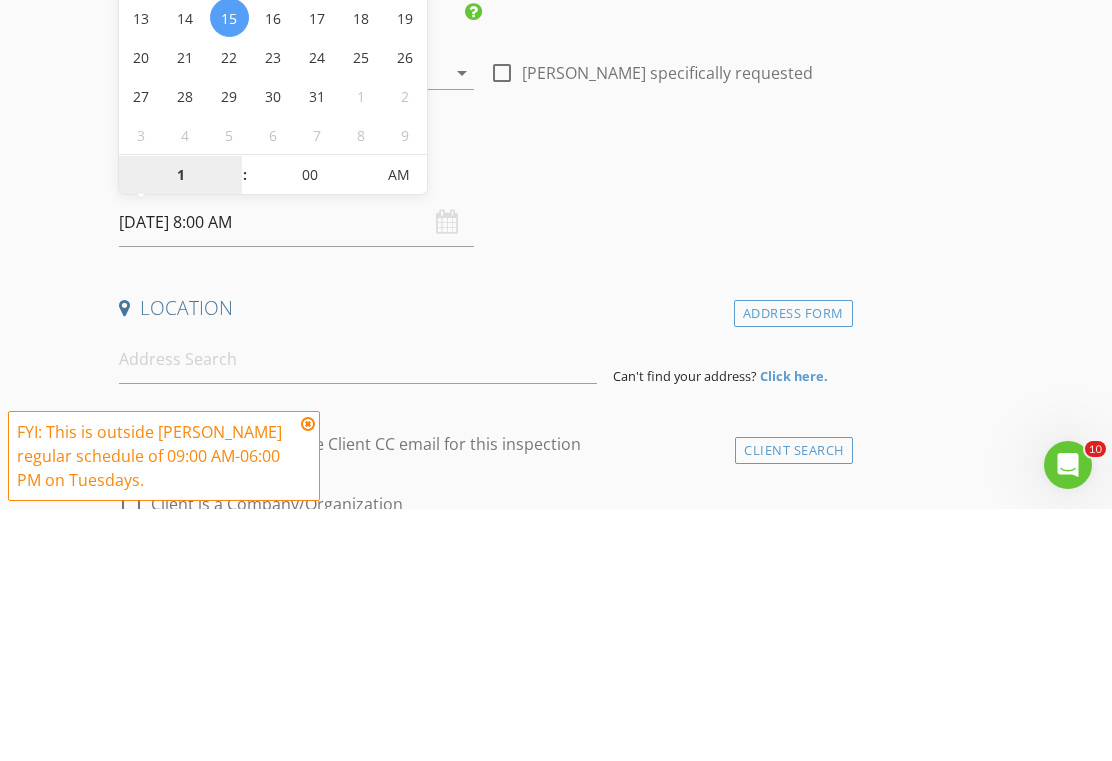type on "12" 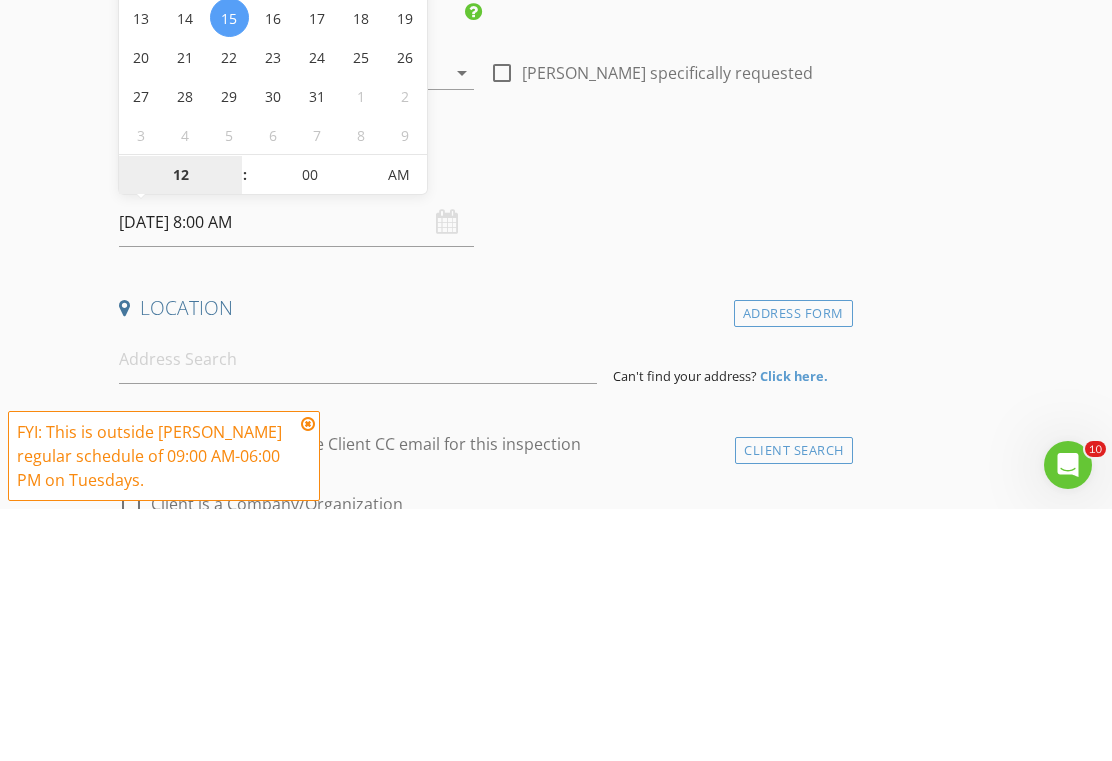 type on "07/15/2025 12:00 PM" 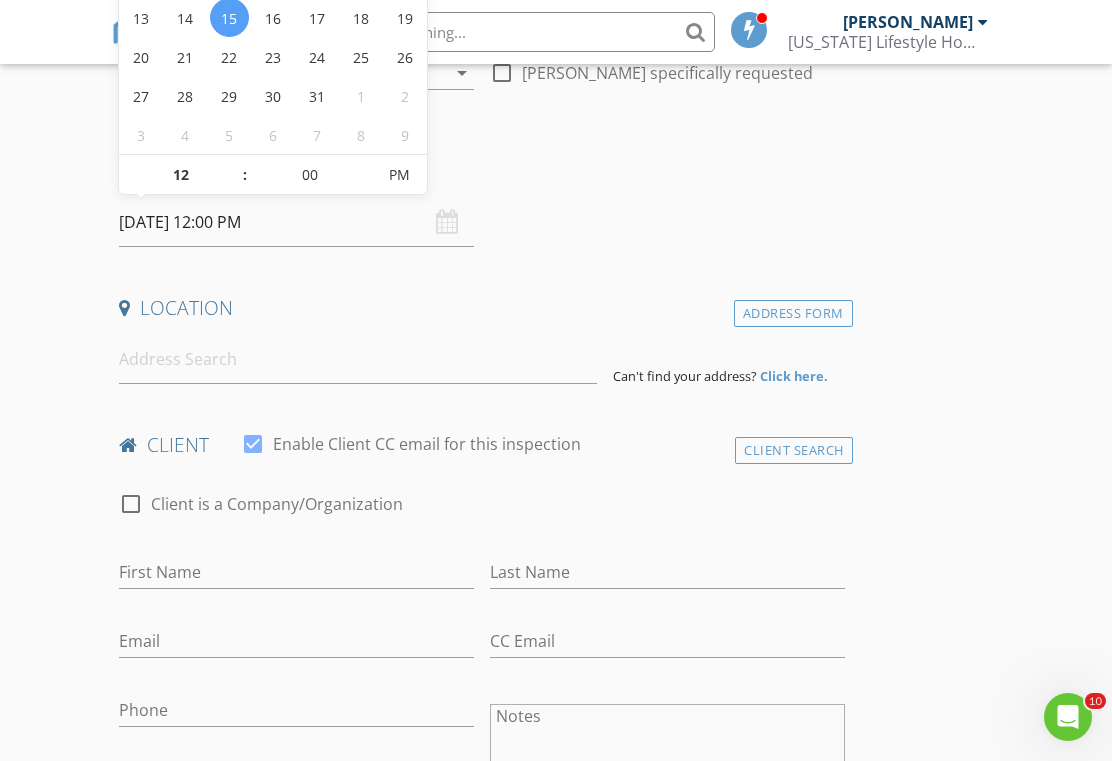 click on "Location" at bounding box center (481, 308) 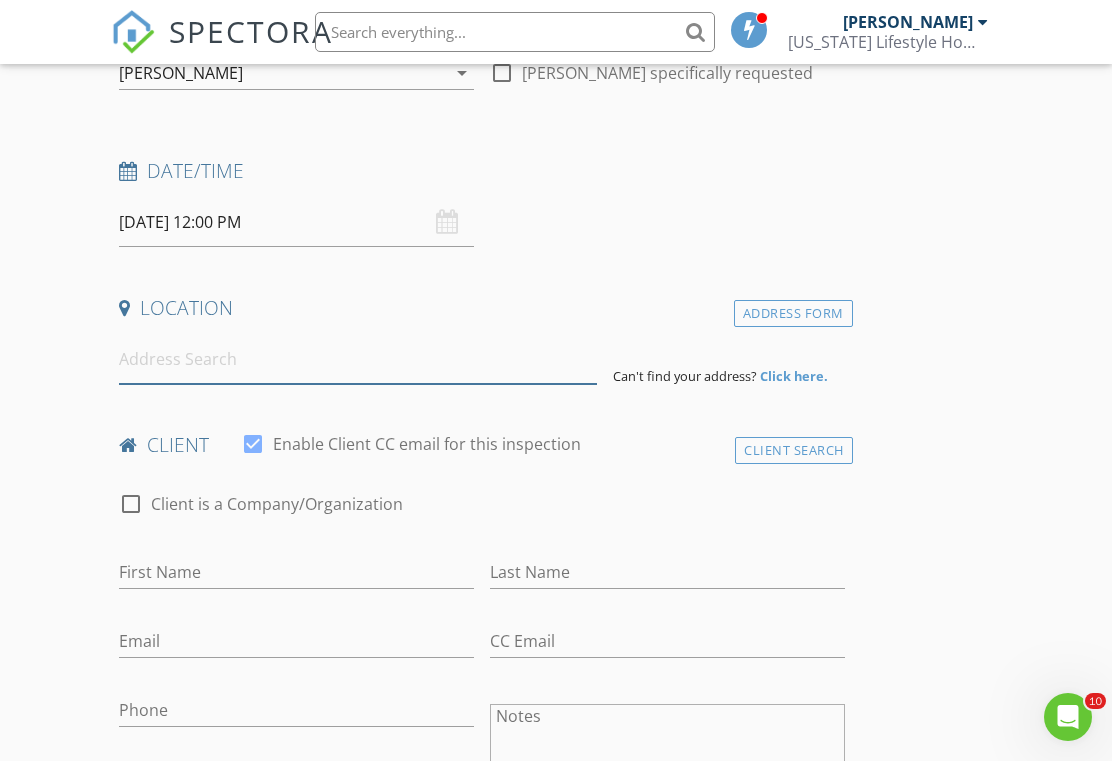 click at bounding box center [358, 359] 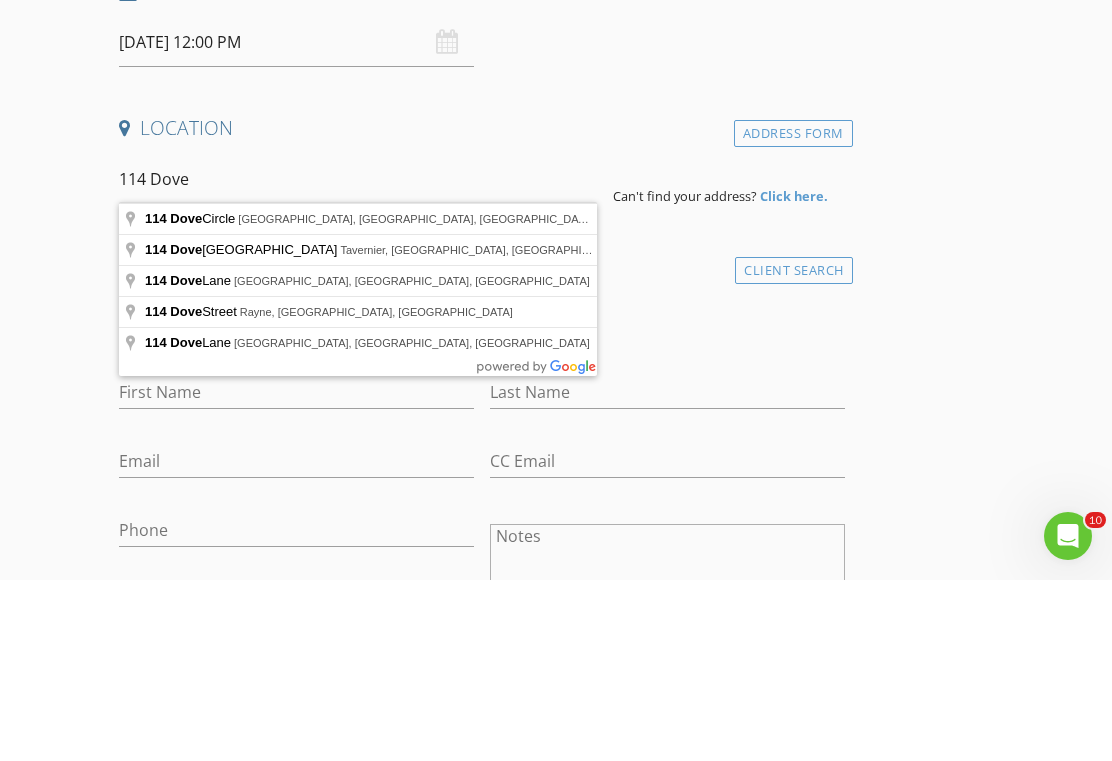 type on "114 Dove Circle, Royal Palm Beach, FL, USA" 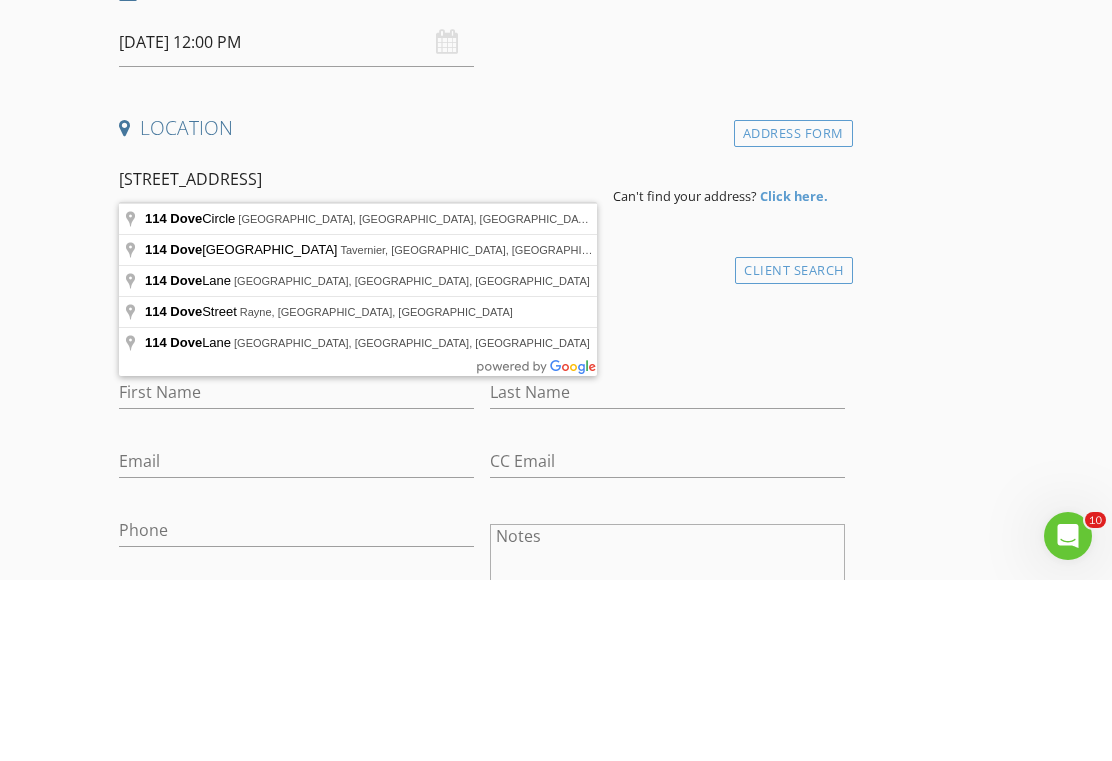scroll, scrollTop: 433, scrollLeft: 0, axis: vertical 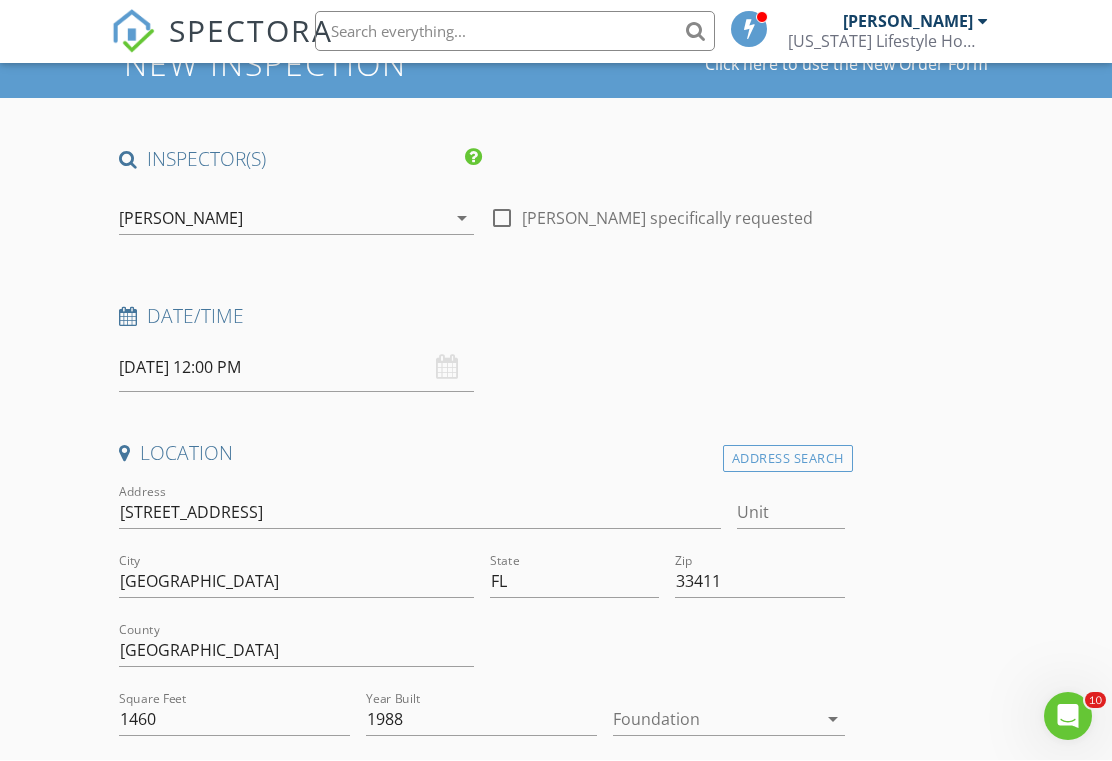 click on "07/15/2025 12:00 PM" at bounding box center (296, 368) 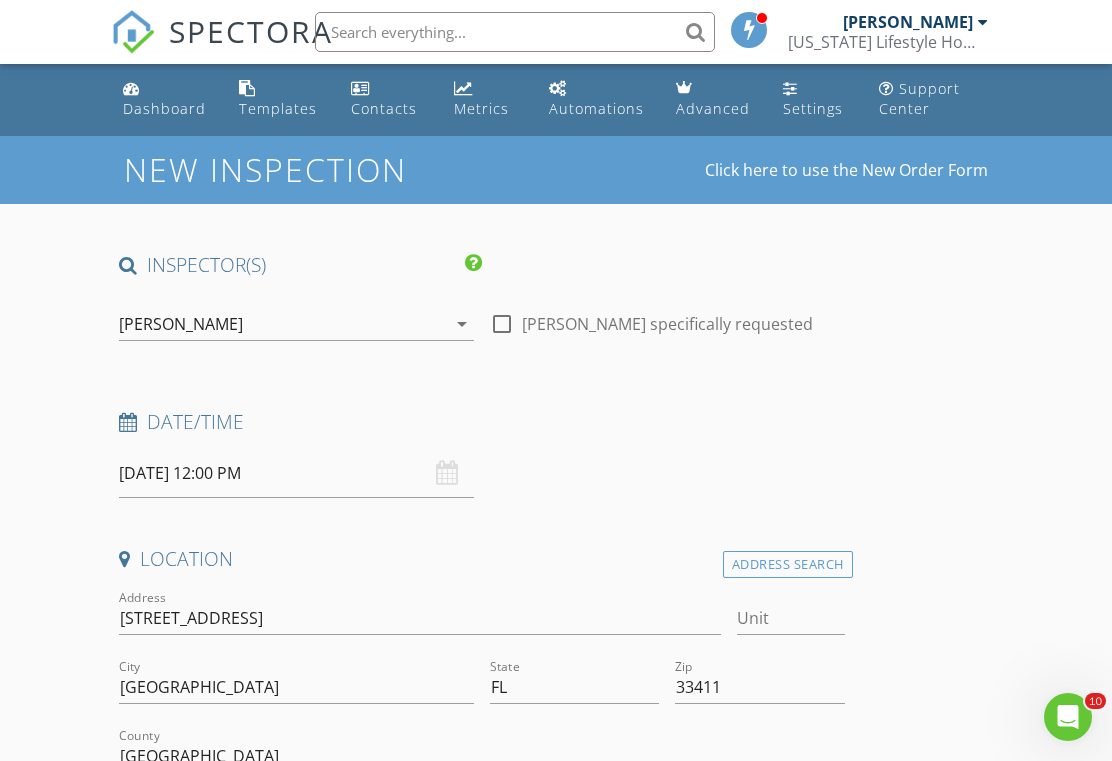 scroll, scrollTop: 0, scrollLeft: 0, axis: both 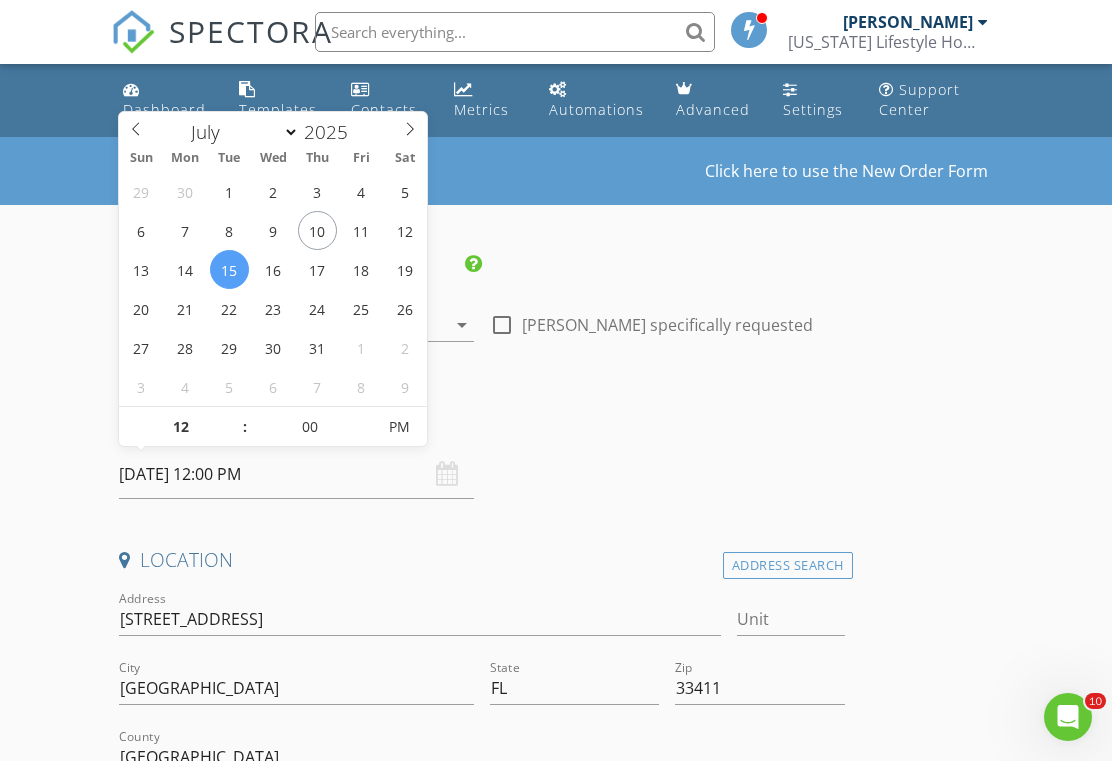 click on "Date/Time" at bounding box center [481, 423] 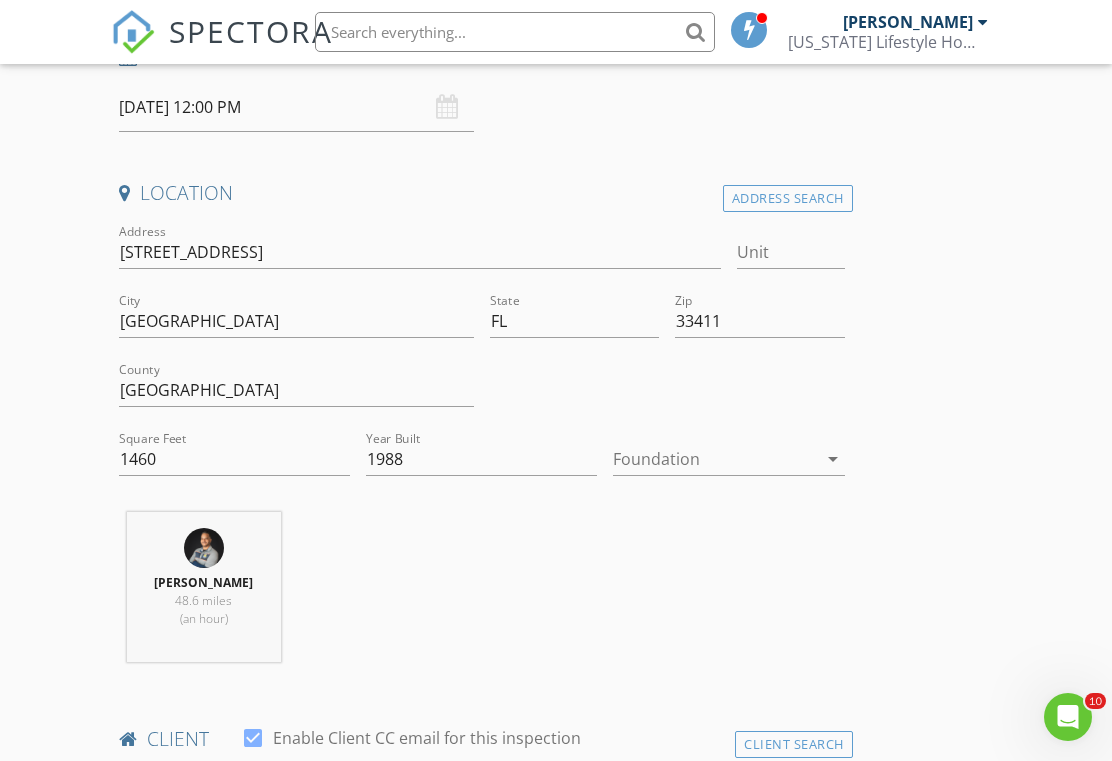 scroll, scrollTop: 366, scrollLeft: 0, axis: vertical 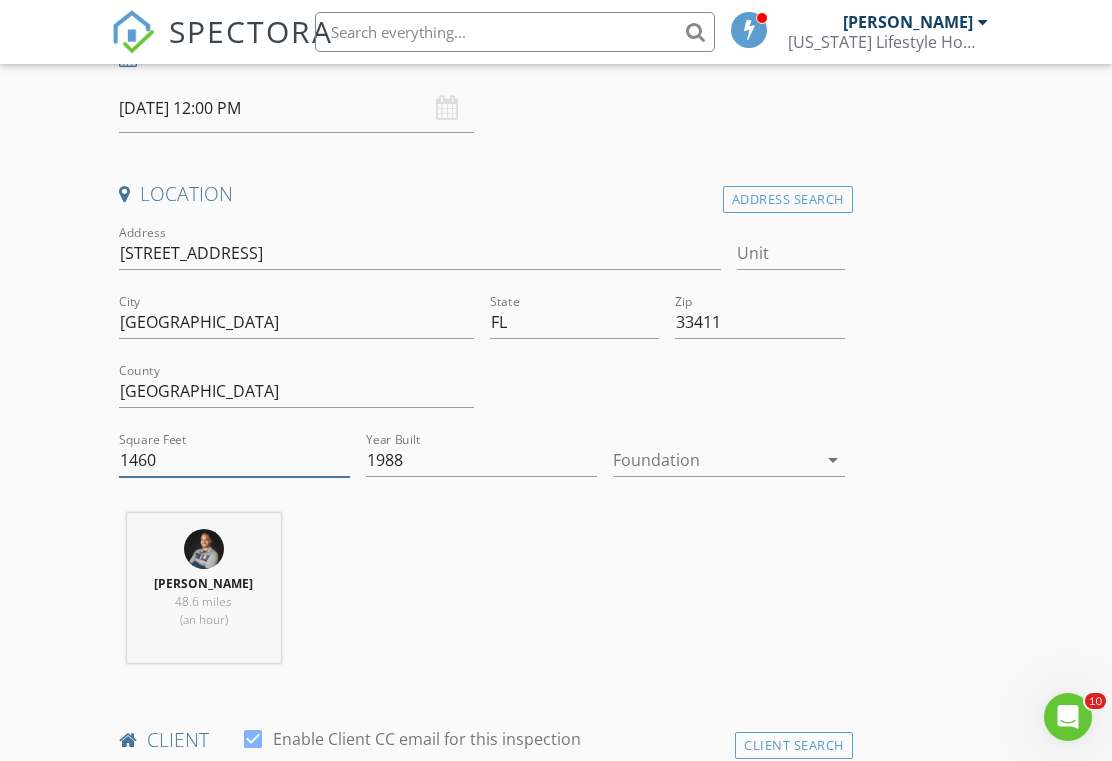 click on "1460" at bounding box center (234, 460) 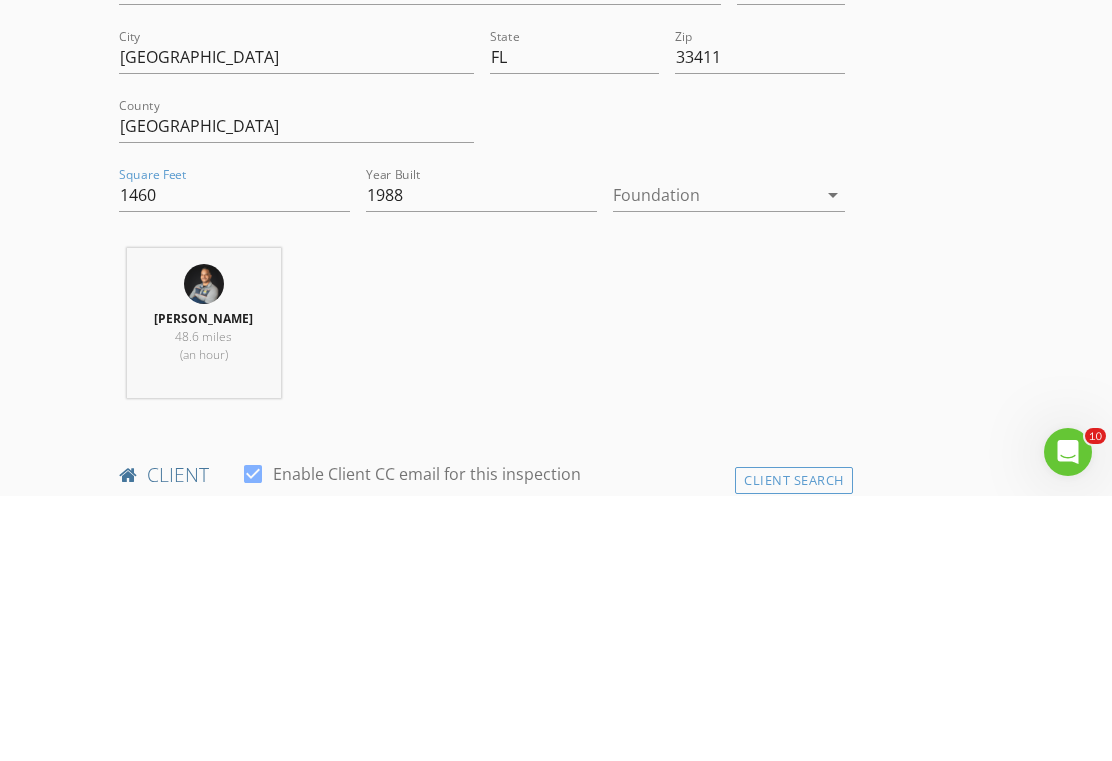 scroll, scrollTop: 631, scrollLeft: 0, axis: vertical 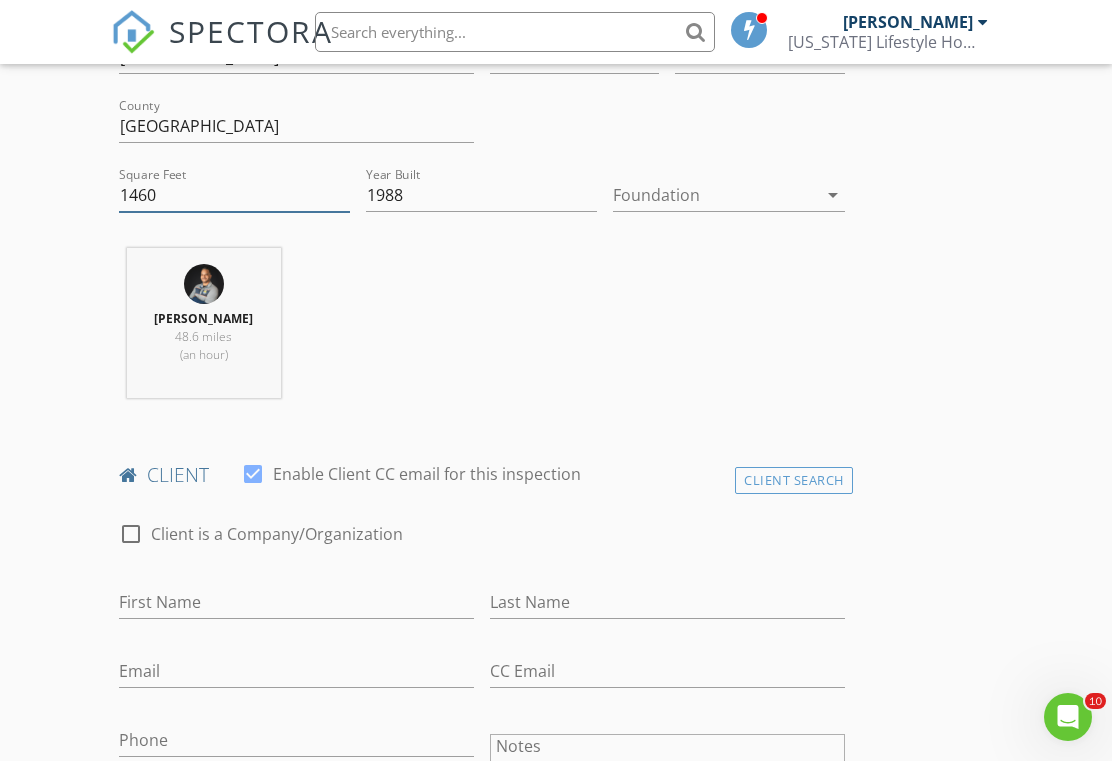click on "1460" at bounding box center (234, 195) 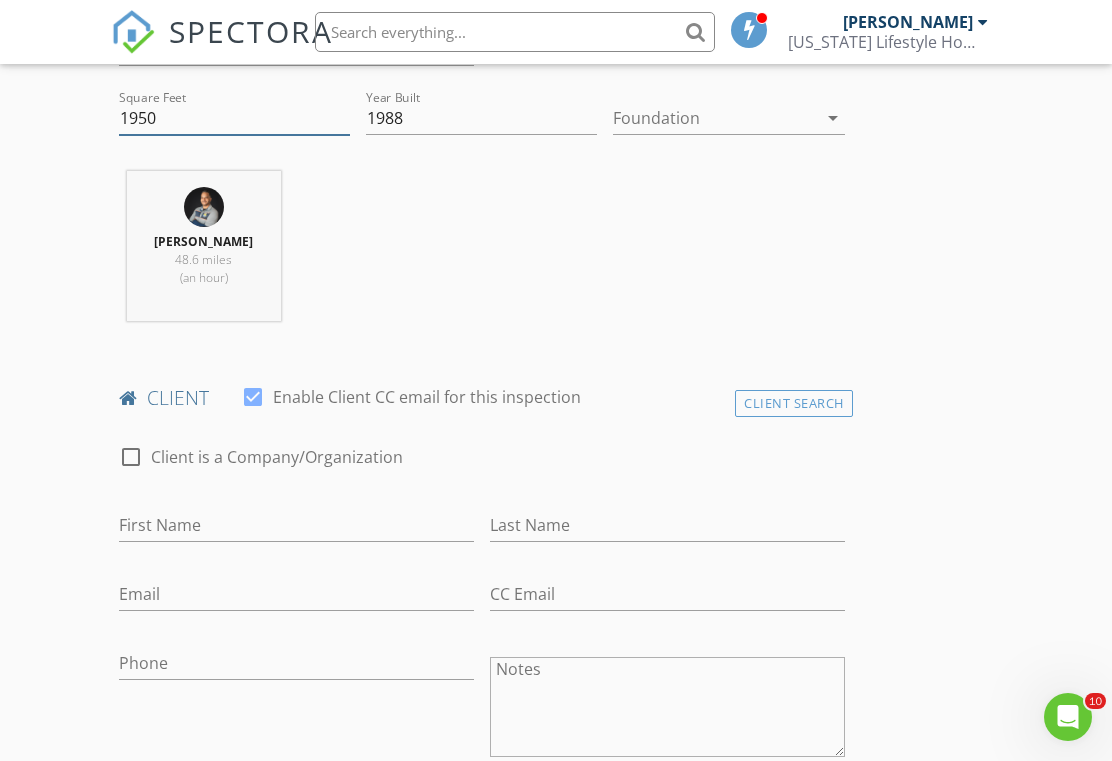 type on "1950" 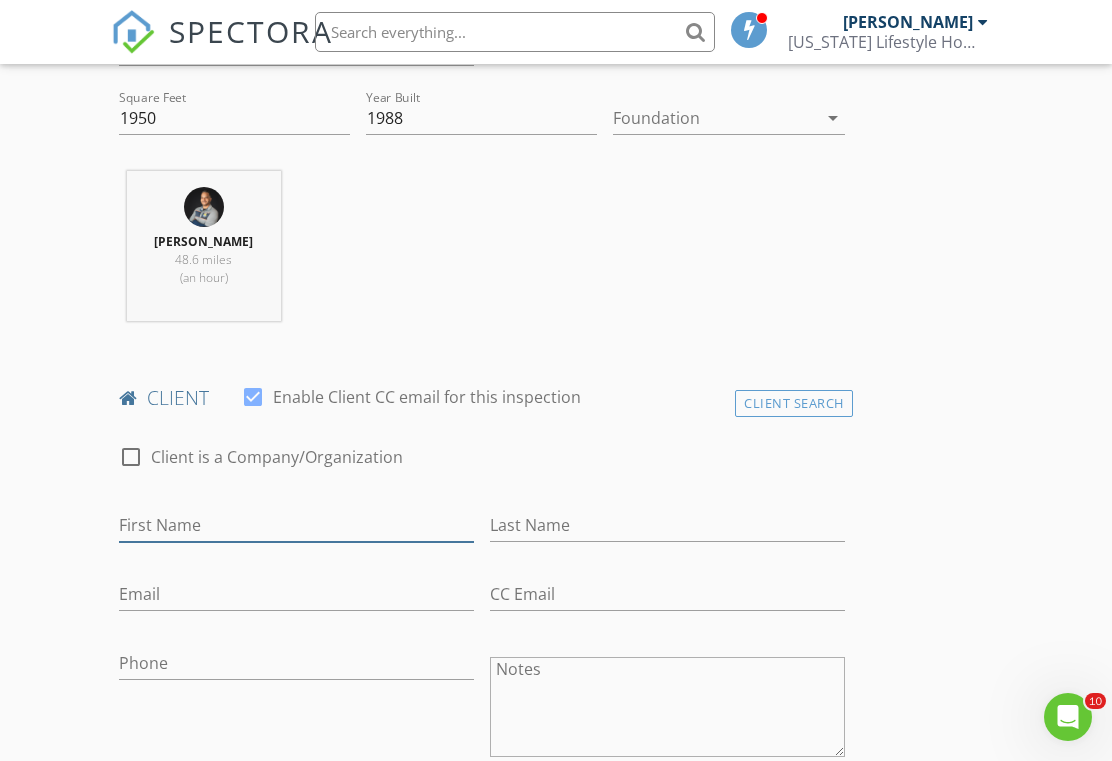 click on "First Name" at bounding box center (296, 525) 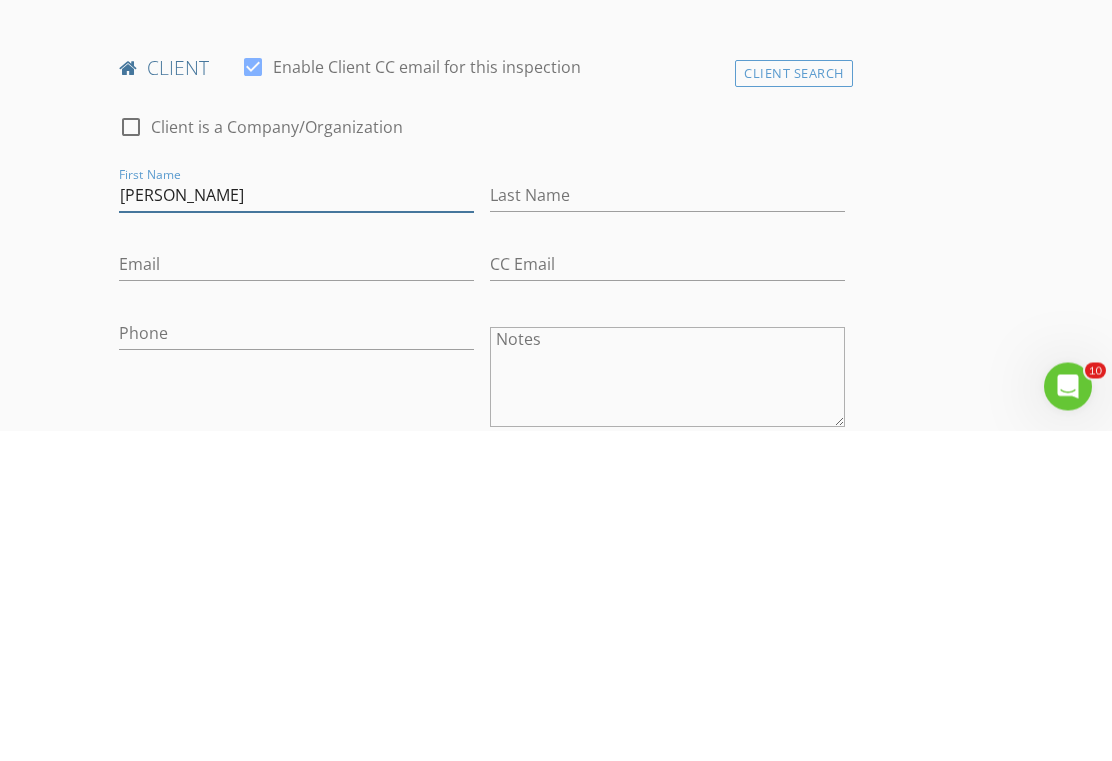 type on "Samantha" 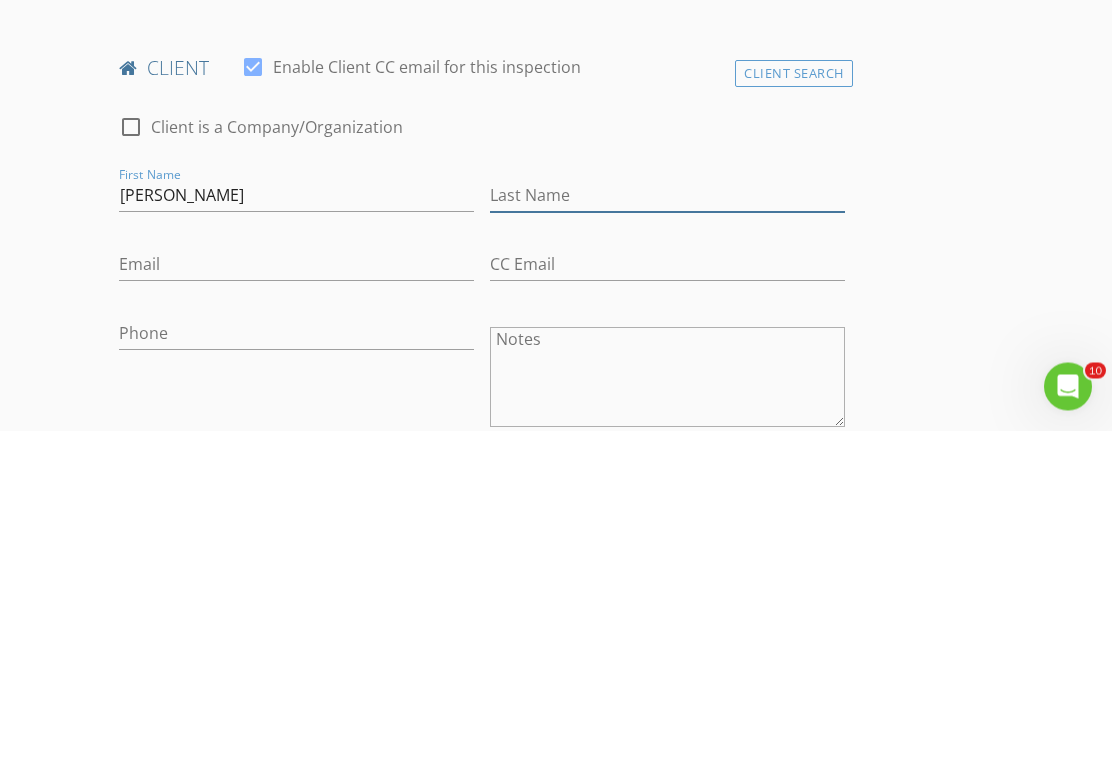 click on "Last Name" at bounding box center (667, 526) 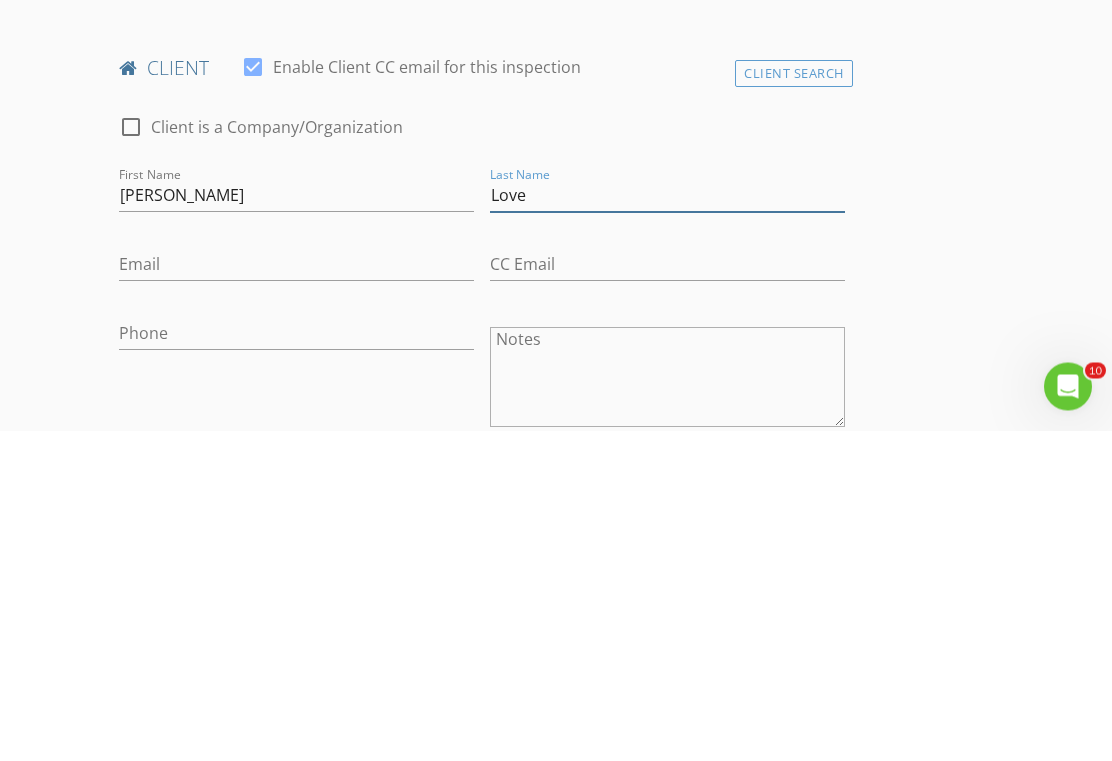 type on "Love" 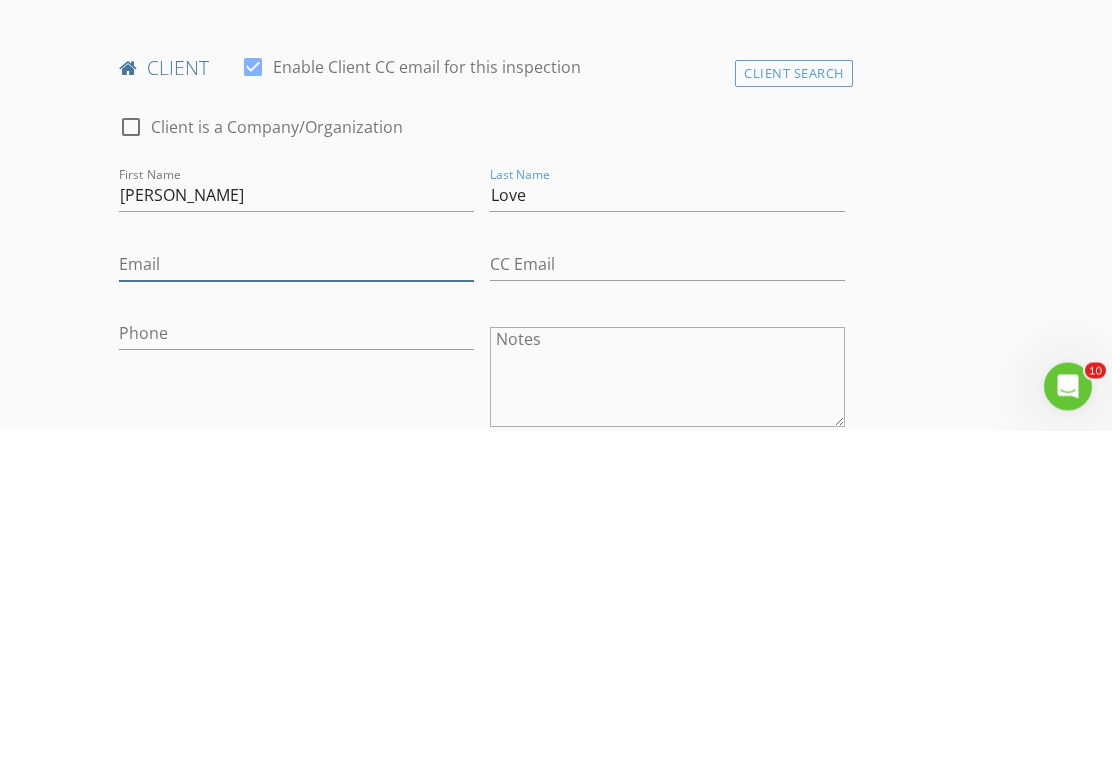 click on "Email" at bounding box center [296, 595] 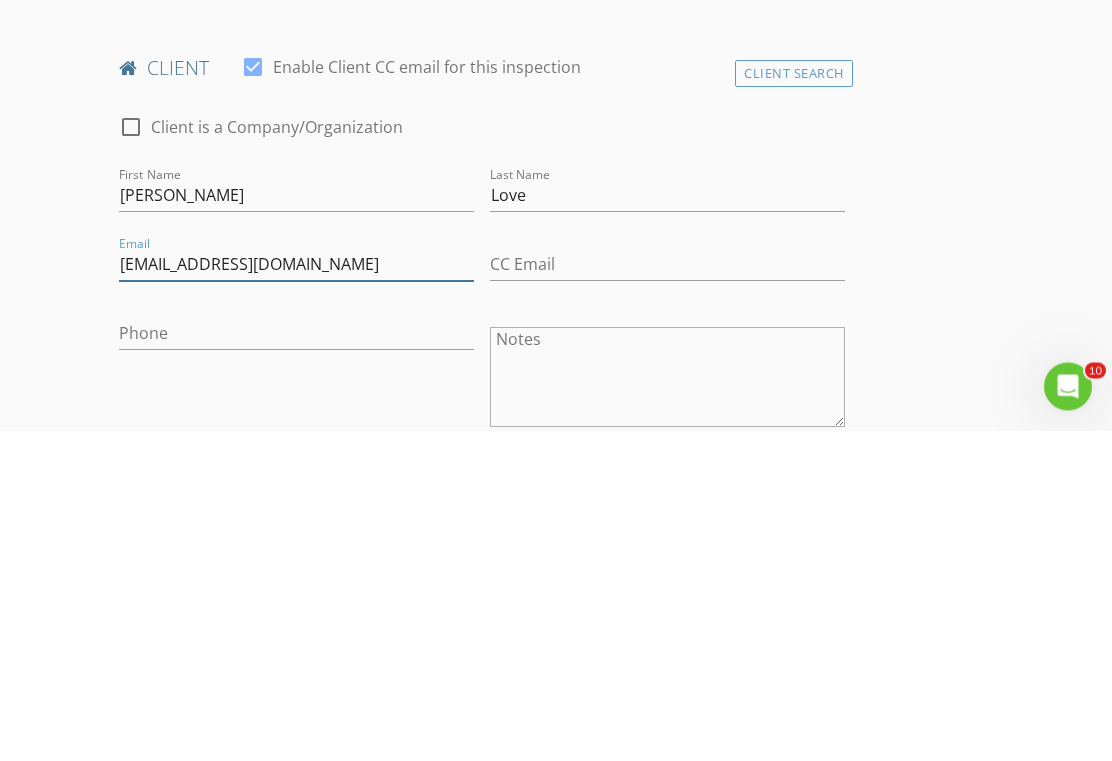 type on "Slove42316@gmail.com" 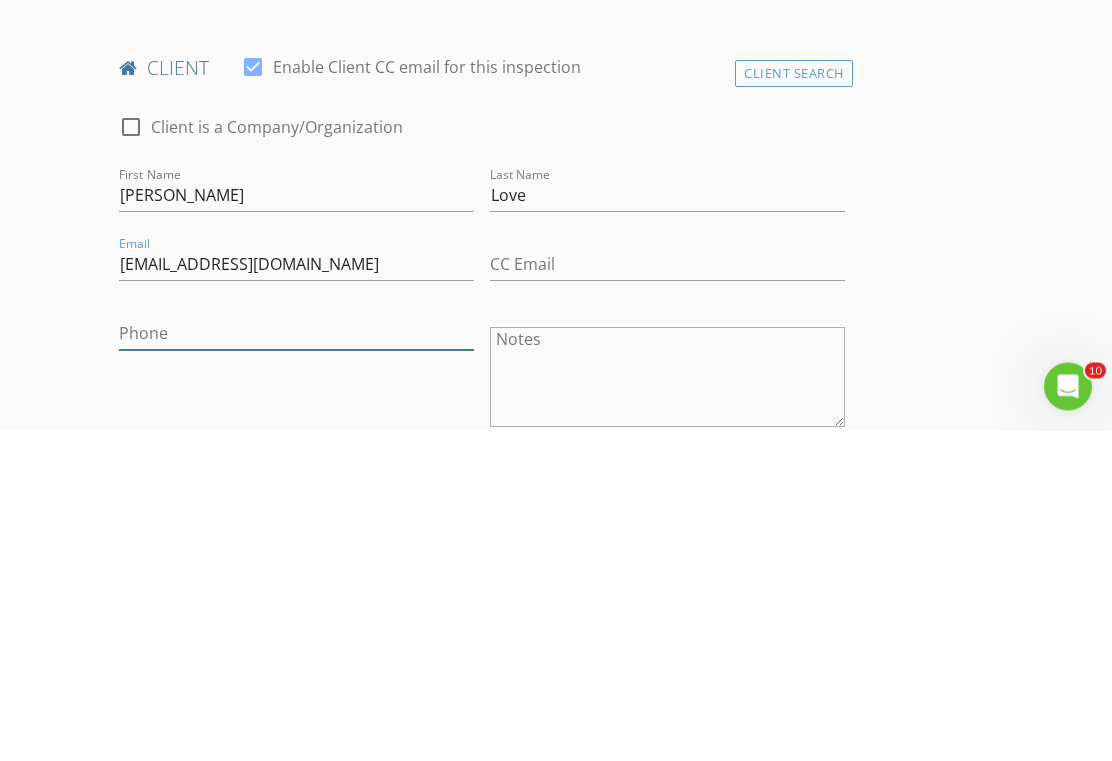 click on "Phone" at bounding box center [296, 664] 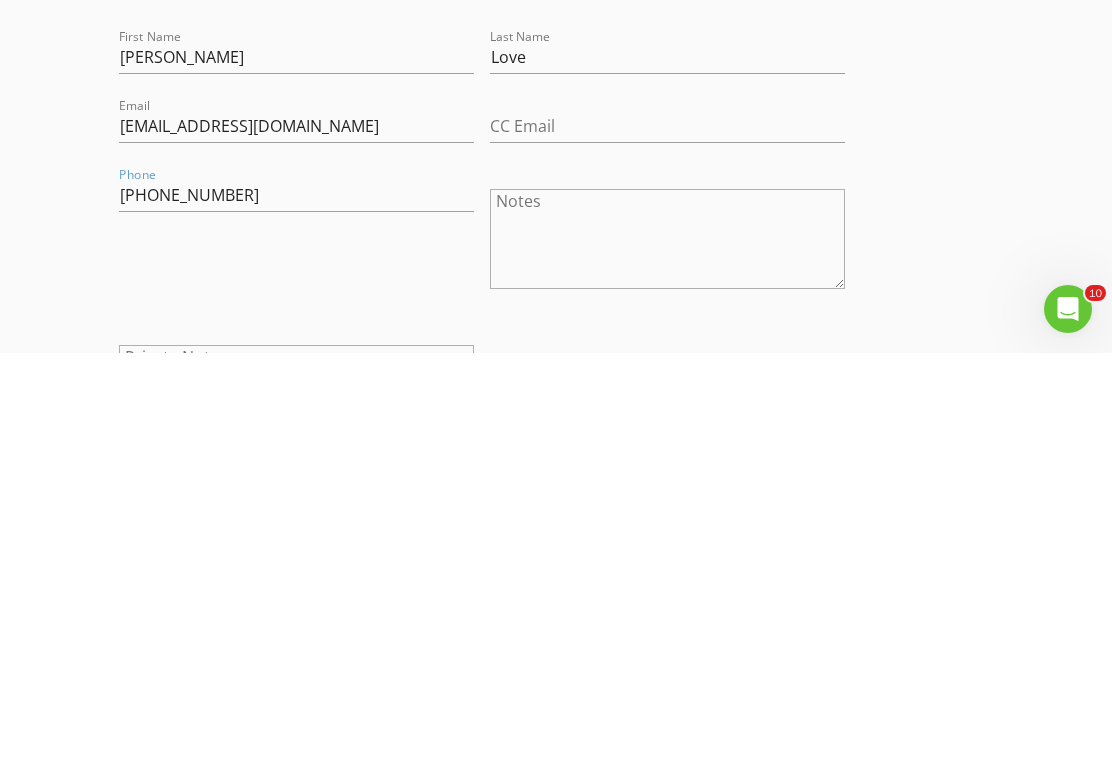 scroll, scrollTop: 1176, scrollLeft: 0, axis: vertical 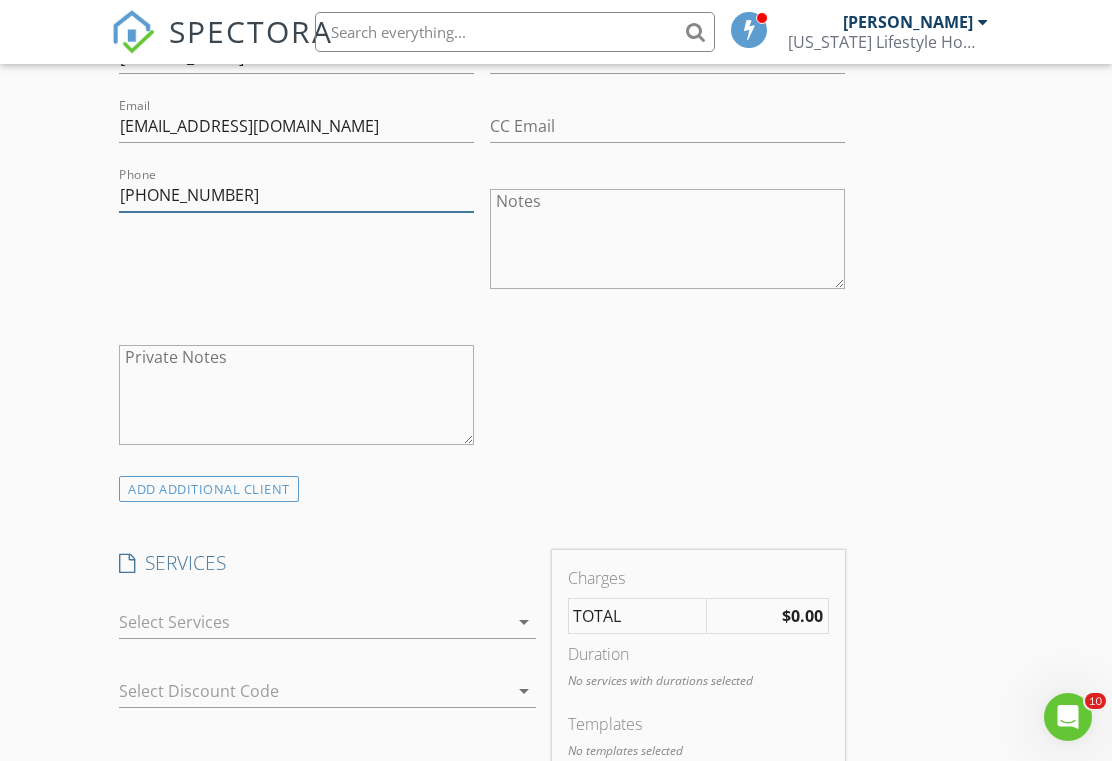 type on "561-800-5475" 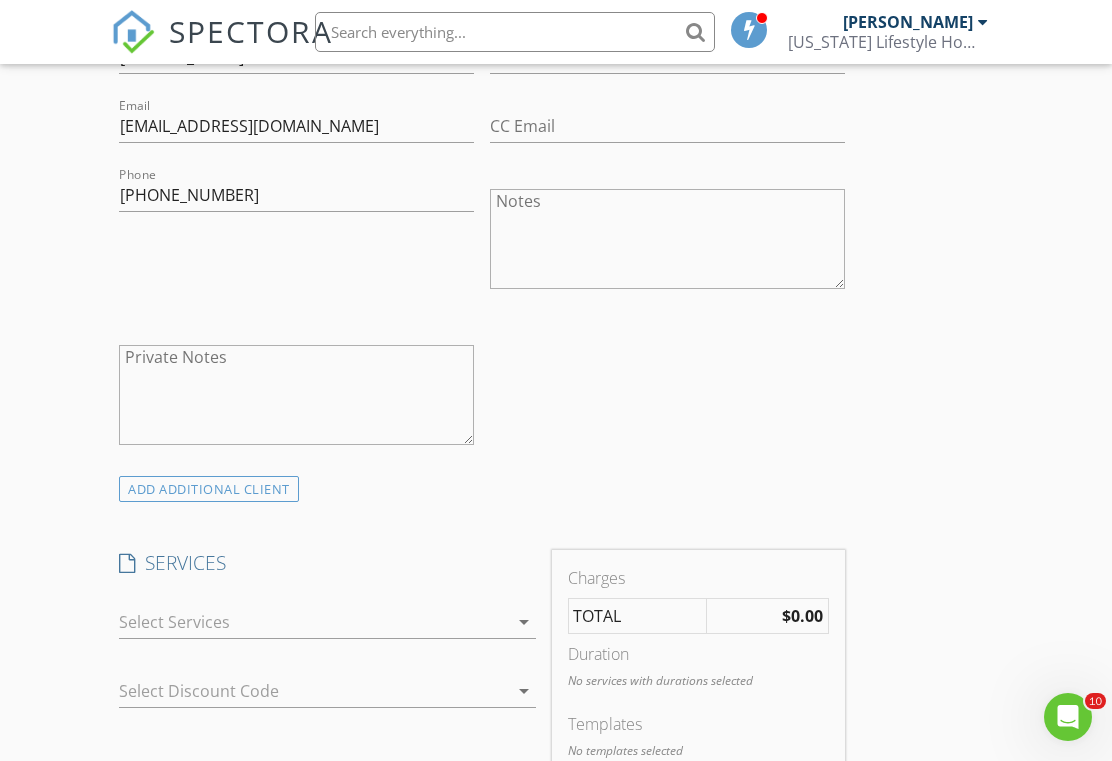 click at bounding box center (313, 622) 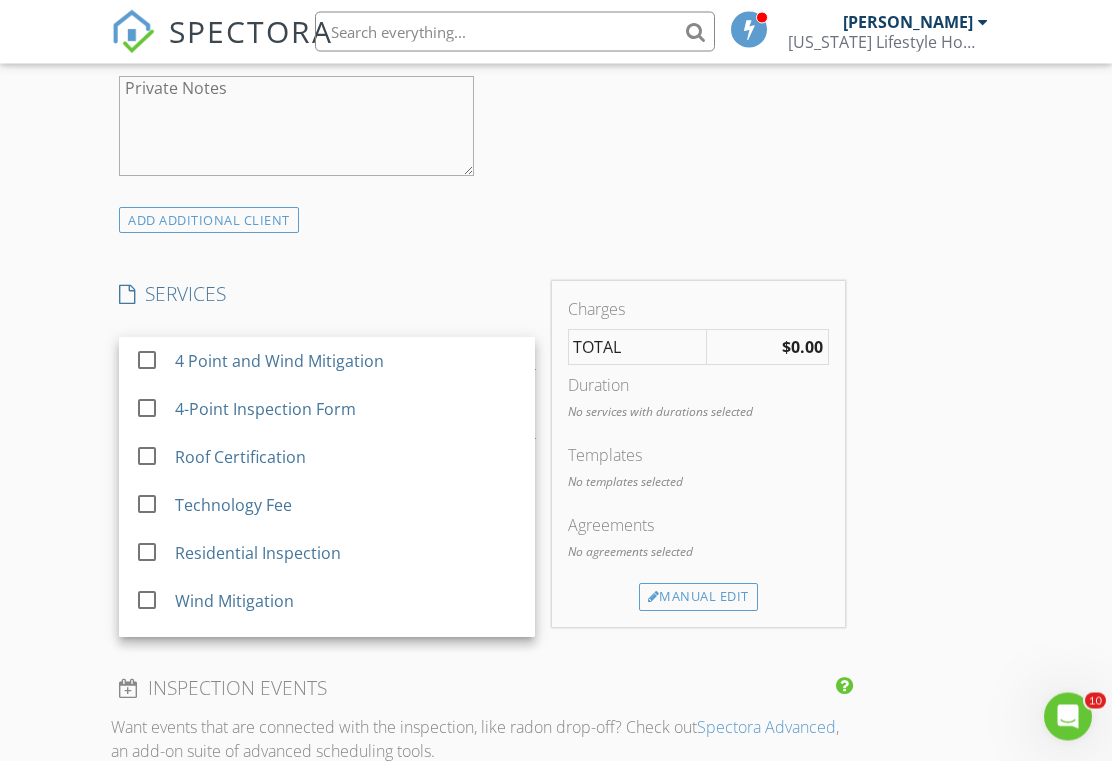 scroll, scrollTop: 1445, scrollLeft: 0, axis: vertical 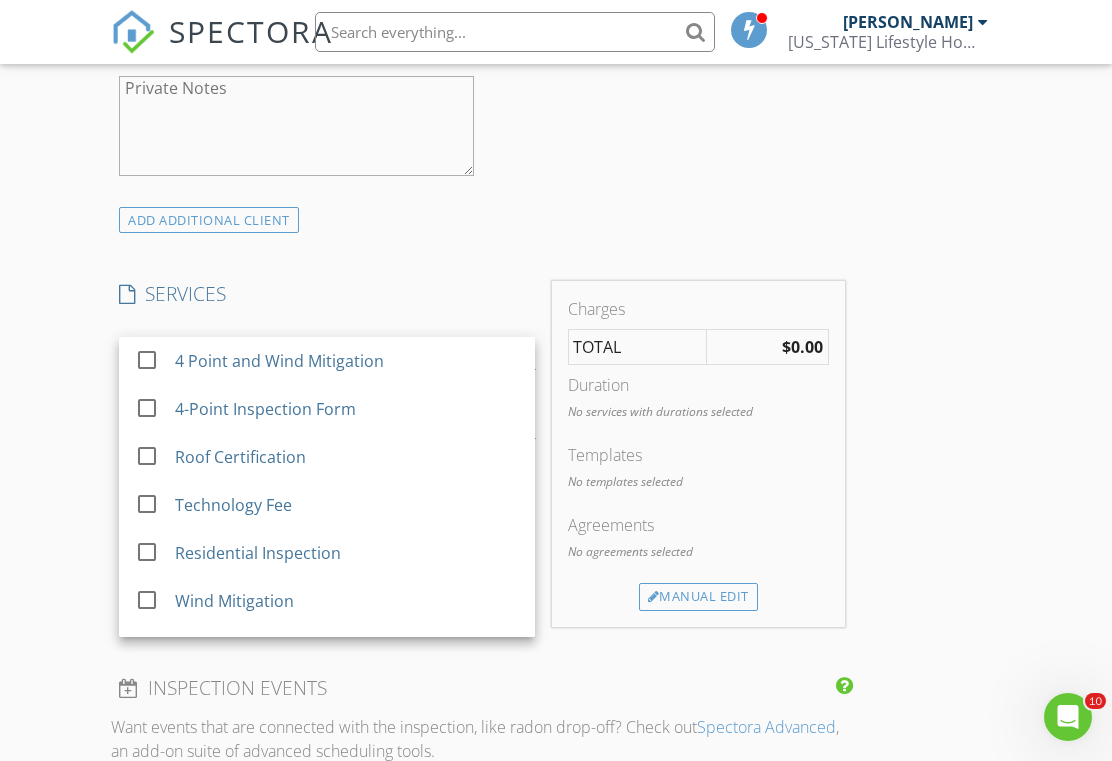 click at bounding box center [147, 552] 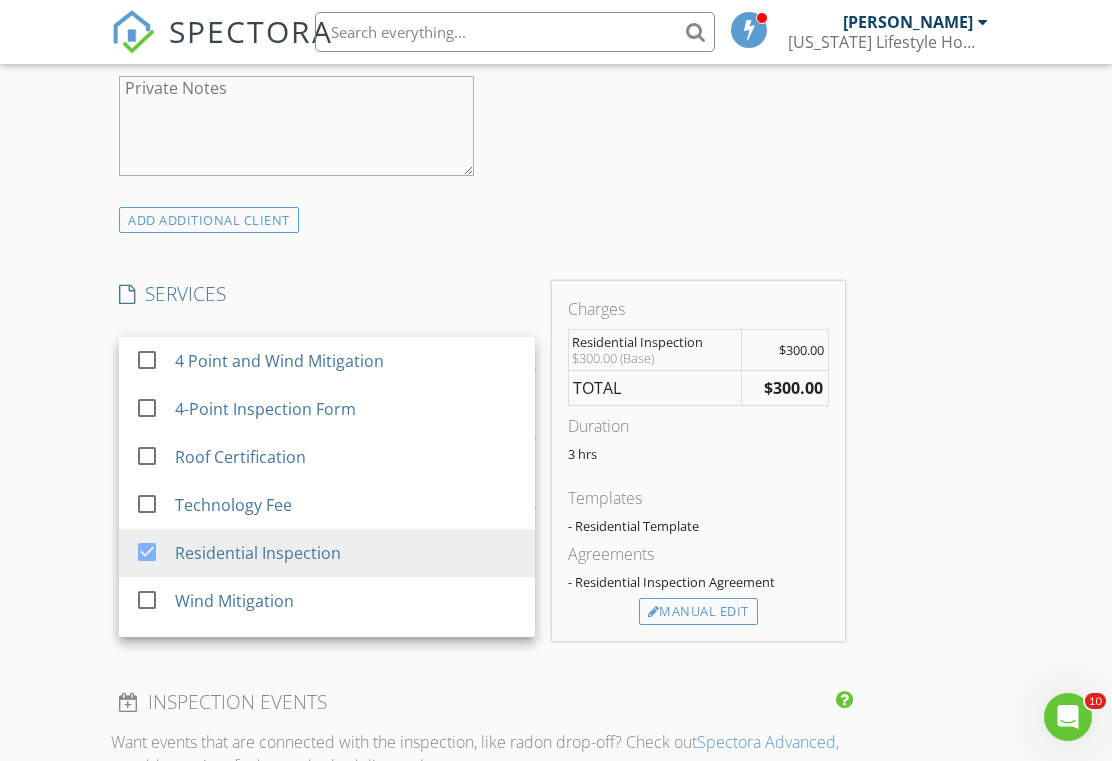 click on "New Inspection
Click here to use the New Order Form
INSPECTOR(S)
check_box   Christopher Reyes   PRIMARY   check_box_outline_blank   Juan Vasquez     Christopher Reyes arrow_drop_down   check_box_outline_blank Christopher Reyes specifically requested
Date/Time
07/15/2025 12:00 PM
Location
Address Search       Address 114 Dove Cir   Unit   City Royal Palm Beach   State FL   Zip 33411   County Palm Beach     Square Feet 1950   Year Built 1988   Foundation arrow_drop_down     Christopher Reyes     48.6 miles     (an hour)
client
check_box Enable Client CC email for this inspection   Client Search     check_box_outline_blank Client is a Company/Organization     First Name Samantha   Last Name Love   Email Slove42316@gmail.com   CC Email   Phone 561-800-5475           Notes   Private Notes
SERVICES" at bounding box center (556, 420) 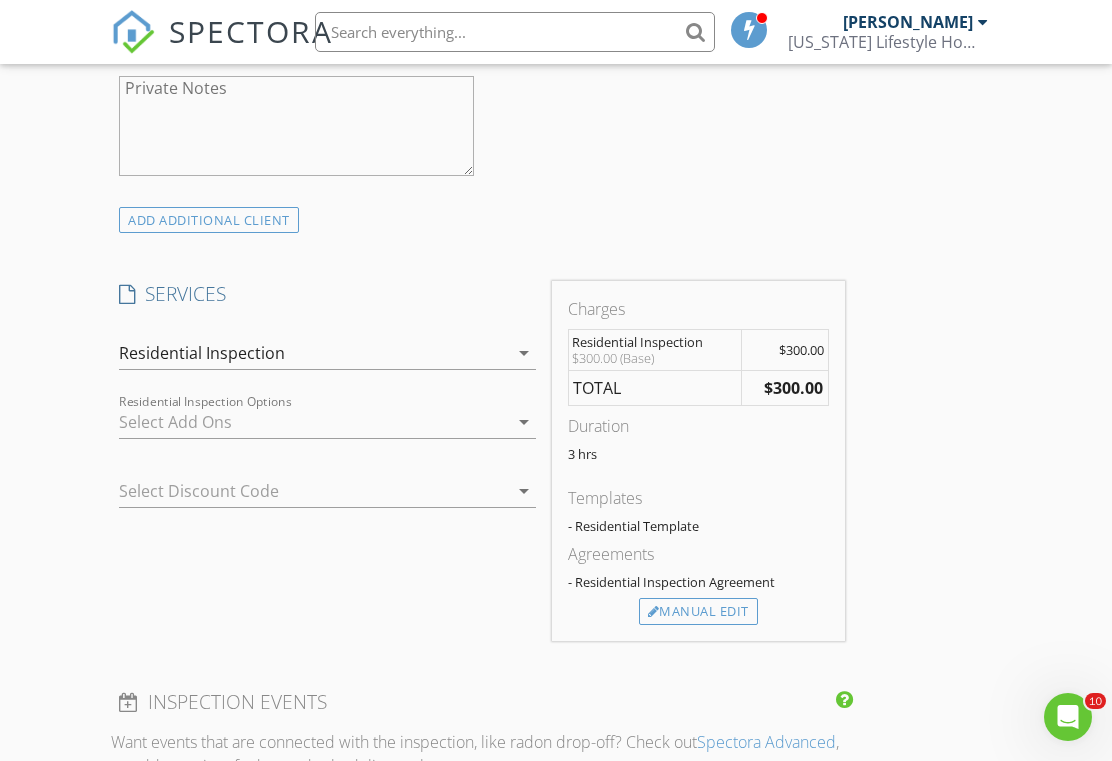 click on "New Inspection
Click here to use the New Order Form
INSPECTOR(S)
check_box   Christopher Reyes   PRIMARY   check_box_outline_blank   Juan Vasquez     Christopher Reyes arrow_drop_down   check_box_outline_blank Christopher Reyes specifically requested
Date/Time
07/15/2025 12:00 PM
Location
Address Search       Address 114 Dove Cir   Unit   City Royal Palm Beach   State FL   Zip 33411   County Palm Beach     Square Feet 1950   Year Built 1988   Foundation arrow_drop_down     Christopher Reyes     48.6 miles     (an hour)
client
check_box Enable Client CC email for this inspection   Client Search     check_box_outline_blank Client is a Company/Organization     First Name Samantha   Last Name Love   Email Slove42316@gmail.com   CC Email   Phone 561-800-5475           Notes   Private Notes
SERVICES" at bounding box center (556, 420) 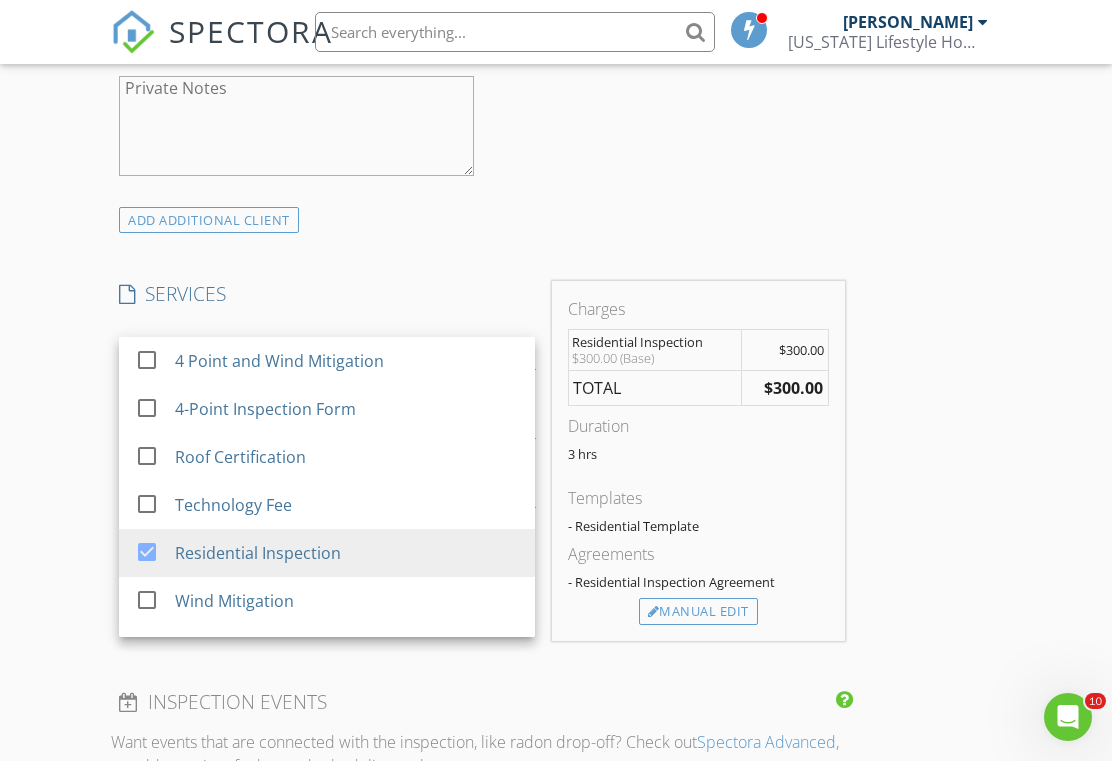 click on "check_box_outline_blank" at bounding box center [151, 360] 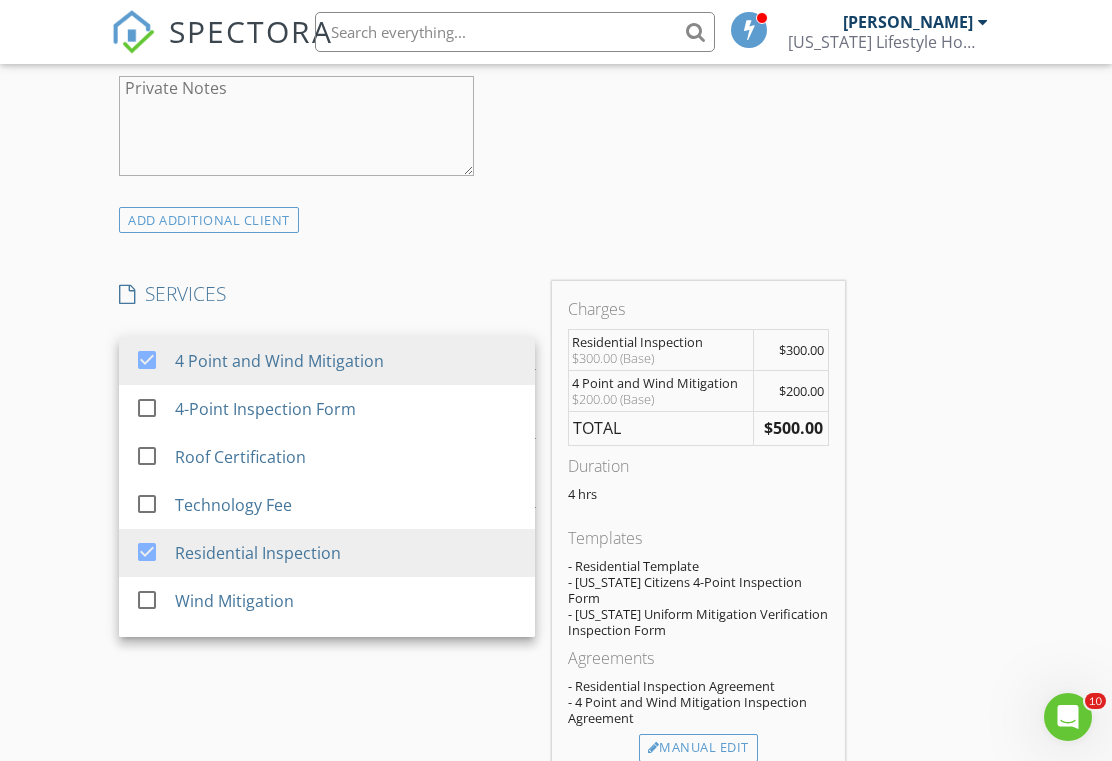 click on "New Inspection
Click here to use the New Order Form
INSPECTOR(S)
check_box   Christopher Reyes   PRIMARY   check_box_outline_blank   Juan Vasquez     Christopher Reyes arrow_drop_down   check_box_outline_blank Christopher Reyes specifically requested
Date/Time
07/15/2025 12:00 PM
Location
Address Search       Address 114 Dove Cir   Unit   City Royal Palm Beach   State FL   Zip 33411   County Palm Beach     Square Feet 1950   Year Built 1988   Foundation arrow_drop_down     Christopher Reyes     48.6 miles     (an hour)
client
check_box Enable Client CC email for this inspection   Client Search     check_box_outline_blank Client is a Company/Organization     First Name Samantha   Last Name Love   Email Slove42316@gmail.com   CC Email   Phone 561-800-5475           Notes   Private Notes
SERVICES" at bounding box center (556, 488) 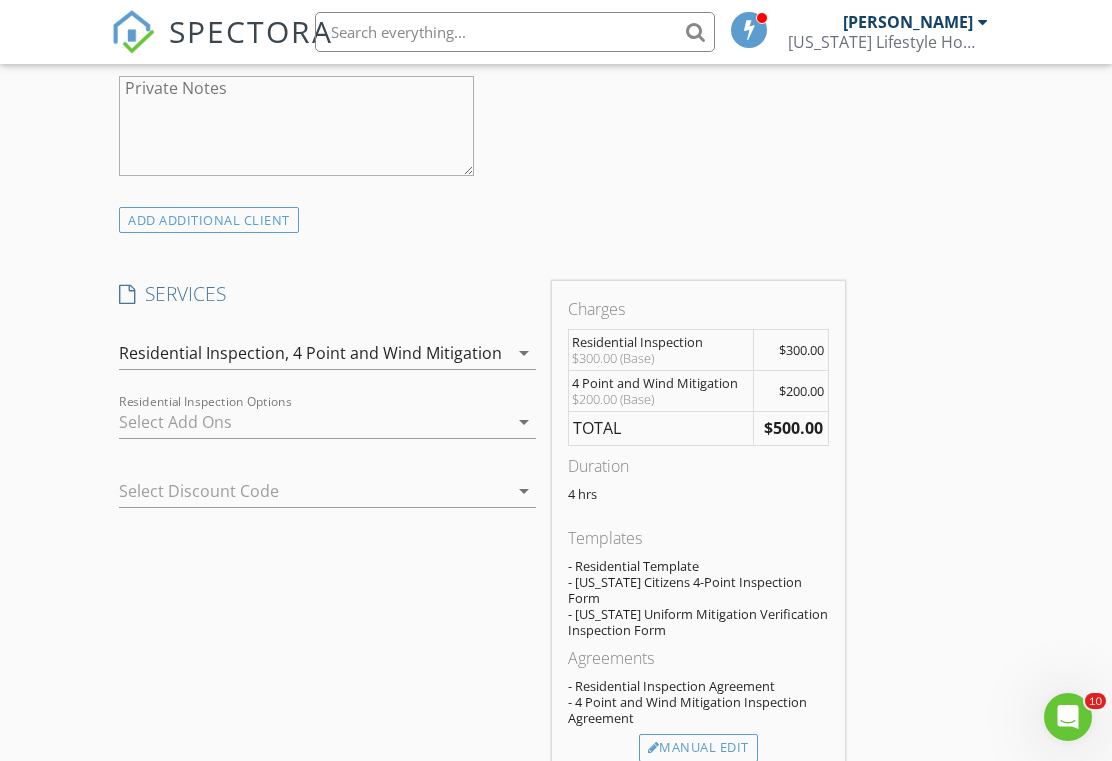 click on "Manual Edit" at bounding box center (698, 748) 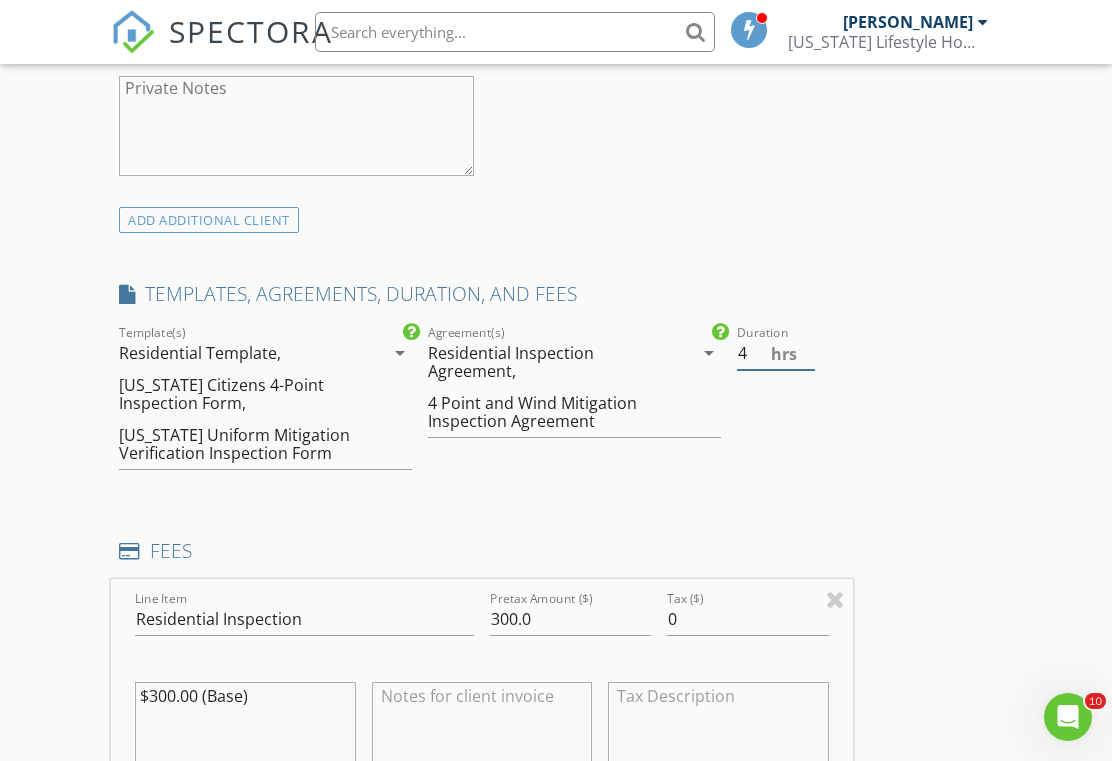 click on "4" at bounding box center (776, 353) 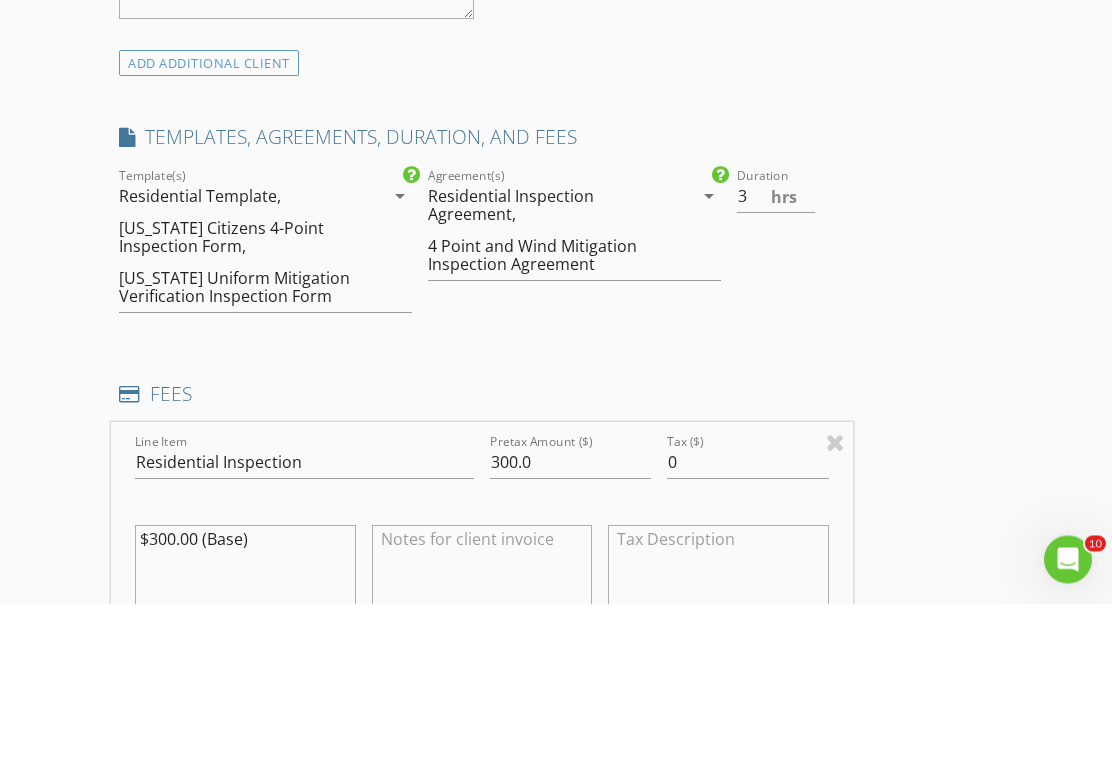 scroll, scrollTop: 1602, scrollLeft: 0, axis: vertical 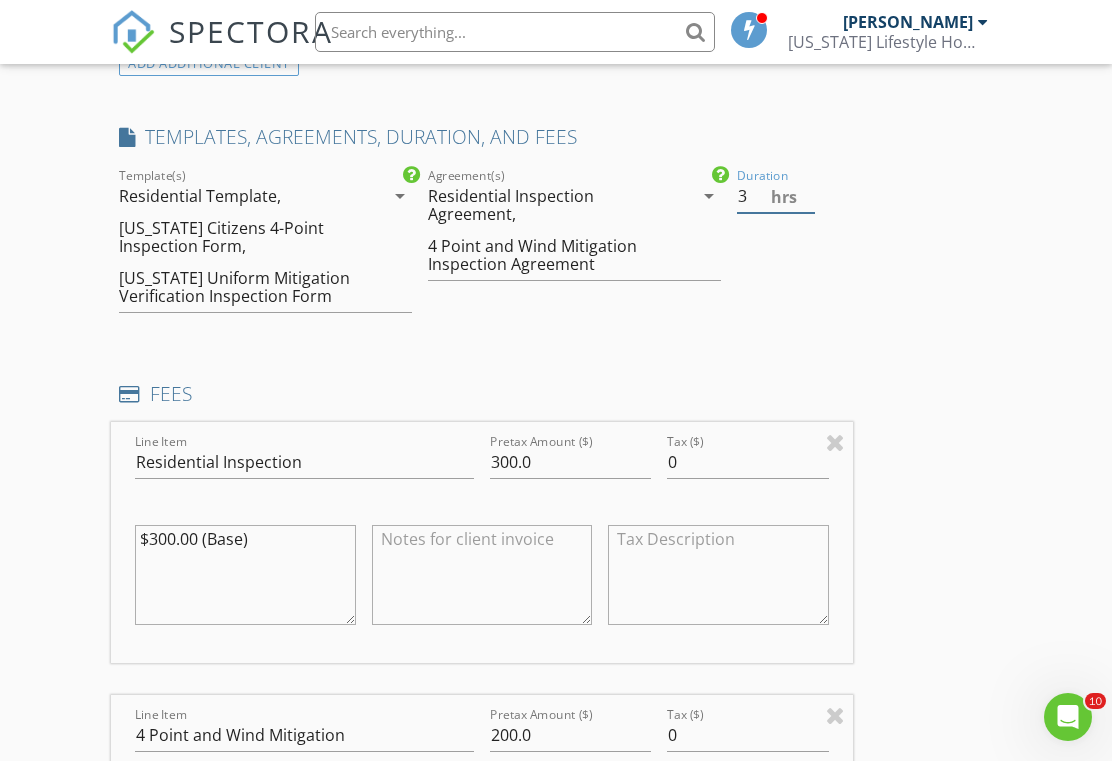 type on "3" 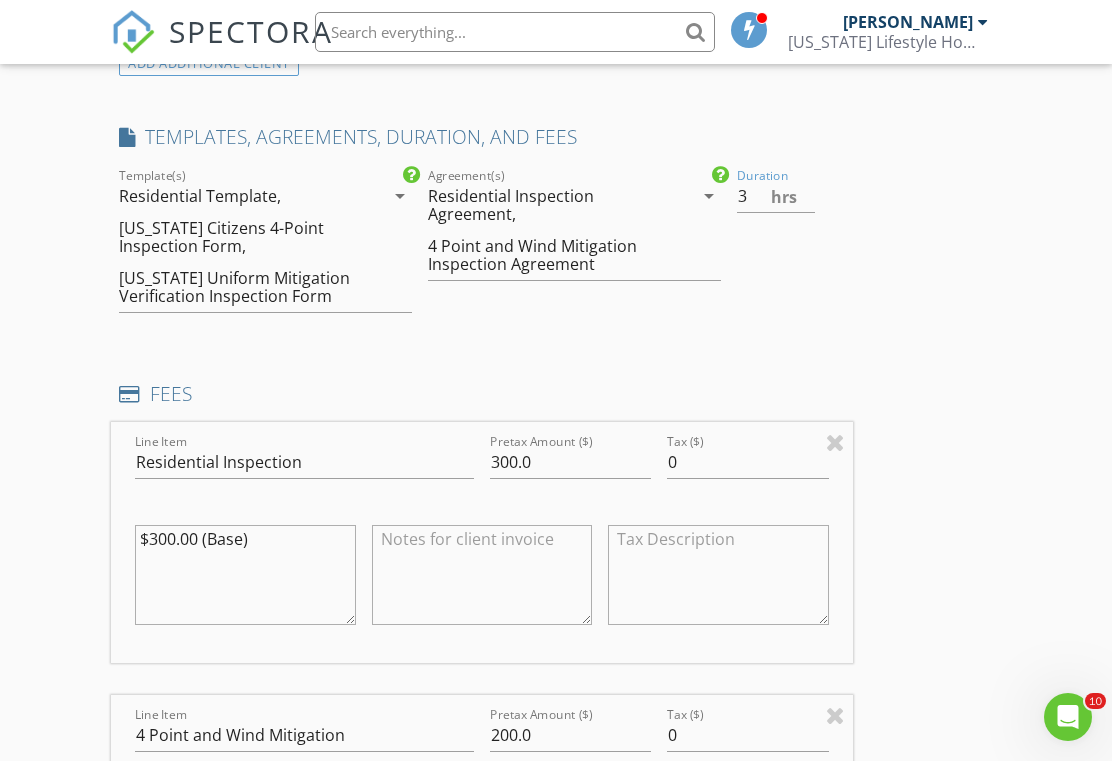 click on "4 Point and Wind Mitigation Inspection Agreement" at bounding box center [547, 255] 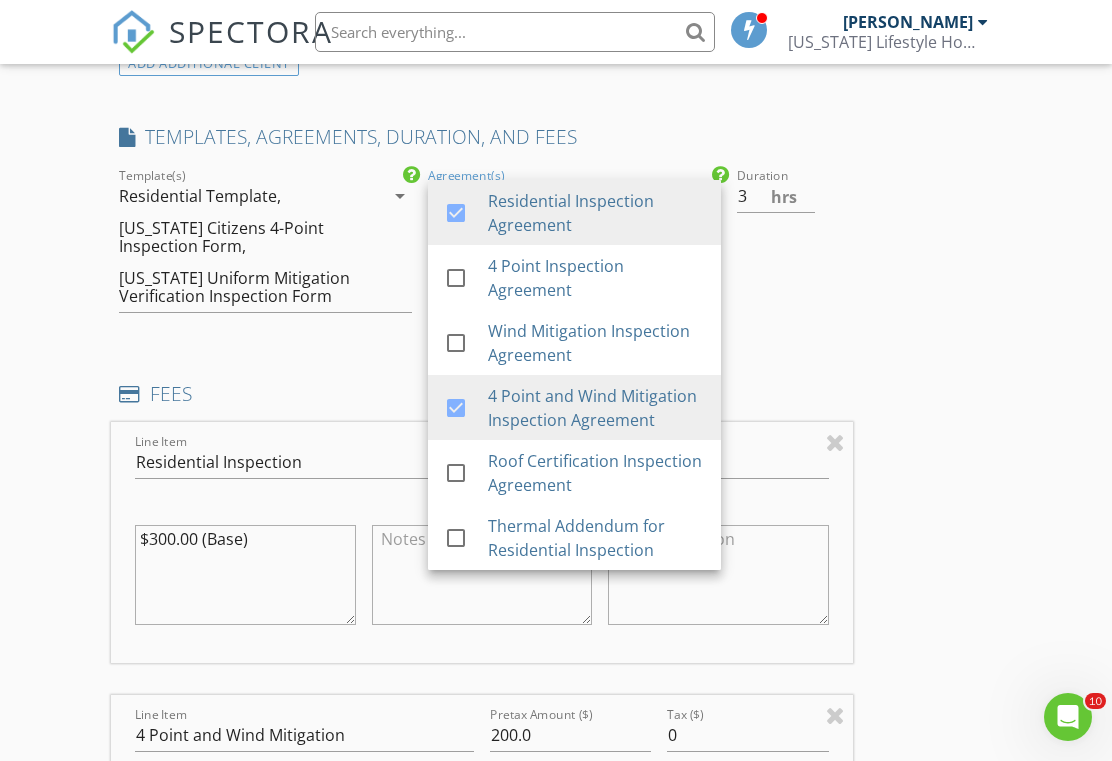 click at bounding box center [456, 408] 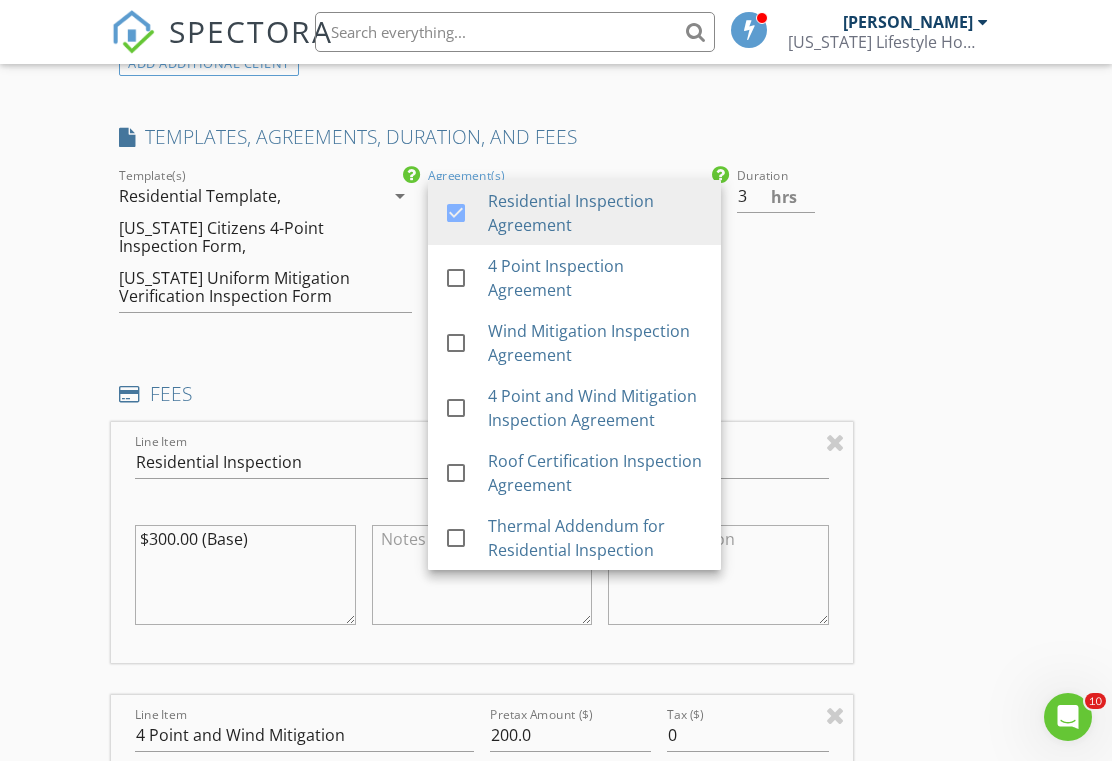 click on "INSPECTOR(S)
check_box   Christopher Reyes   PRIMARY   check_box_outline_blank   Juan Vasquez     Christopher Reyes arrow_drop_down   check_box_outline_blank Christopher Reyes specifically requested
Date/Time
07/15/2025 12:00 PM
Location
Address Search       Address 114 Dove Cir   Unit   City Royal Palm Beach   State FL   Zip 33411   County Palm Beach     Square Feet 1950   Year Built 1988   Foundation arrow_drop_down     Christopher Reyes     48.6 miles     (an hour)
client
check_box Enable Client CC email for this inspection   Client Search     check_box_outline_blank Client is a Company/Organization     First Name Samantha   Last Name Love   Email Slove42316@gmail.com   CC Email   Phone 561-800-5475           Notes   Private Notes
ADD ADDITIONAL client
SERVICES
check_box" at bounding box center [481, 527] 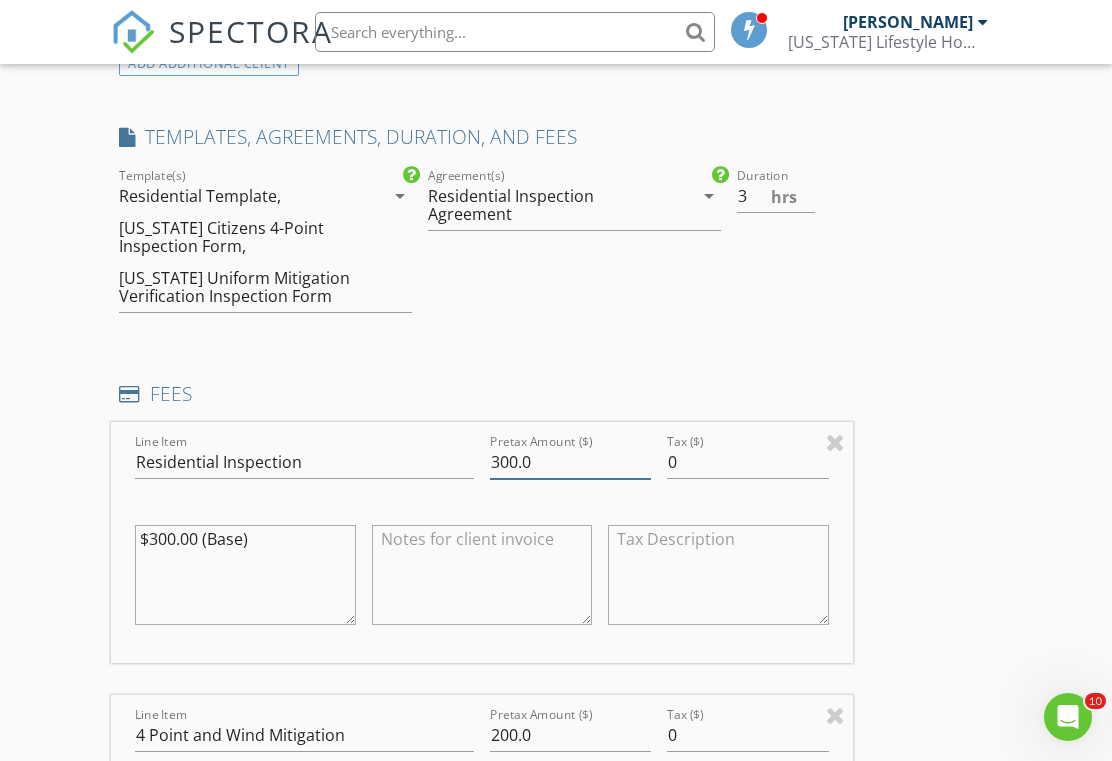 click on "300.0" at bounding box center [570, 462] 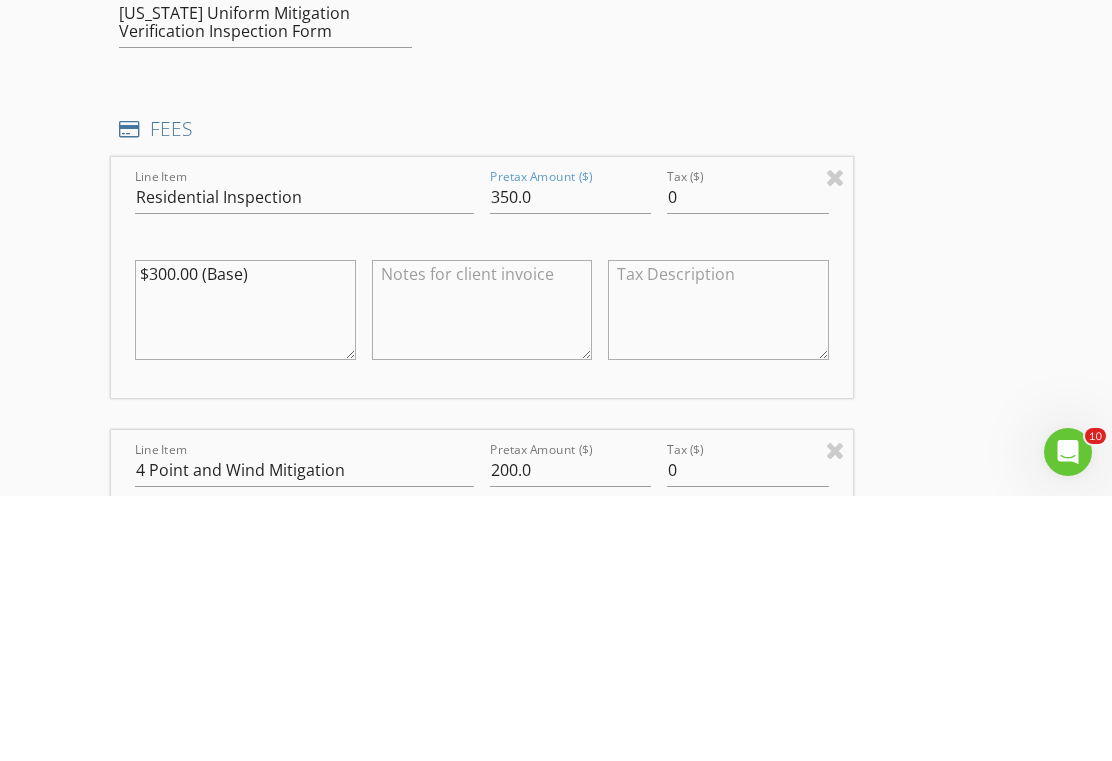 scroll, scrollTop: 1867, scrollLeft: 0, axis: vertical 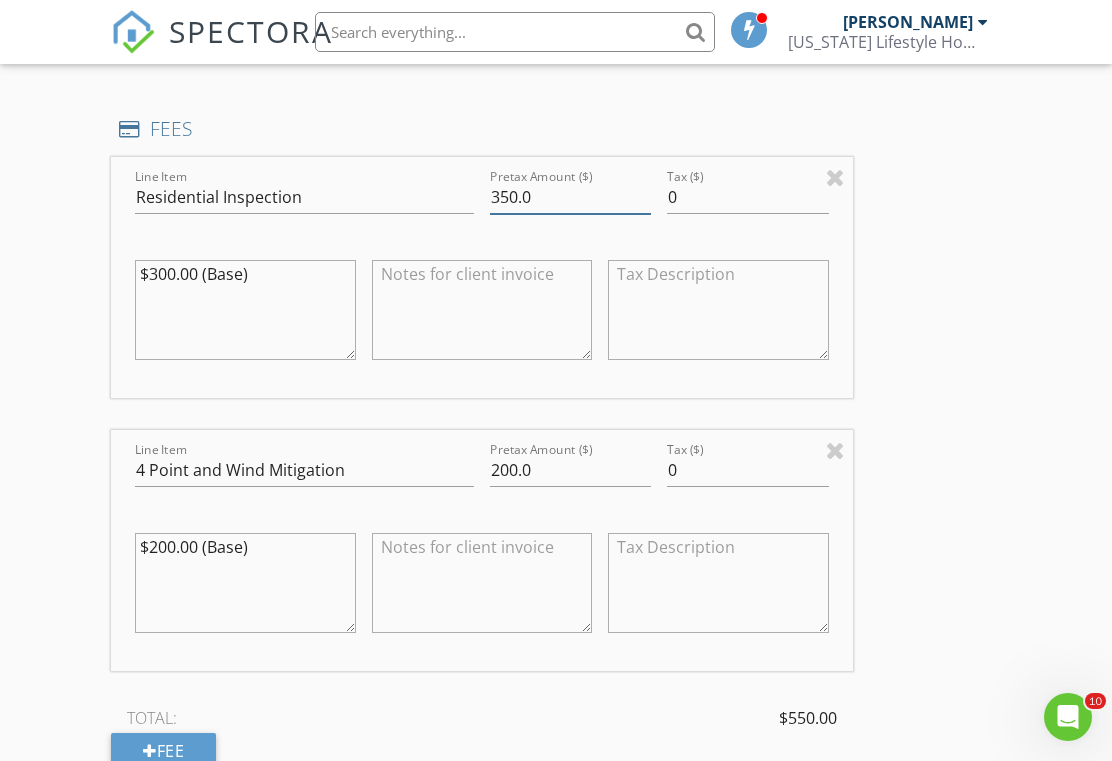 type on "350.0" 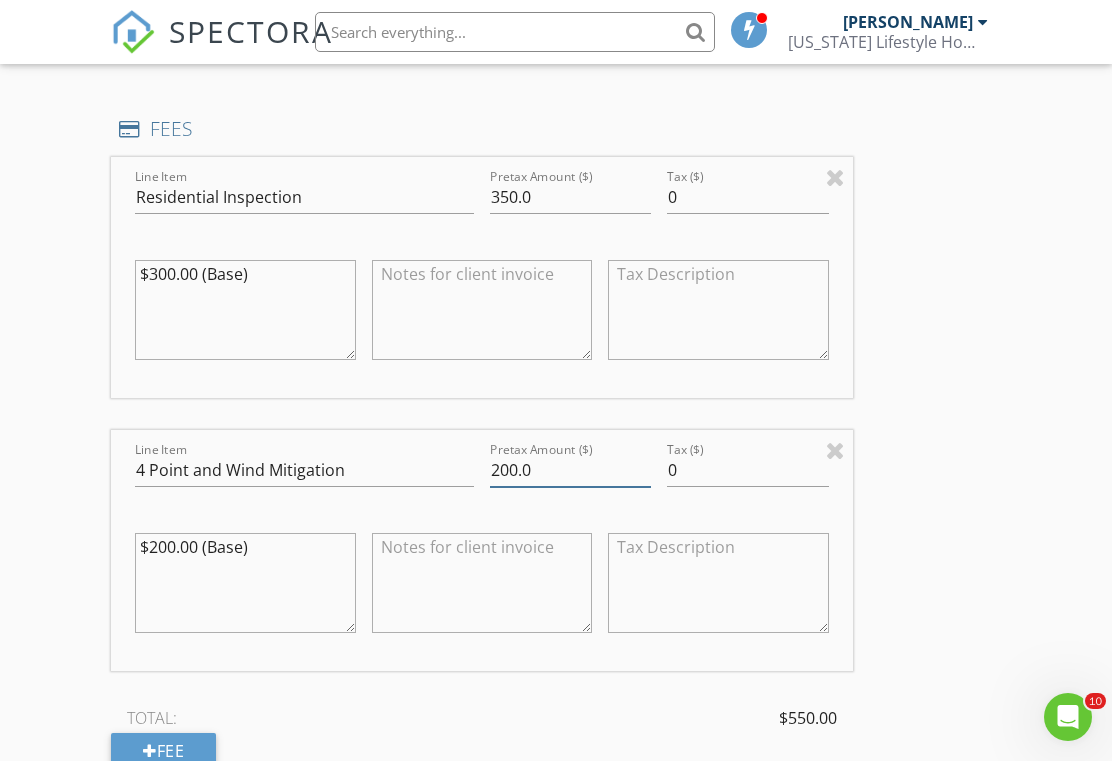 click on "200.0" at bounding box center (570, 470) 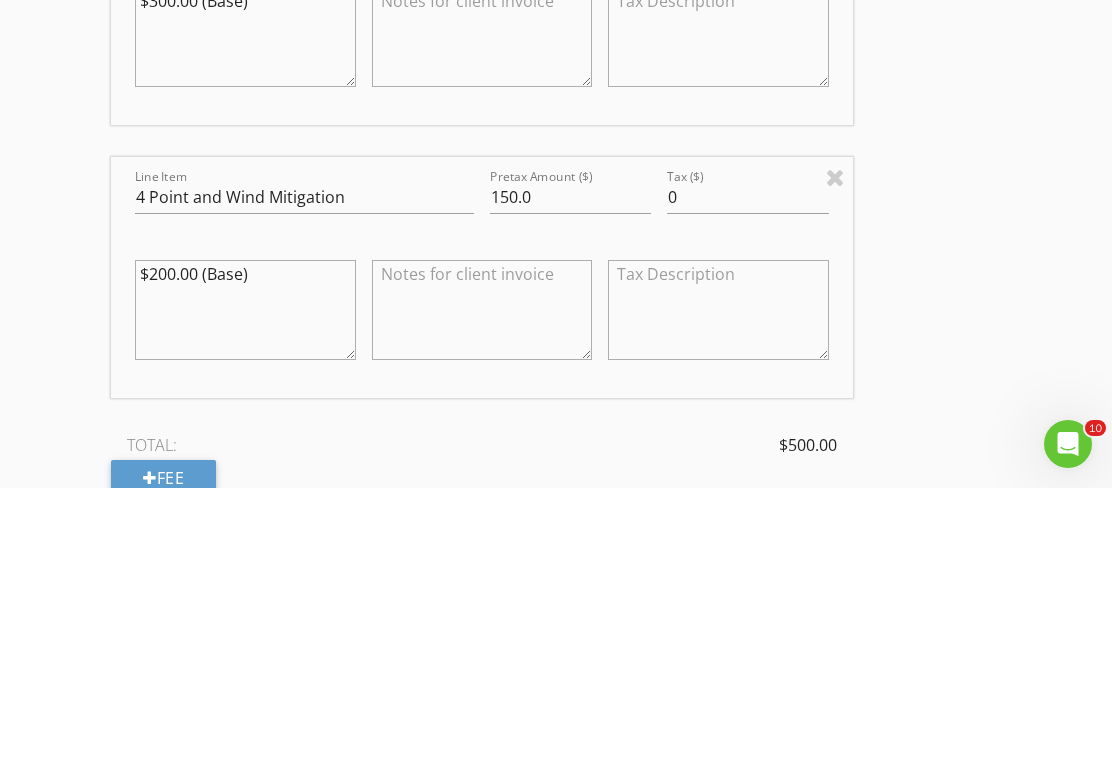 scroll, scrollTop: 2140, scrollLeft: 0, axis: vertical 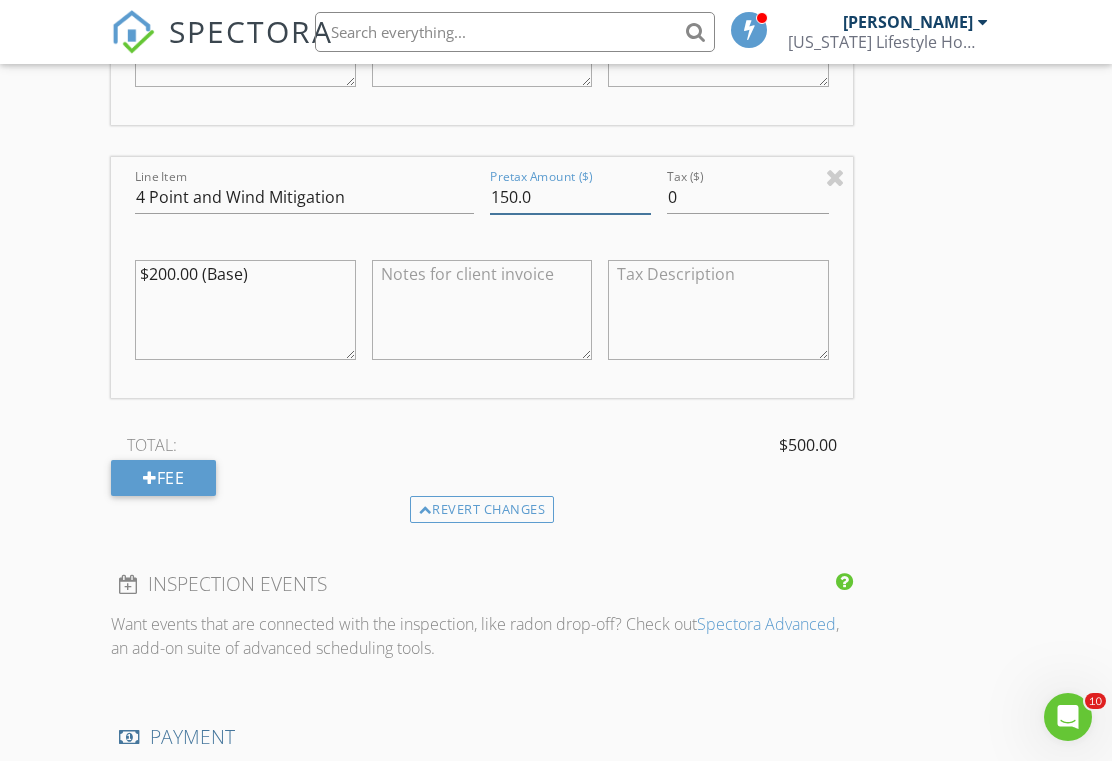 type on "150.0" 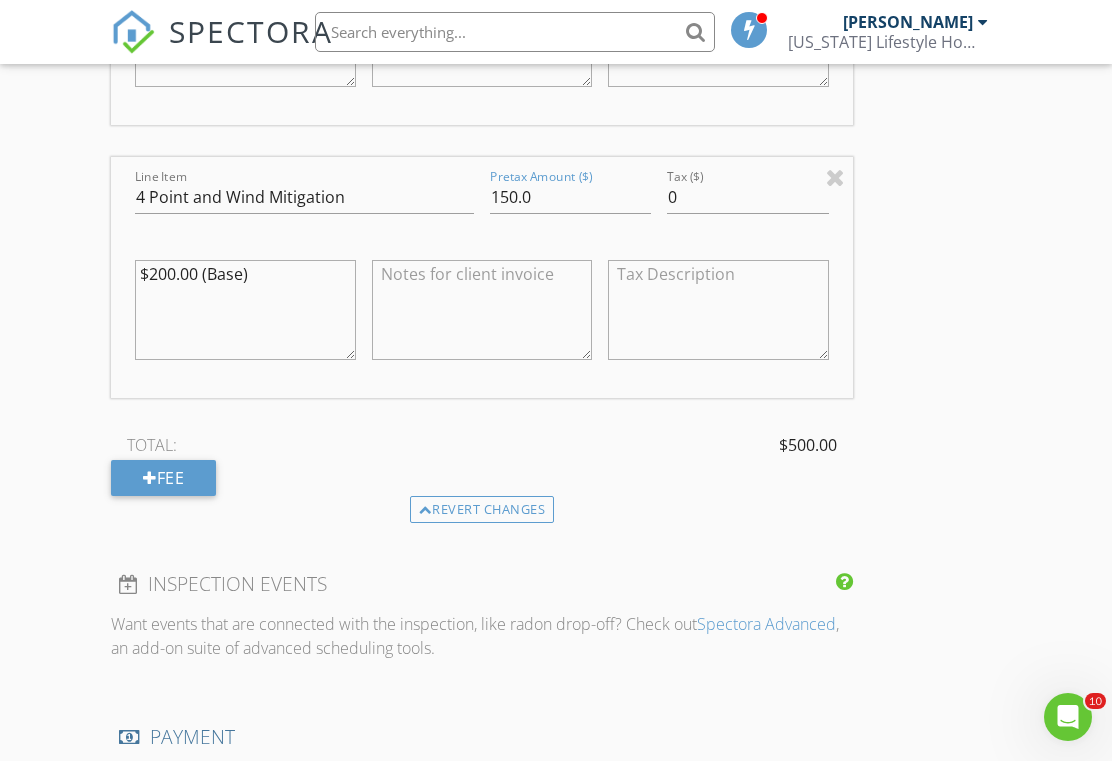 click on "Fee" at bounding box center (163, 478) 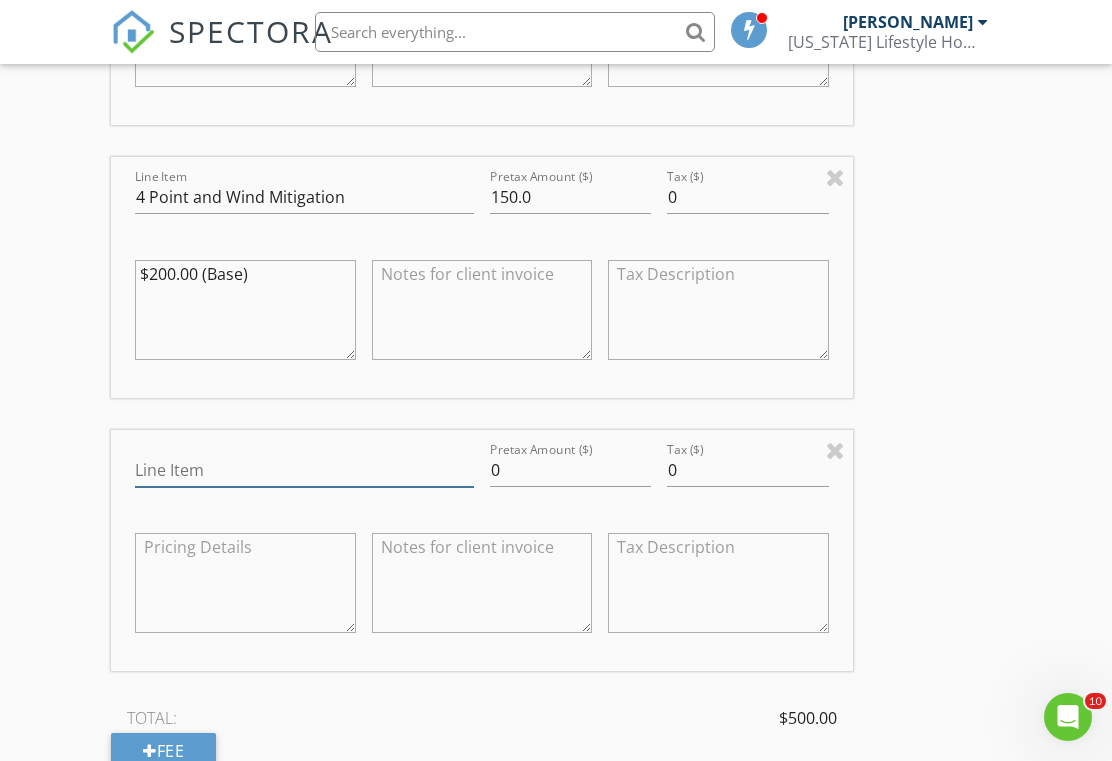 click on "Line Item" at bounding box center (304, 470) 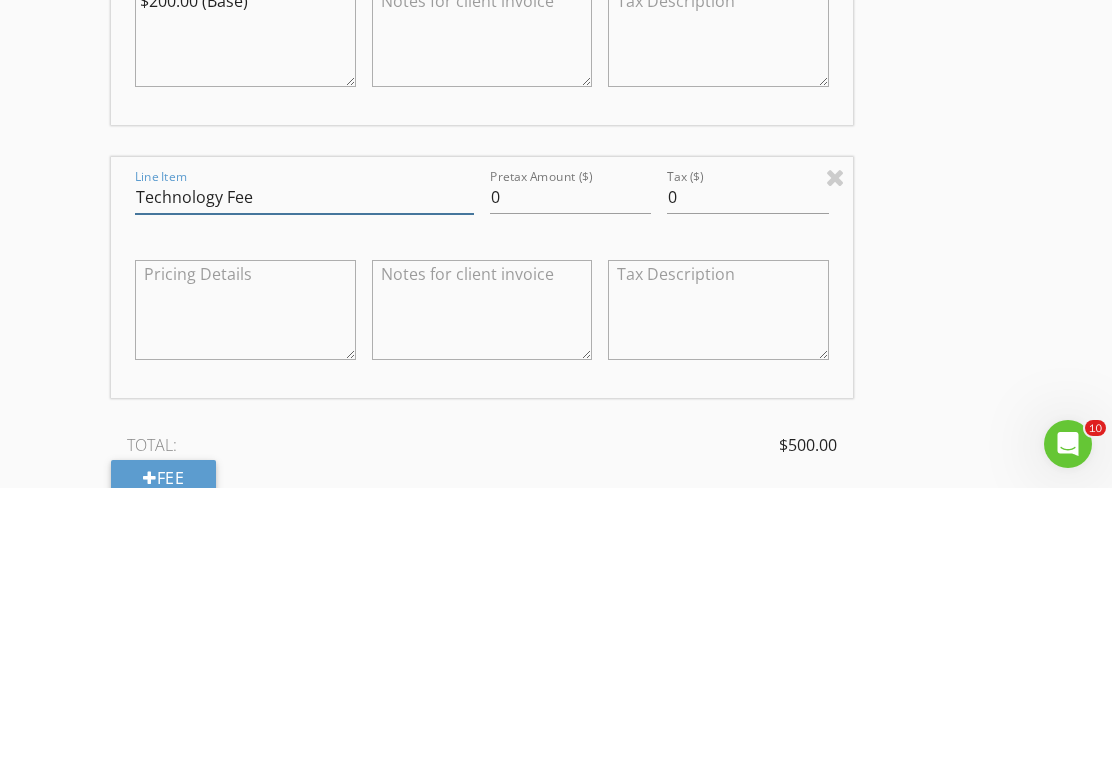 type on "Technology Fee" 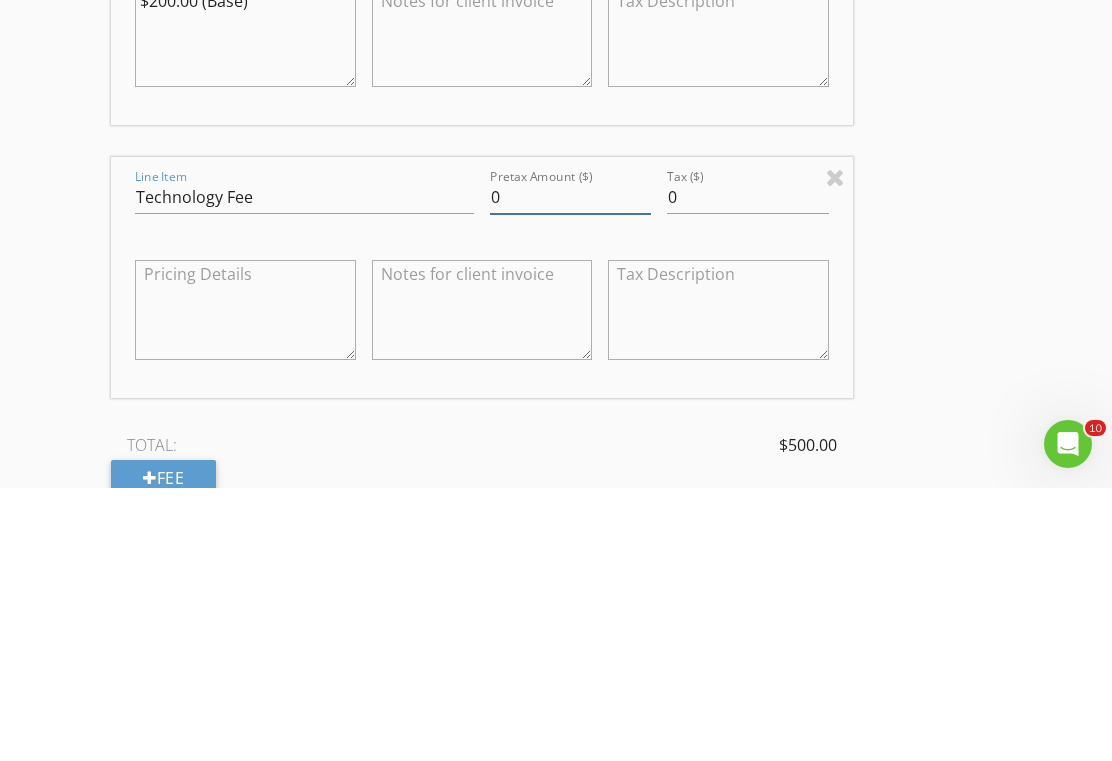 click on "0" at bounding box center (570, 470) 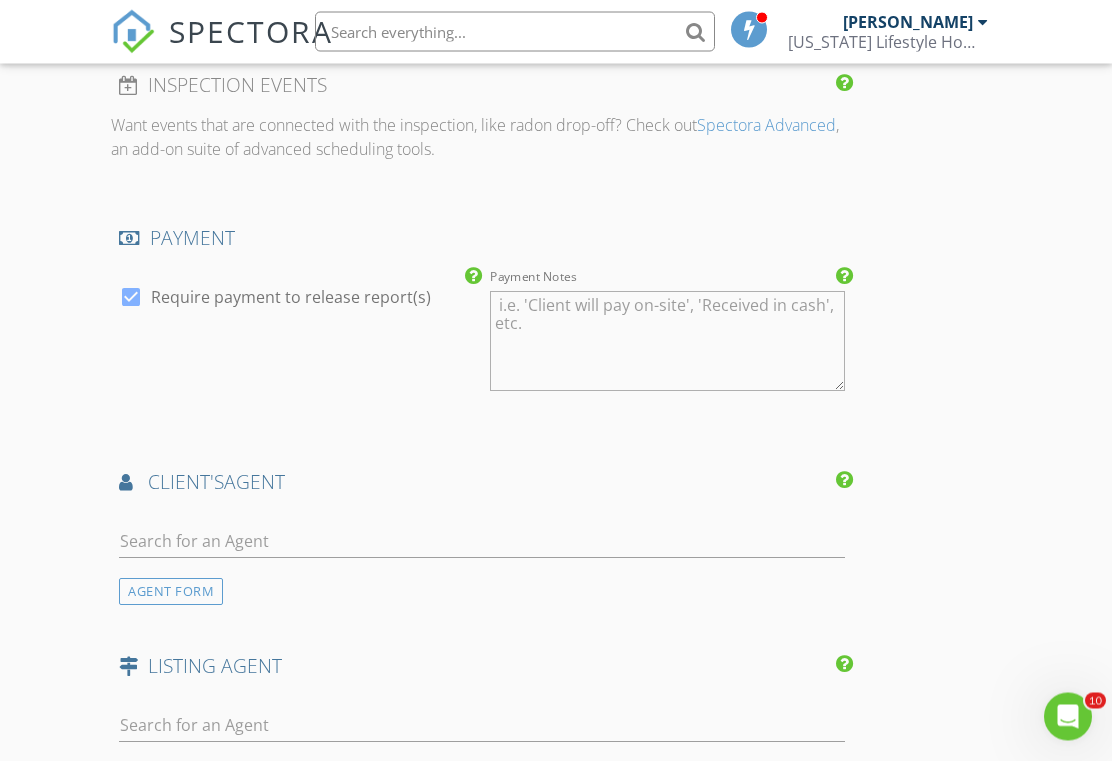scroll, scrollTop: 2914, scrollLeft: 0, axis: vertical 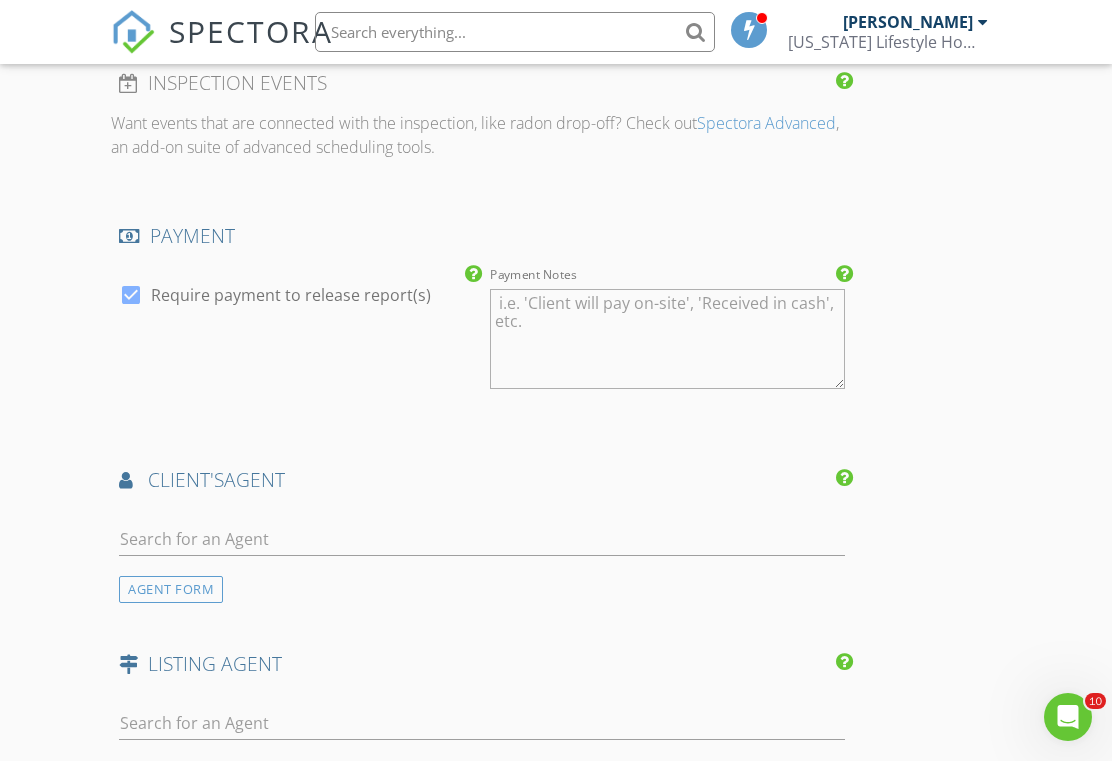 type on "16" 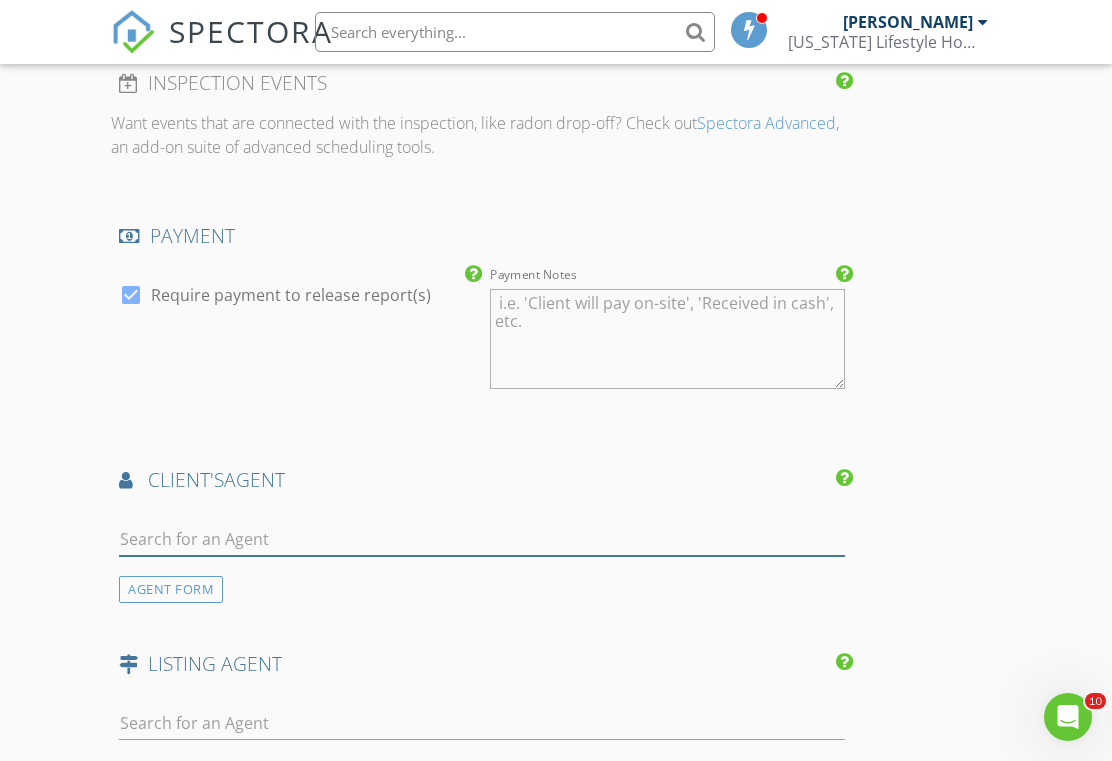 click at bounding box center [481, 539] 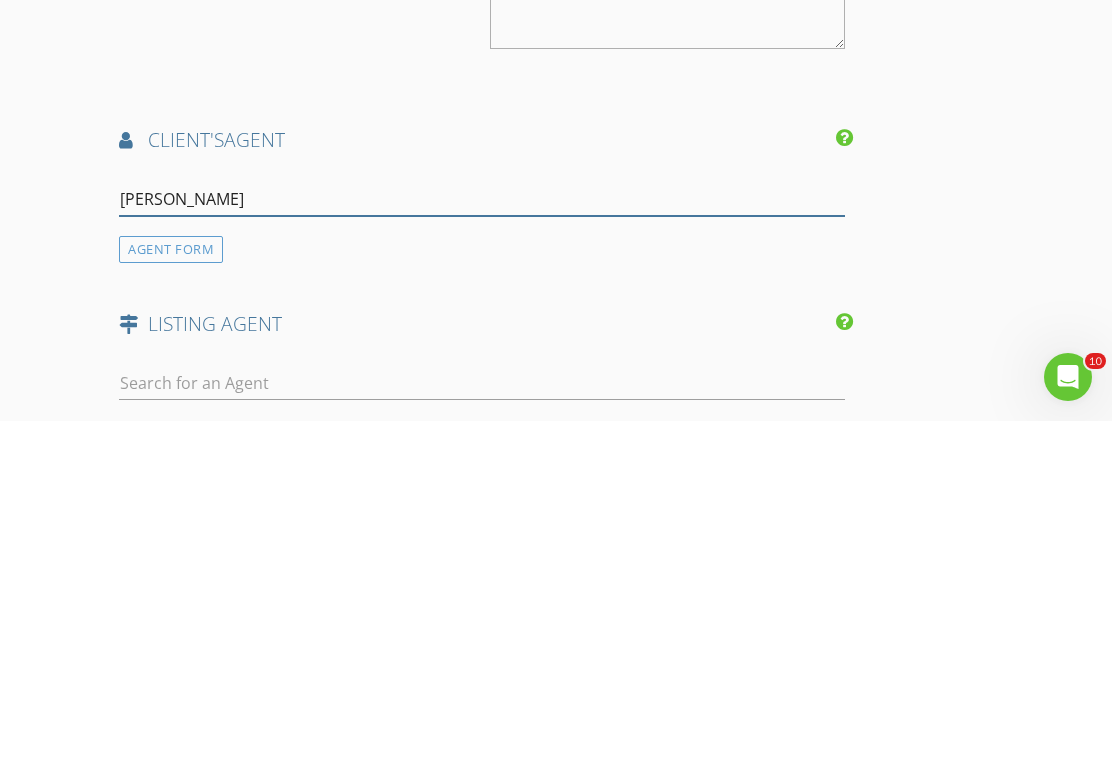 type on "Maureen" 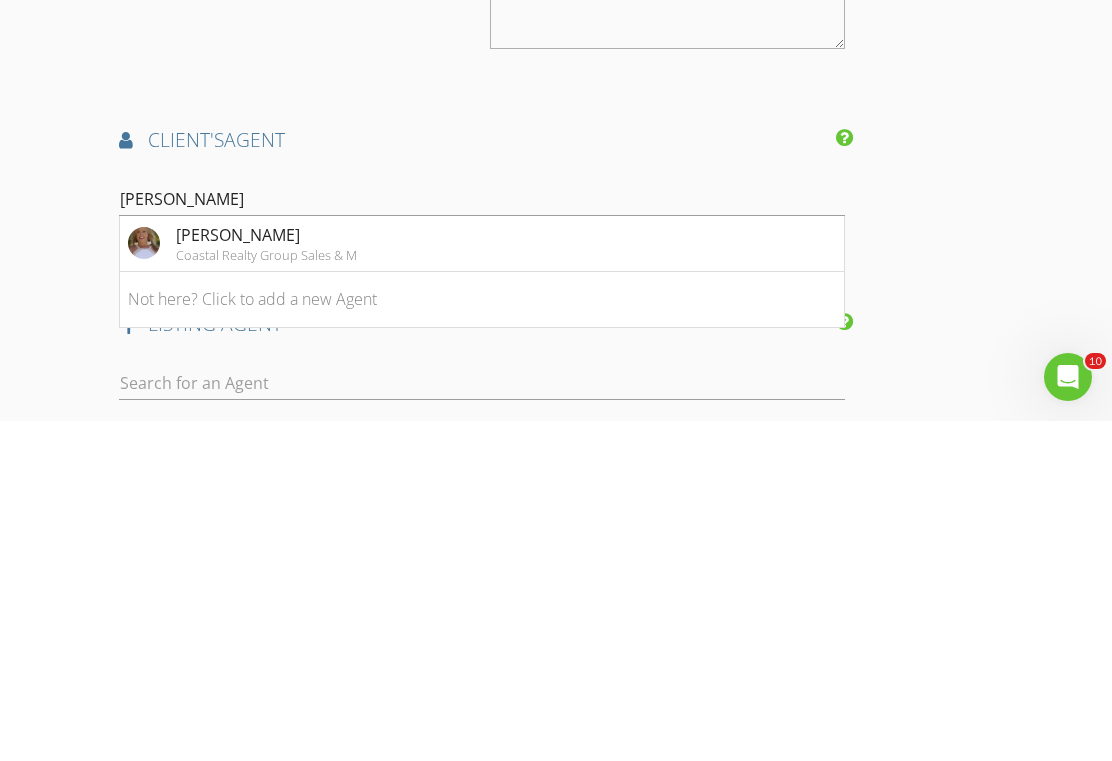 click on "Maureen Haworth
Coastal Realty Group Sales & M" at bounding box center (481, 584) 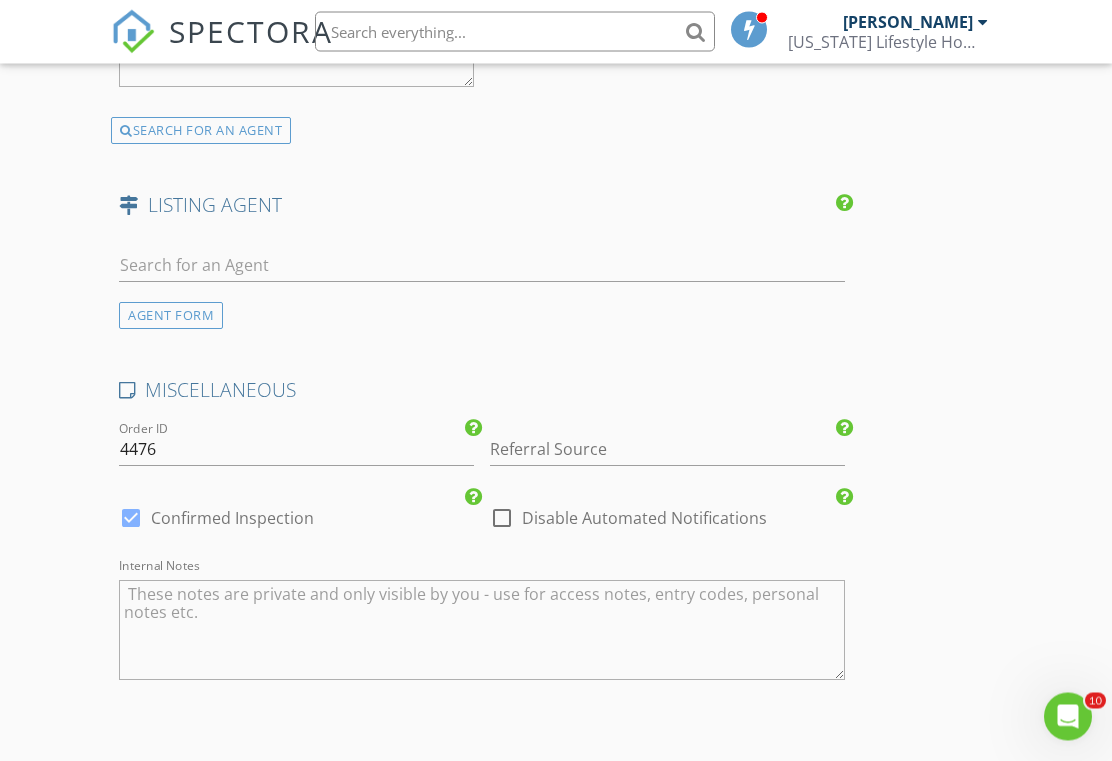 scroll, scrollTop: 3822, scrollLeft: 0, axis: vertical 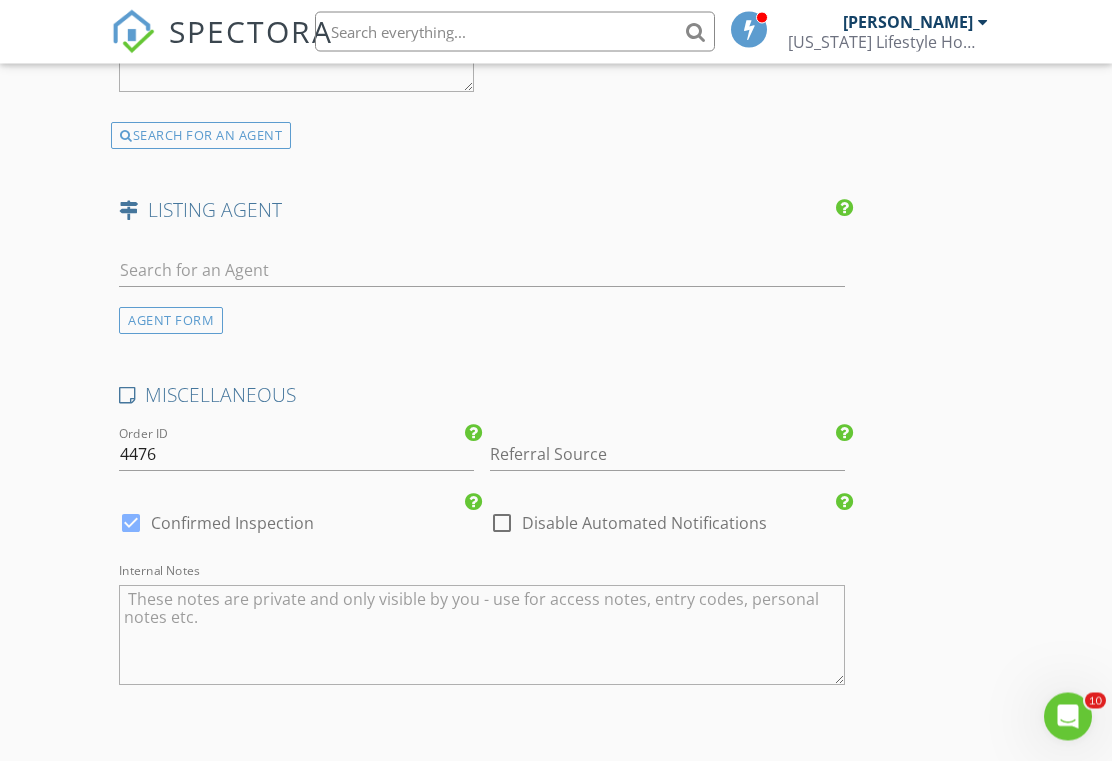 click at bounding box center [481, 636] 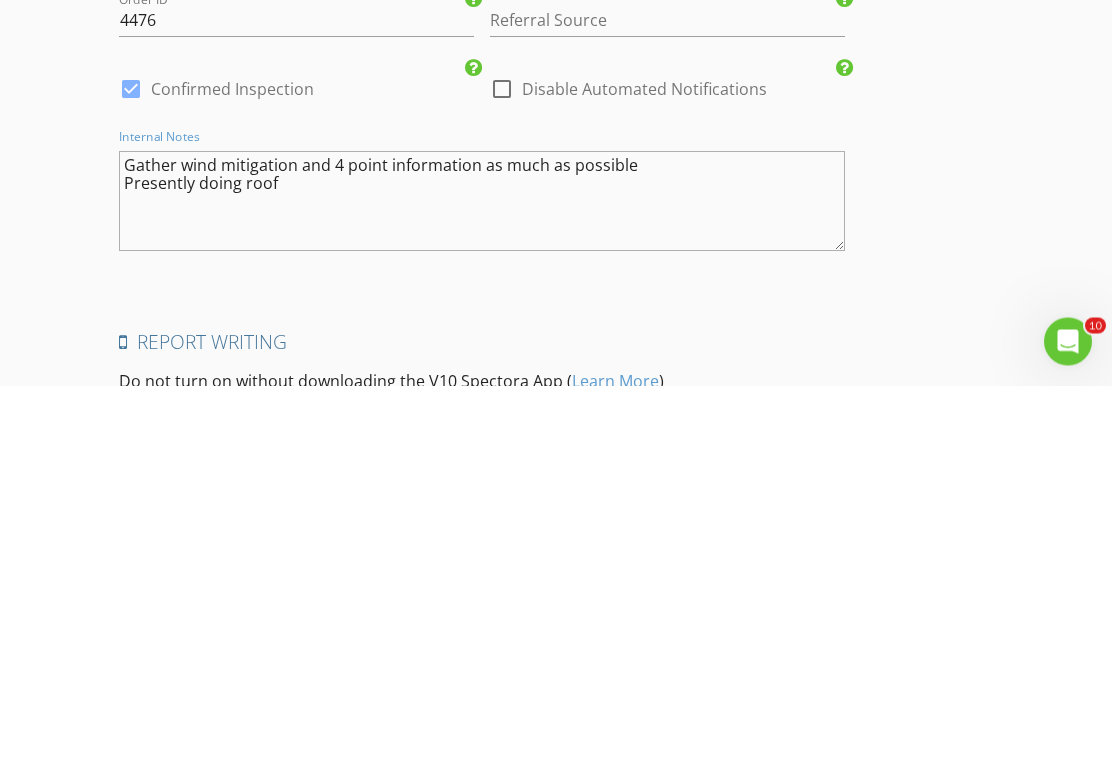 scroll, scrollTop: 4096, scrollLeft: 0, axis: vertical 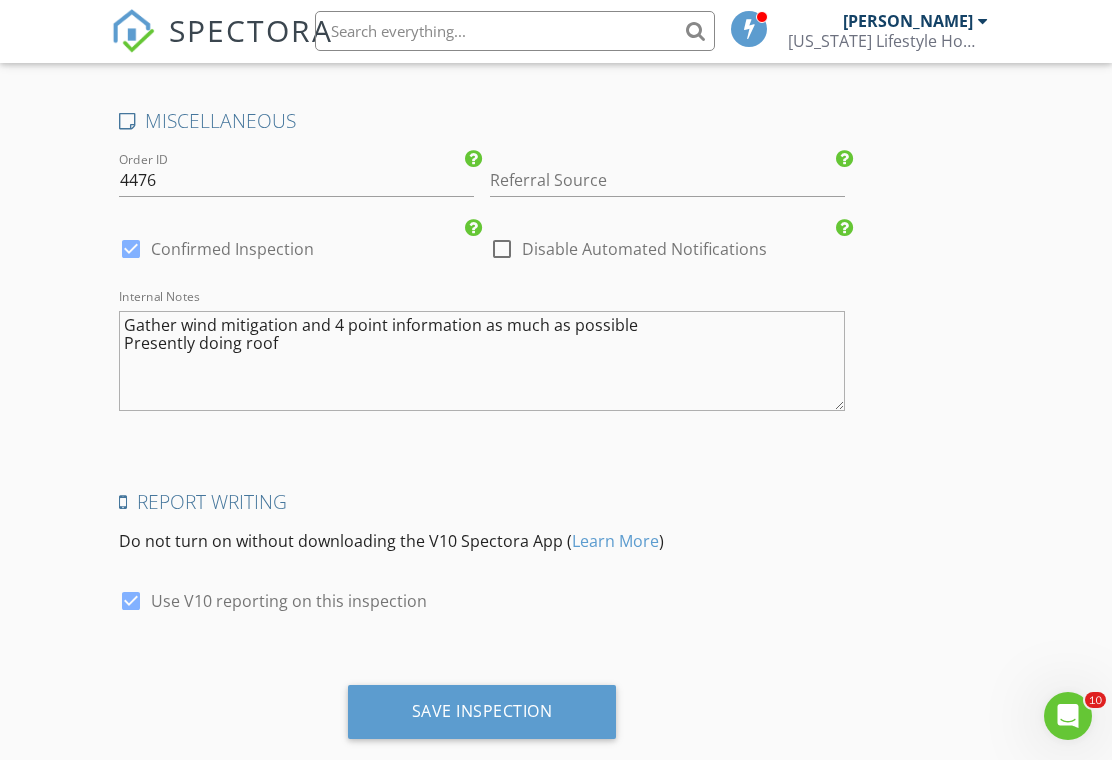 click on "Gather wind mitigation and 4 point information as much as possible
Presently doing roof" at bounding box center (481, 362) 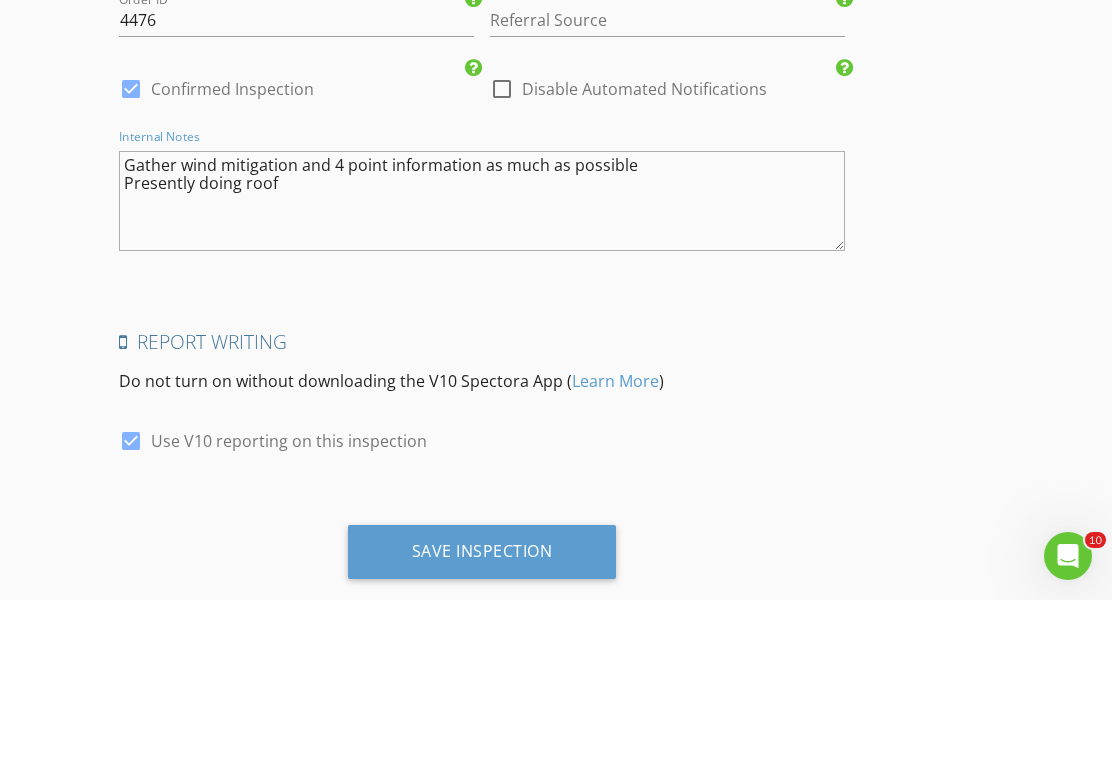 click on "Gather wind mitigation and 4 point information as much as possible
Presently doing roof" at bounding box center [481, 362] 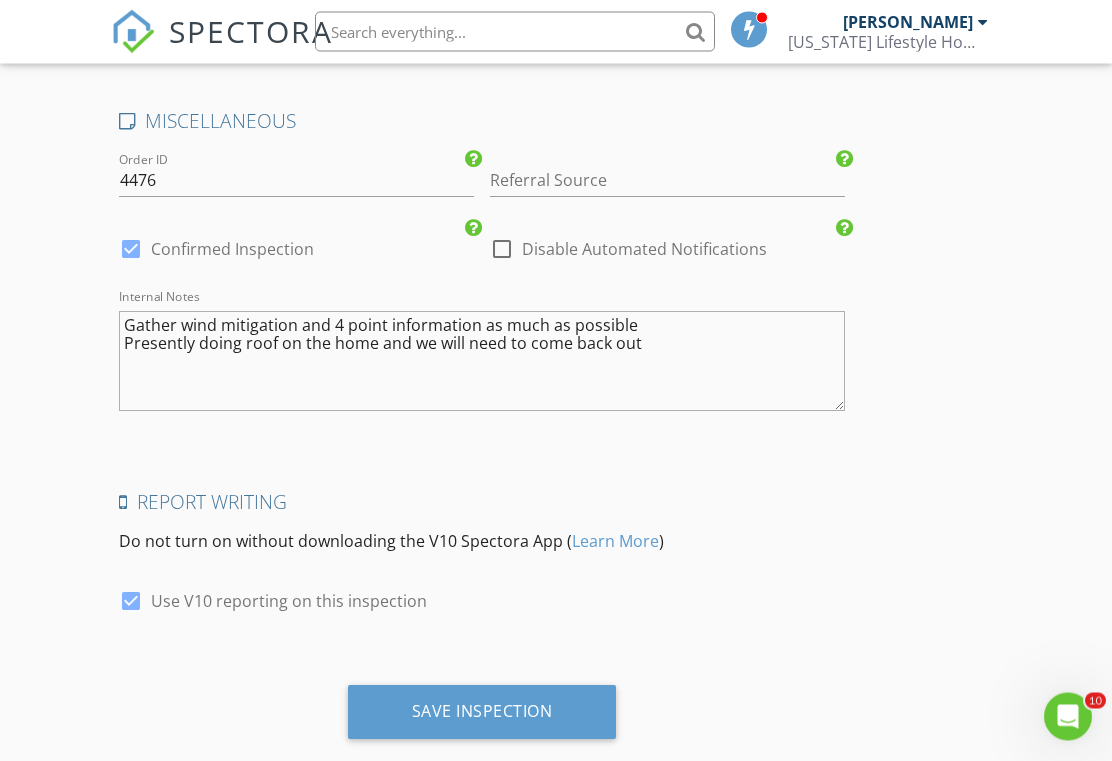 scroll, scrollTop: 4096, scrollLeft: 0, axis: vertical 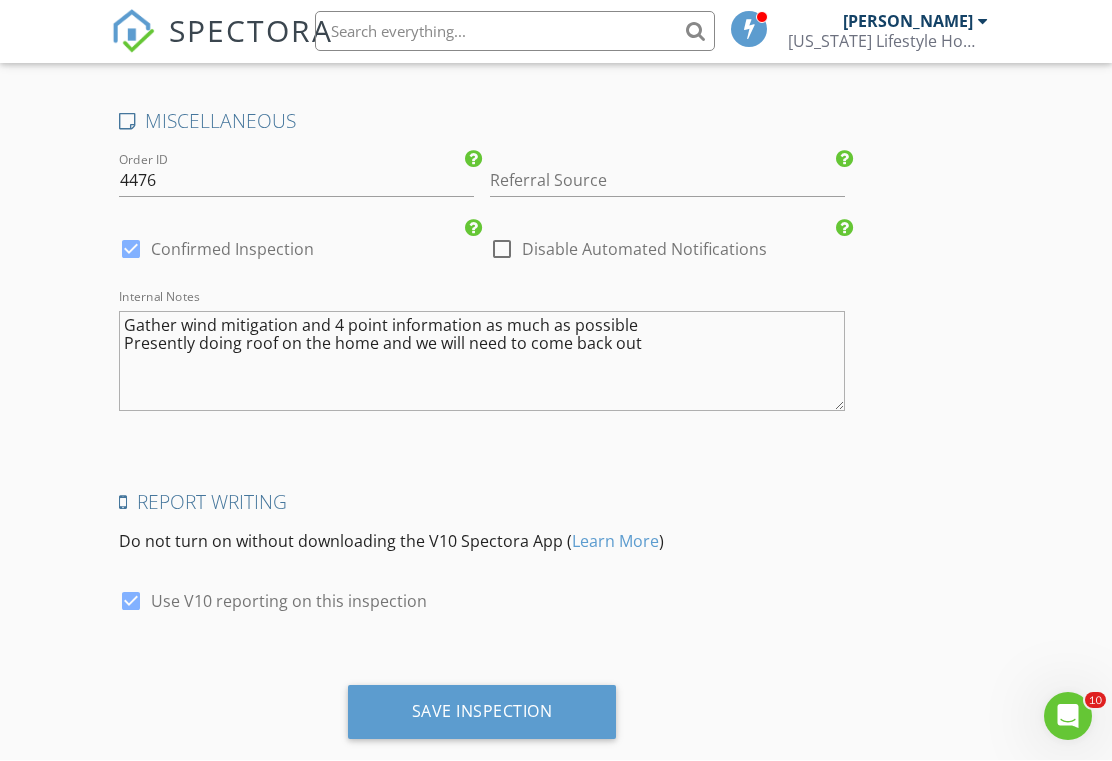 type on "Gather wind mitigation and 4 point information as much as possible
Presently doing roof on the home and we will need to come back out" 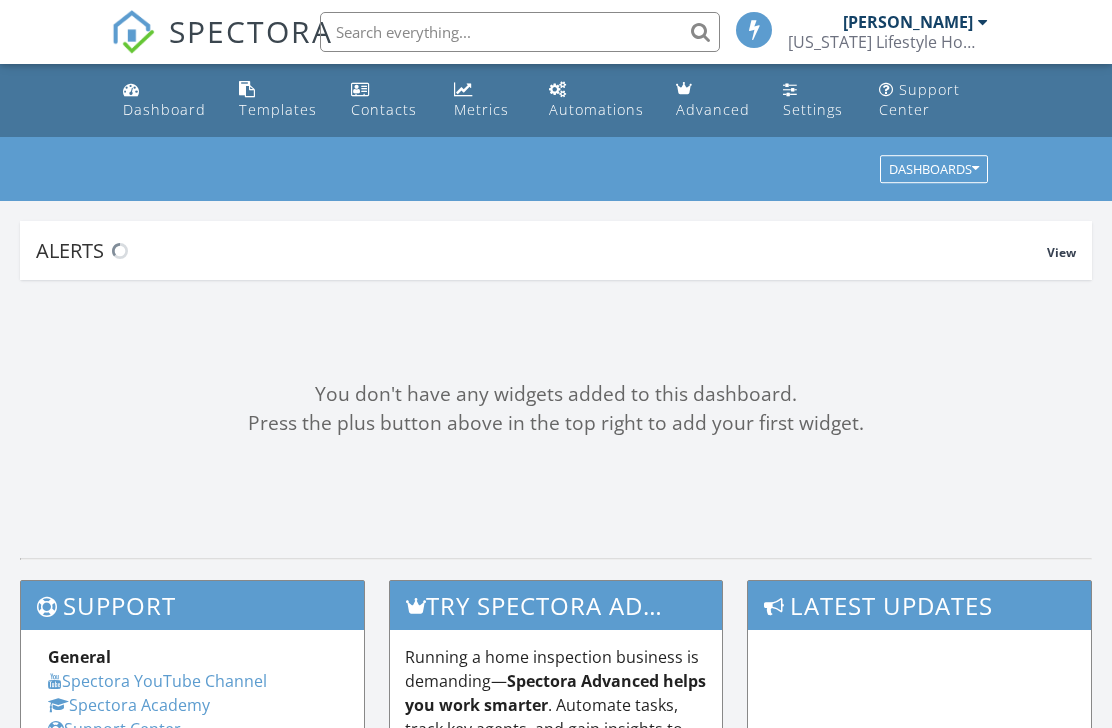scroll, scrollTop: 0, scrollLeft: 0, axis: both 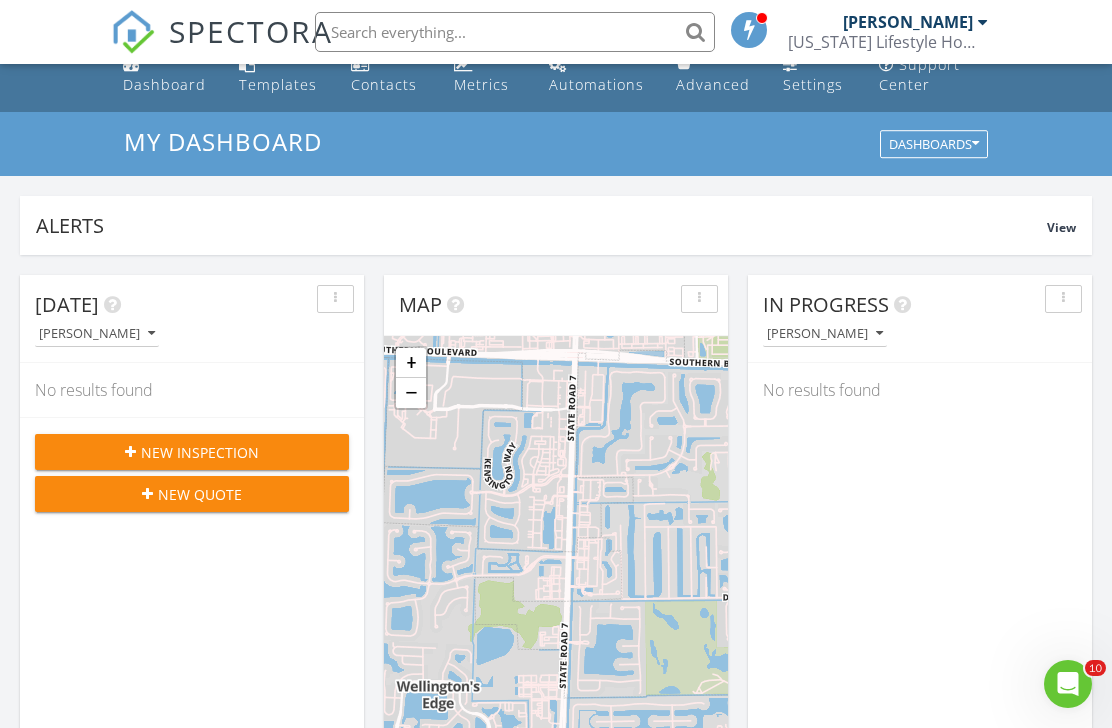 click on "New Inspection" at bounding box center (200, 452) 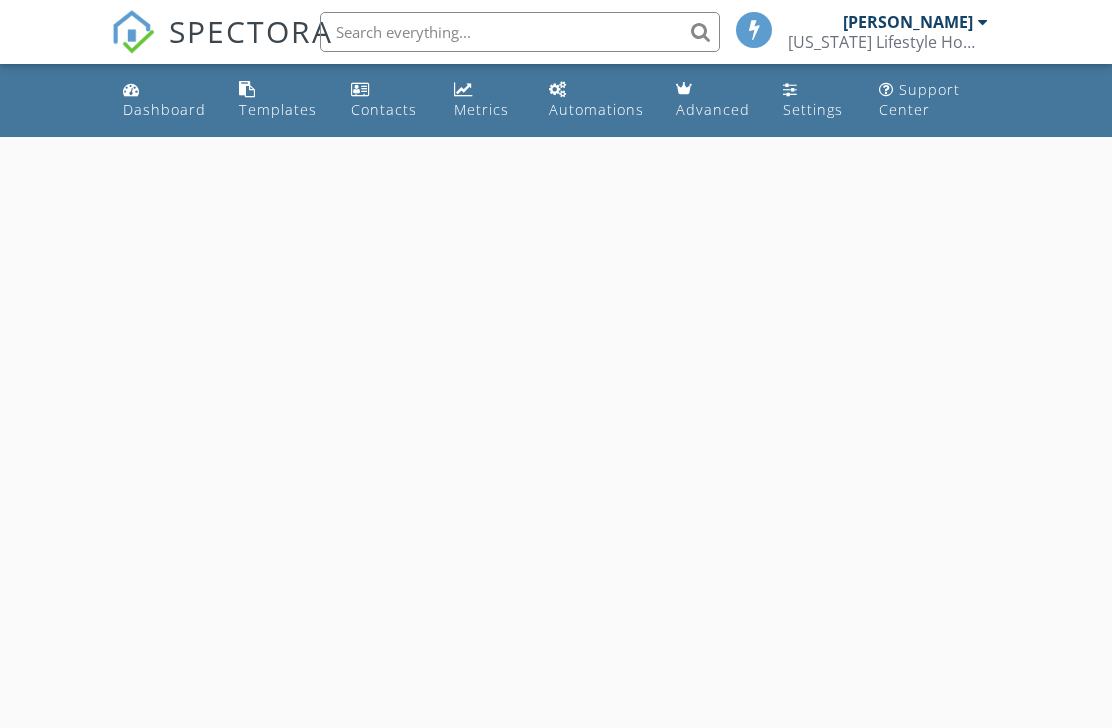 scroll, scrollTop: 0, scrollLeft: 0, axis: both 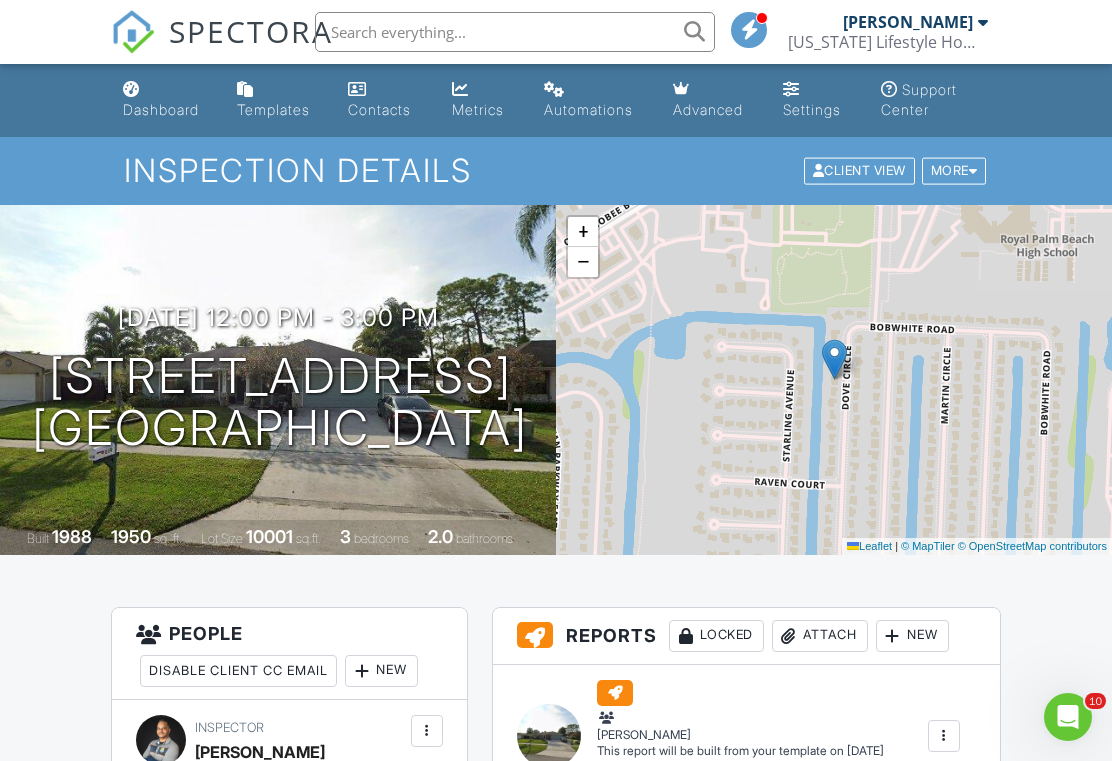 click on "Dashboard" at bounding box center (161, 109) 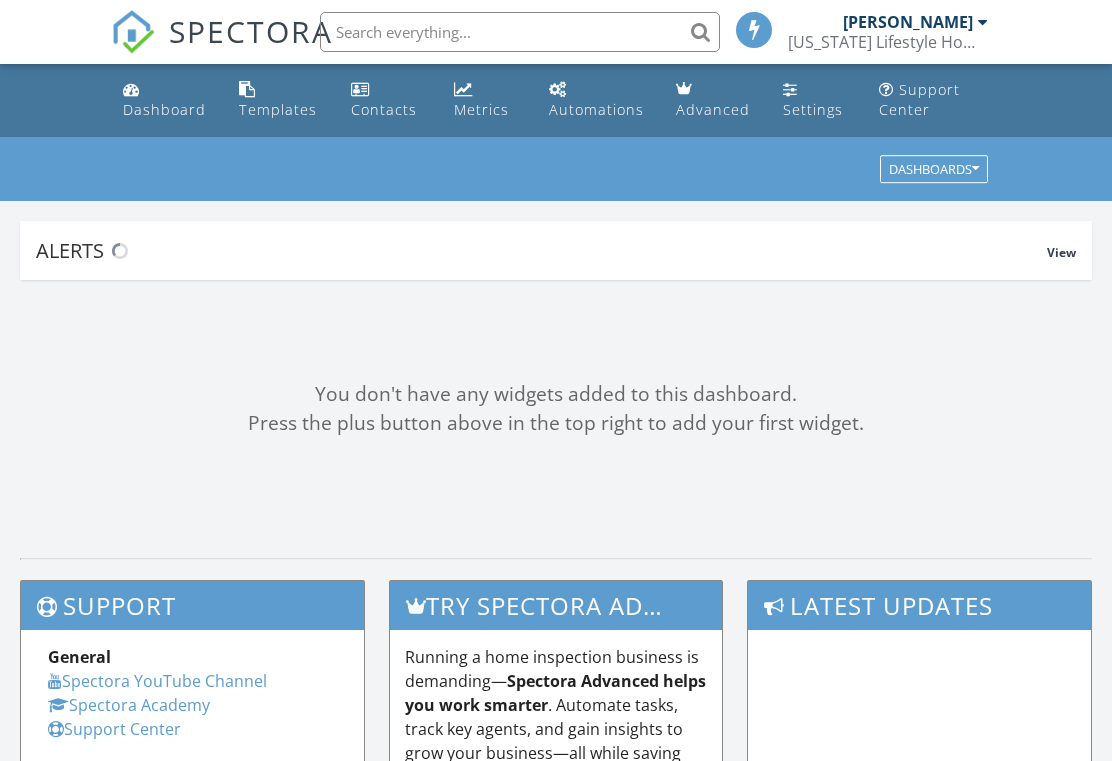 scroll, scrollTop: 0, scrollLeft: 0, axis: both 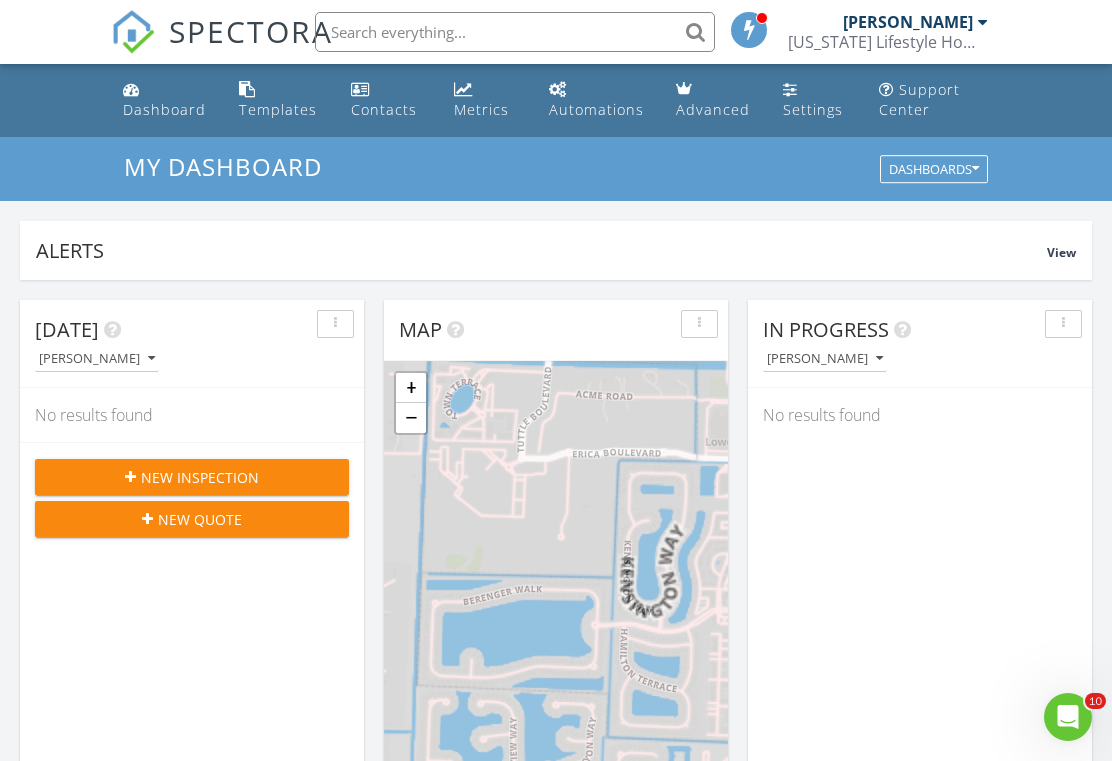 click on "New Inspection" at bounding box center (200, 477) 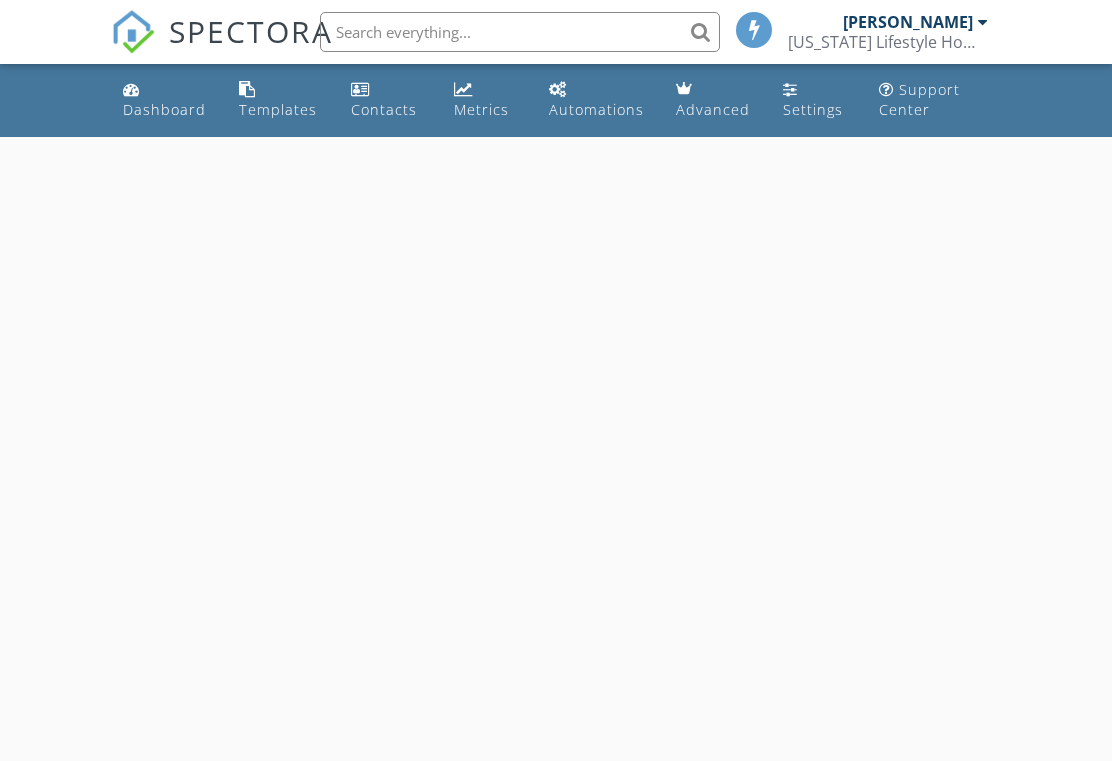 scroll, scrollTop: 0, scrollLeft: 0, axis: both 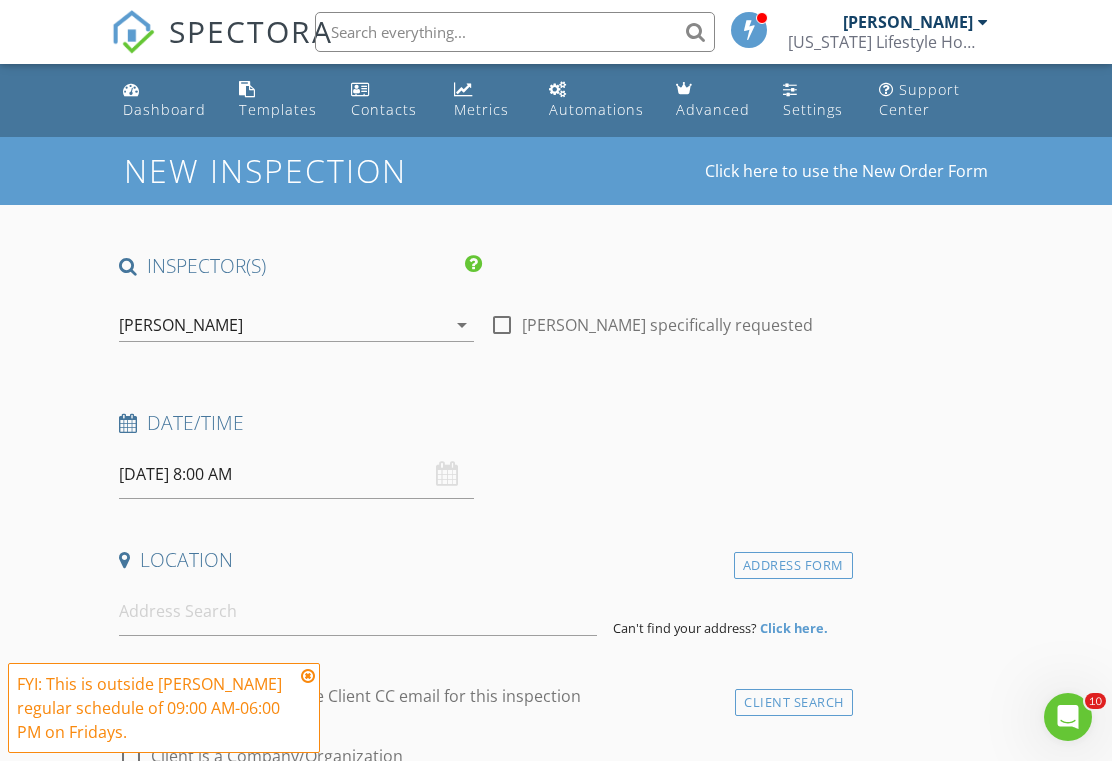 click on "07/11/2025 8:00 AM" at bounding box center [296, 474] 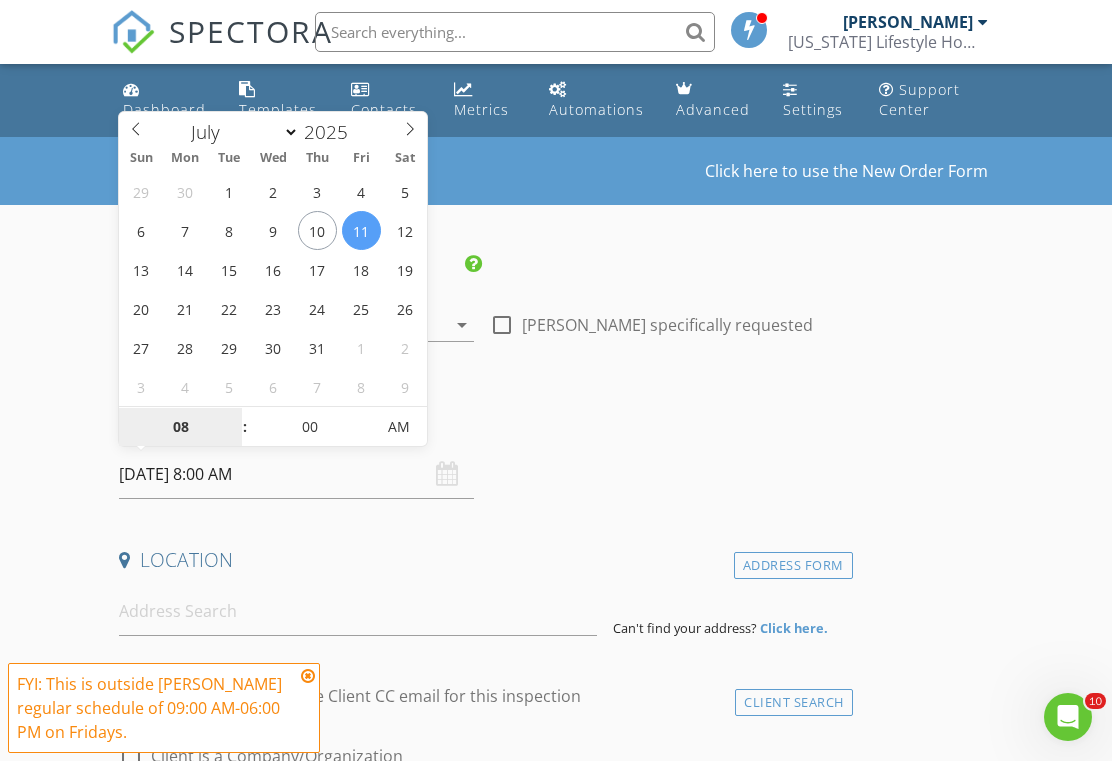 click on "08" at bounding box center [180, 428] 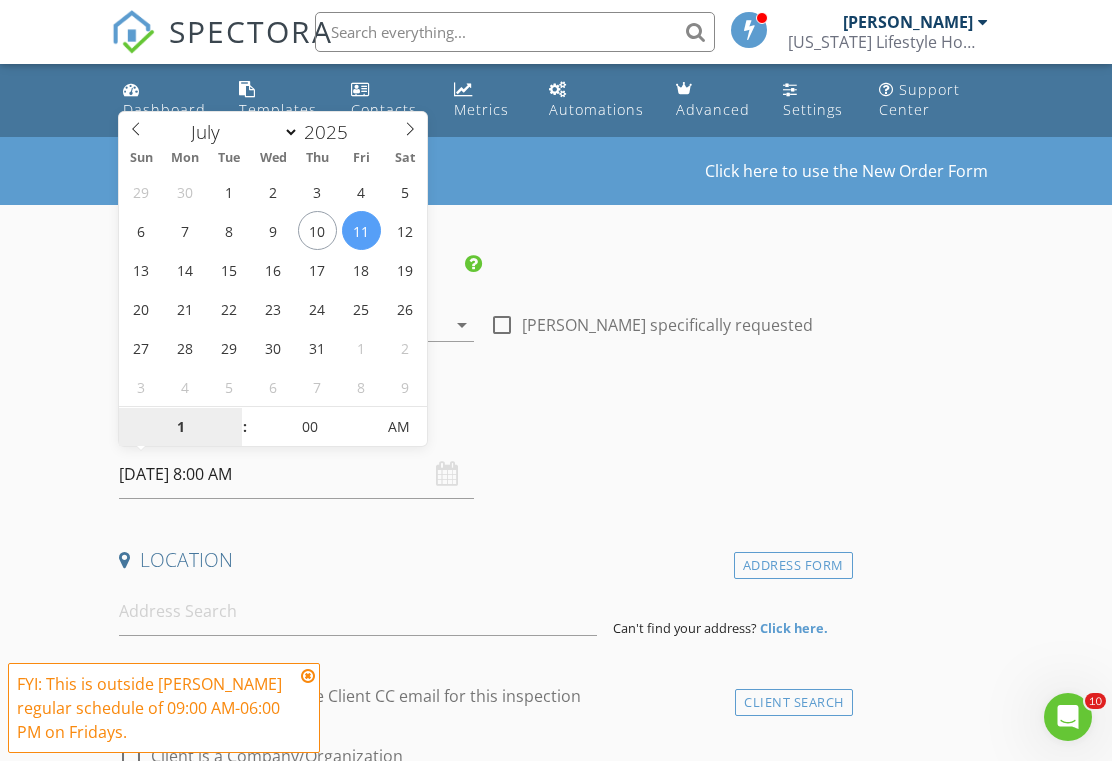type on "11" 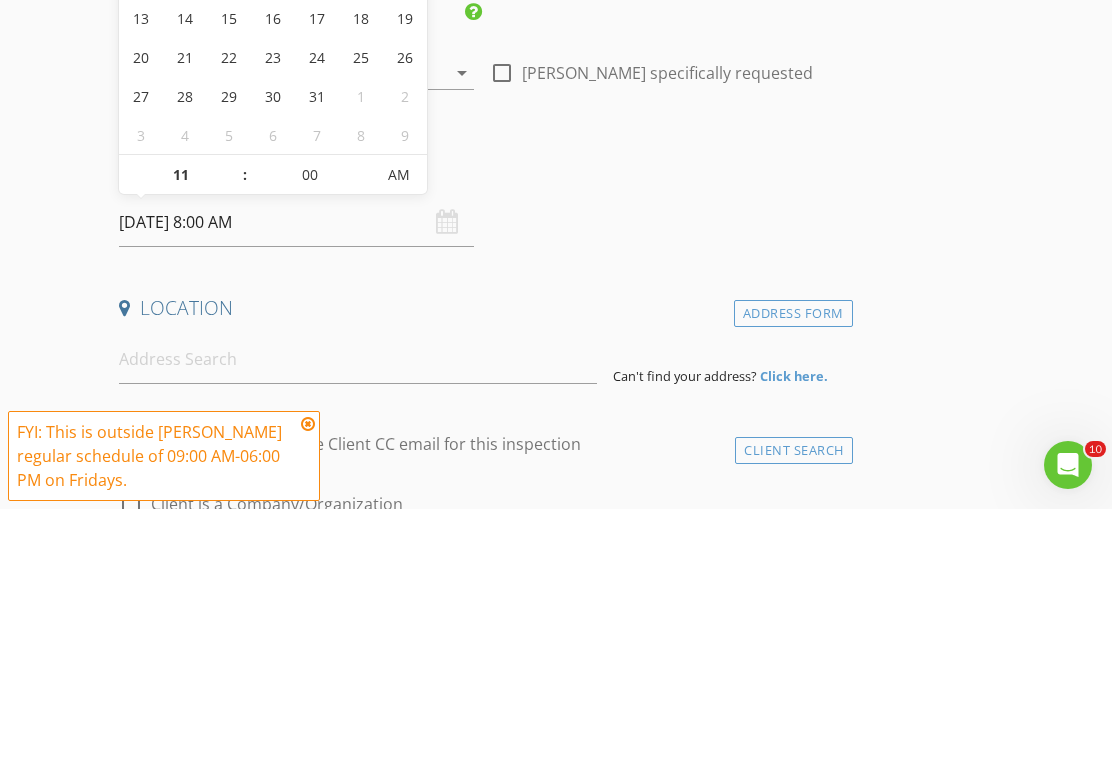 type on "07/11/2025 11:00 AM" 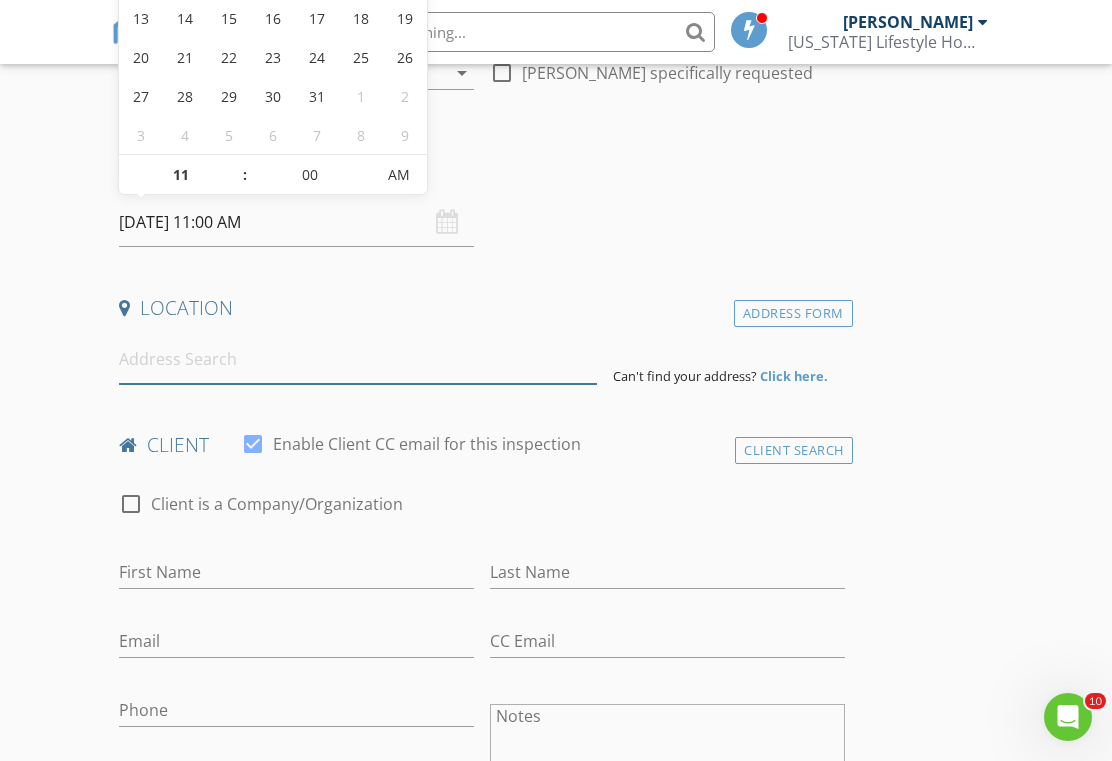 click at bounding box center (358, 359) 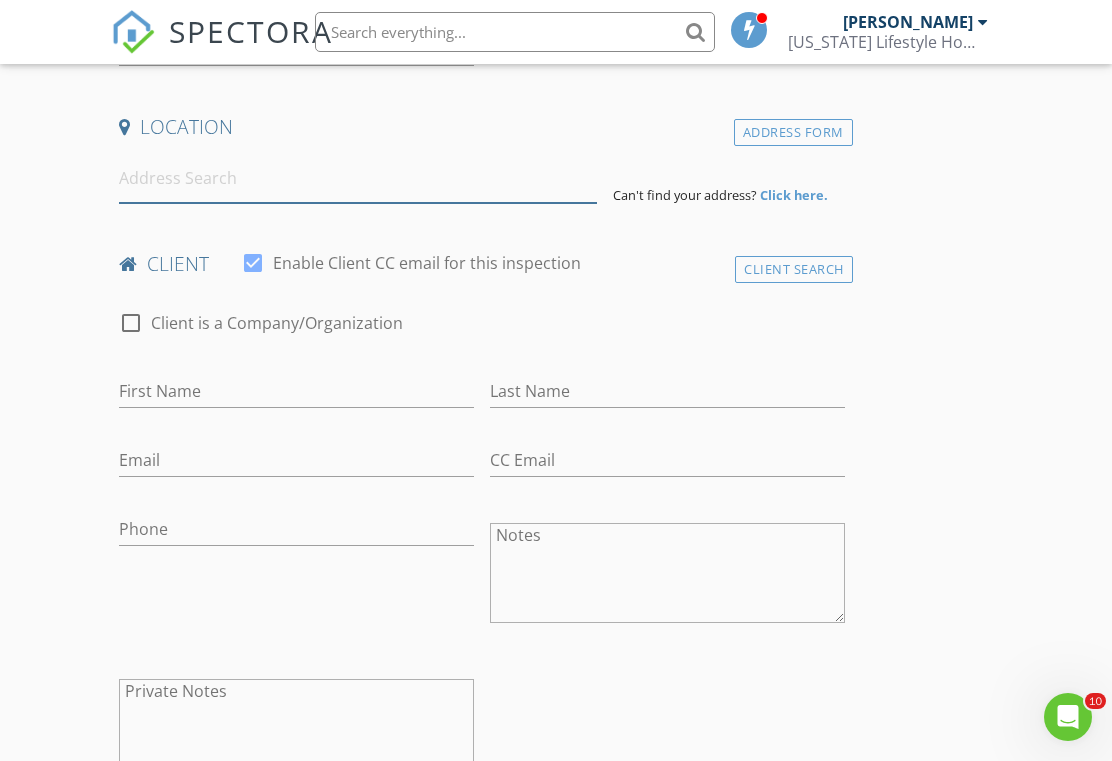 scroll, scrollTop: 432, scrollLeft: 0, axis: vertical 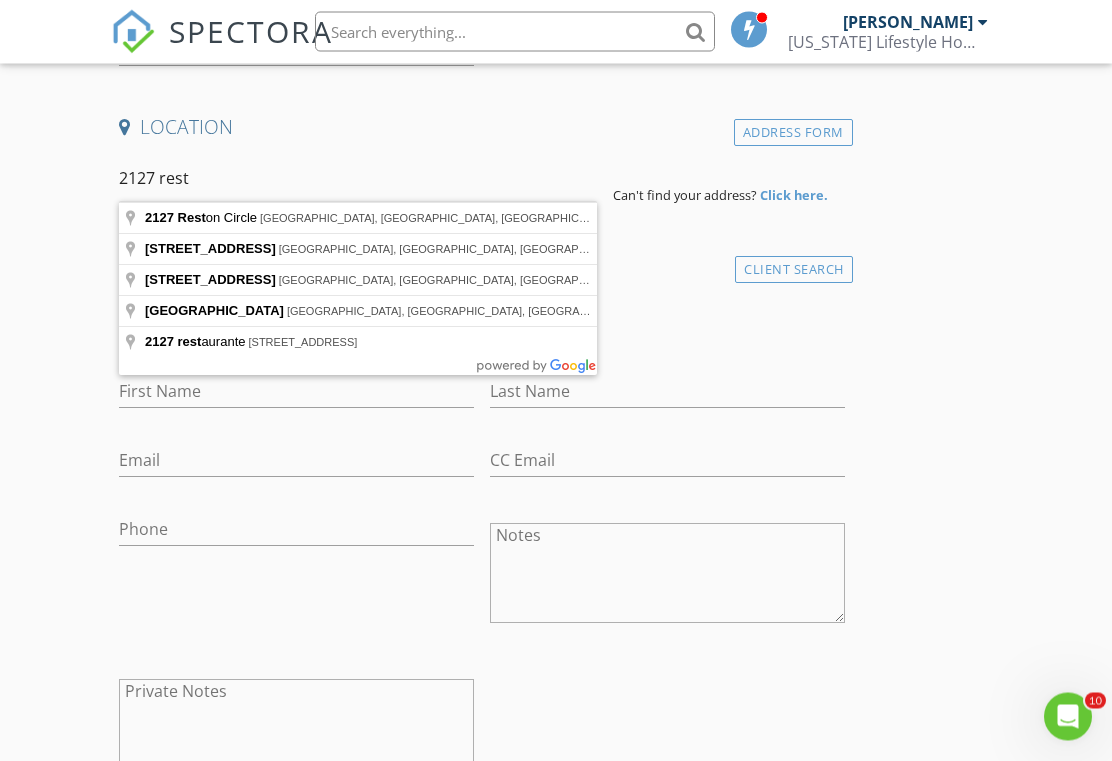 type on "2127 Reston Circle, Royal Palm Beach, FL, USA" 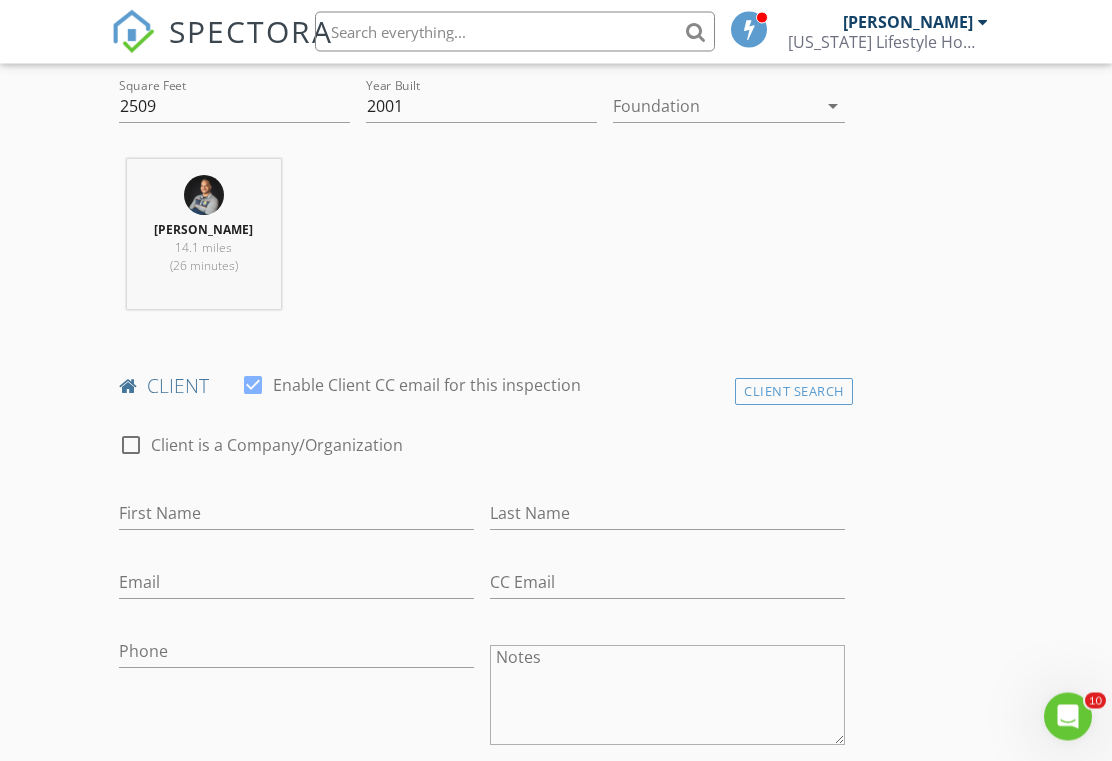 scroll, scrollTop: 752, scrollLeft: 0, axis: vertical 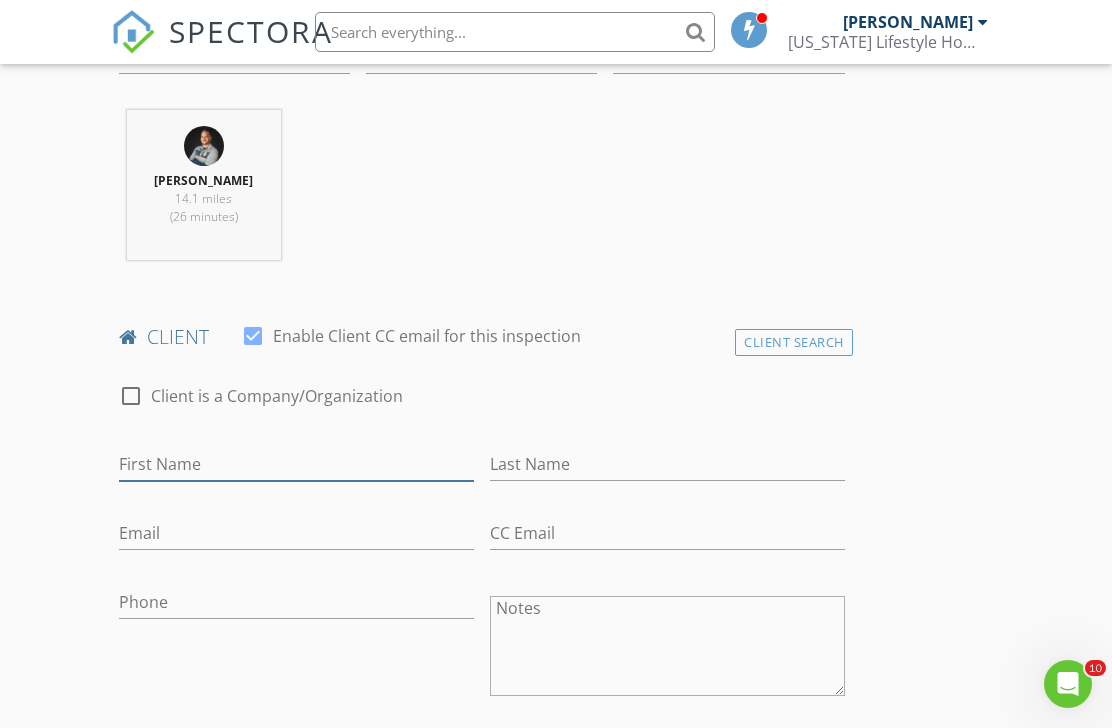 click on "First Name" at bounding box center (296, 464) 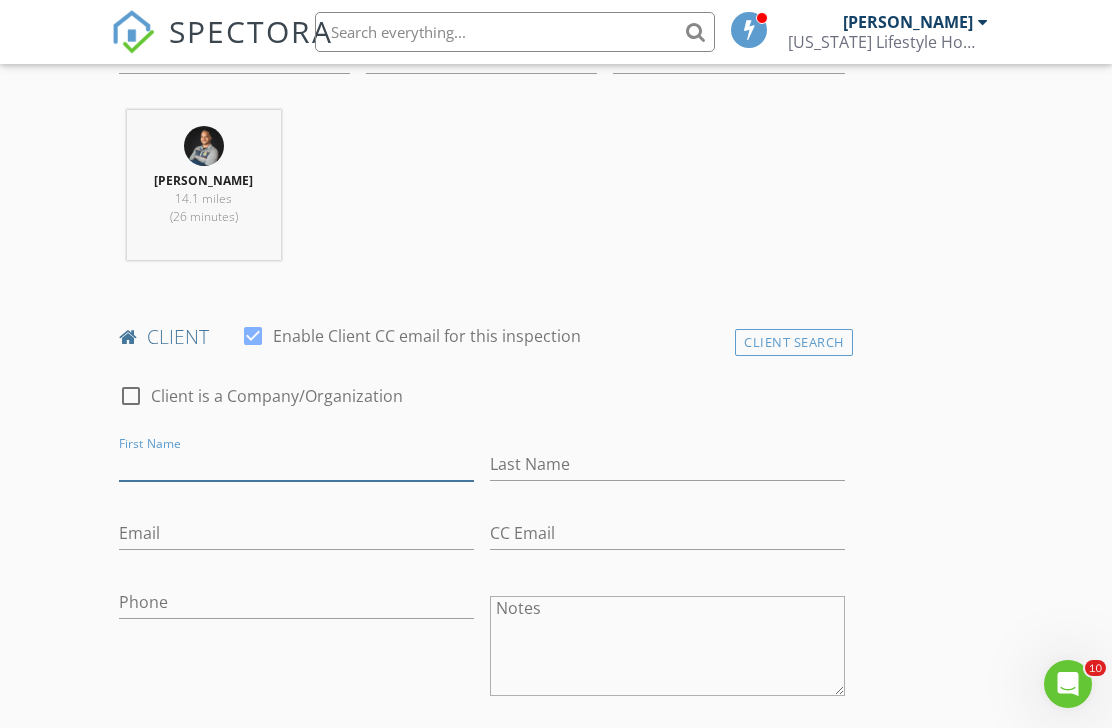 scroll, scrollTop: 768, scrollLeft: 0, axis: vertical 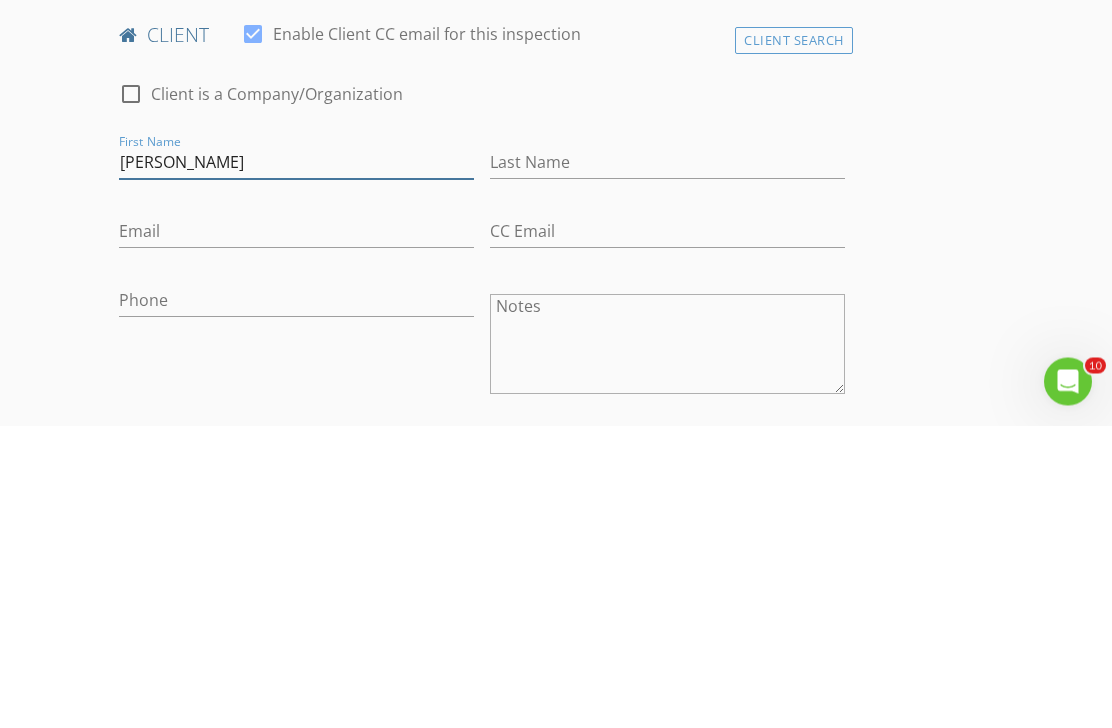 type on "[PERSON_NAME]" 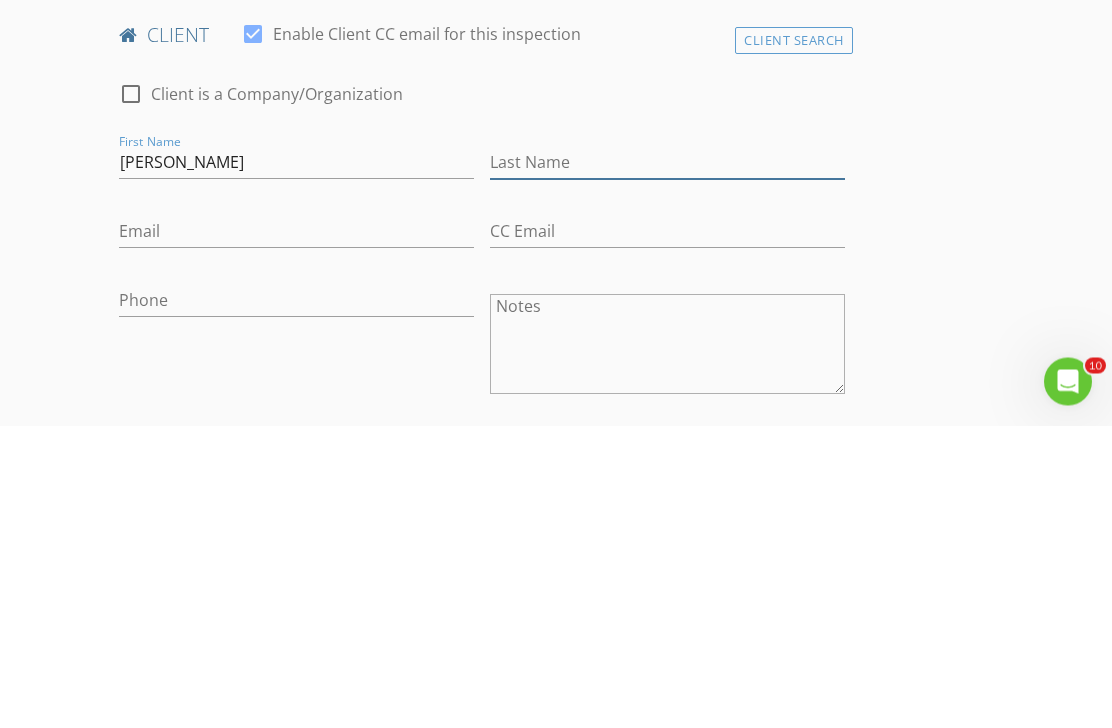 click on "Last Name" at bounding box center (667, 465) 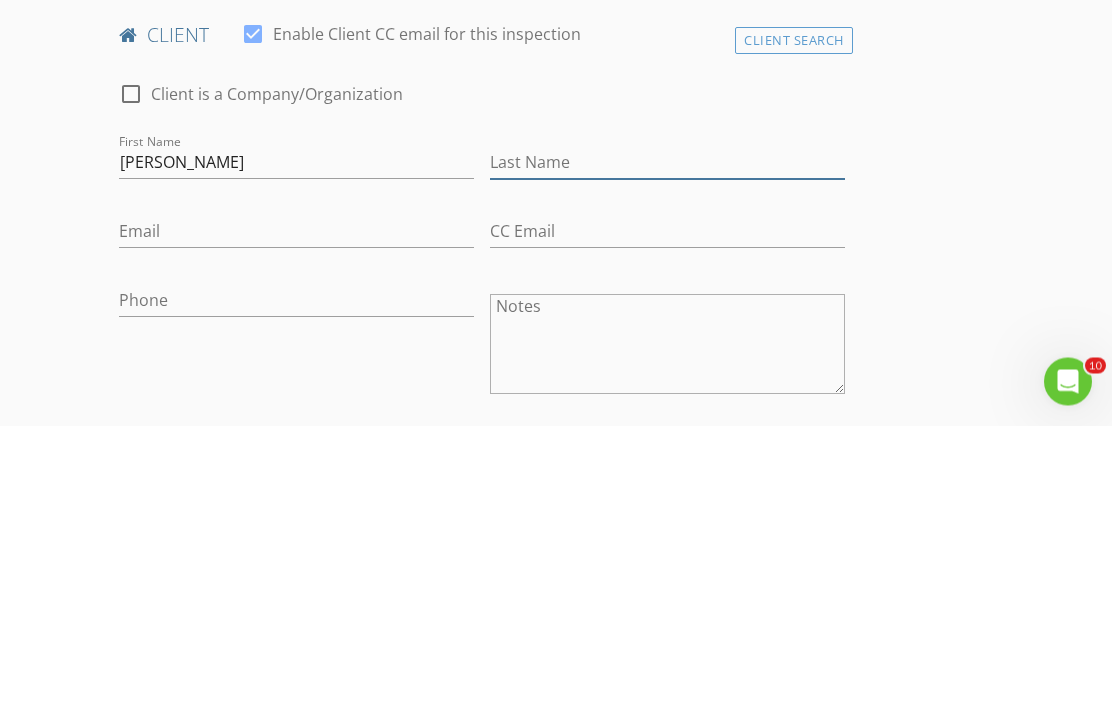 scroll, scrollTop: 1071, scrollLeft: 0, axis: vertical 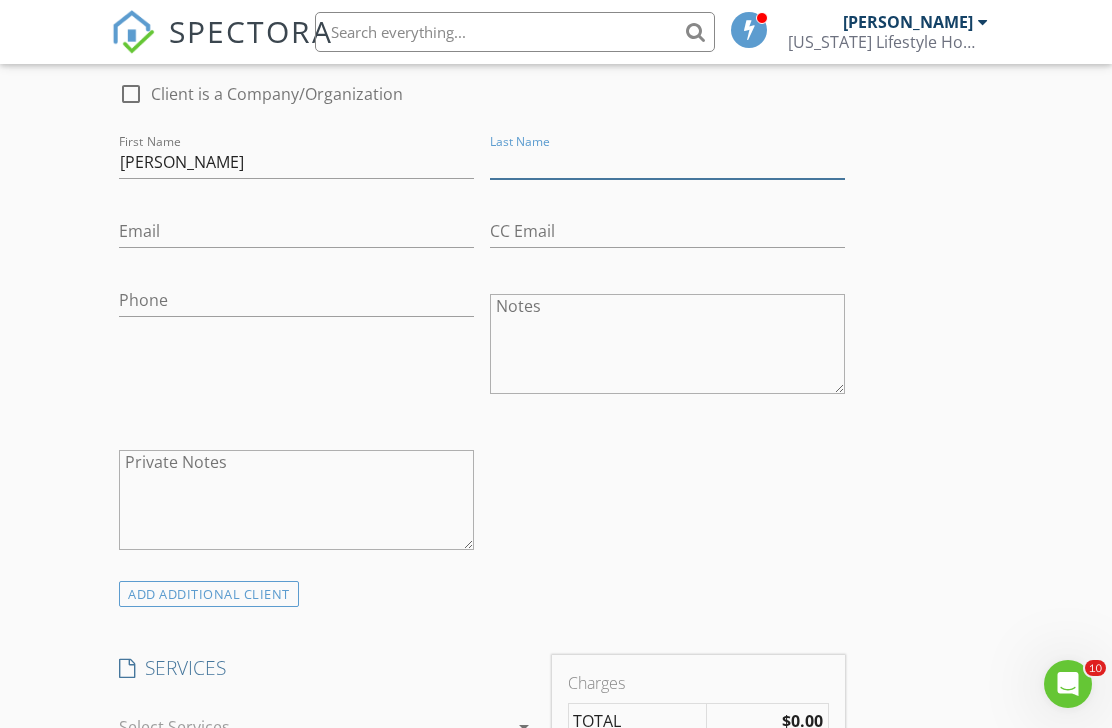 click on "Last Name" at bounding box center [667, 162] 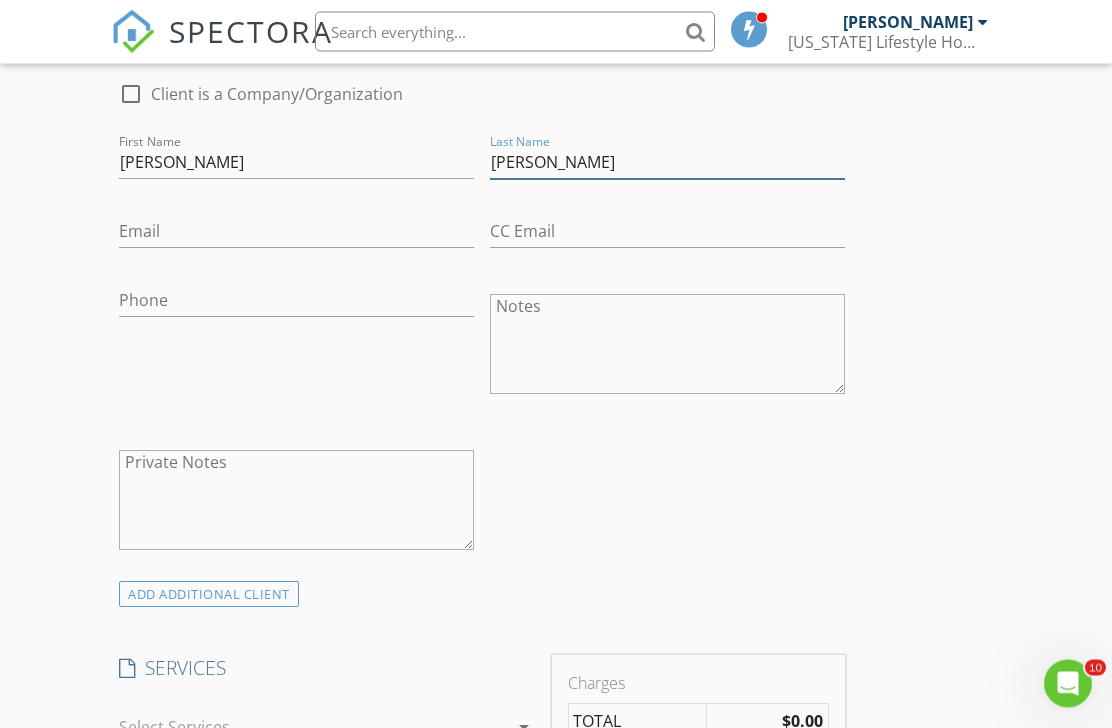type on "[PERSON_NAME]" 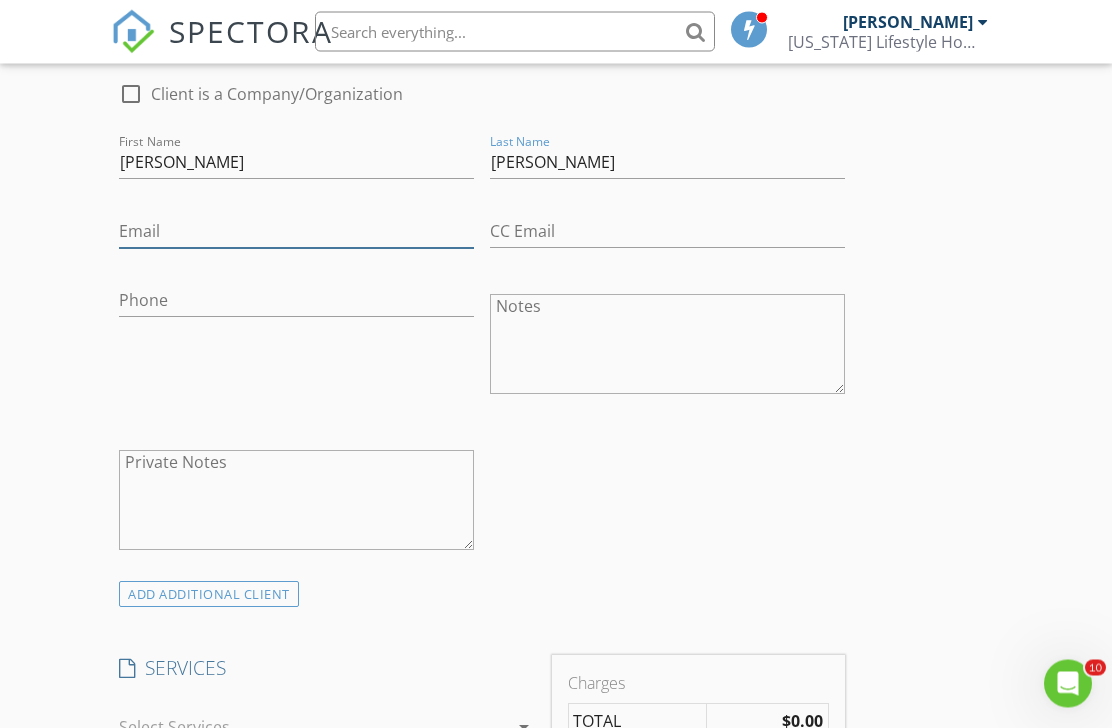 click on "Email" at bounding box center (296, 232) 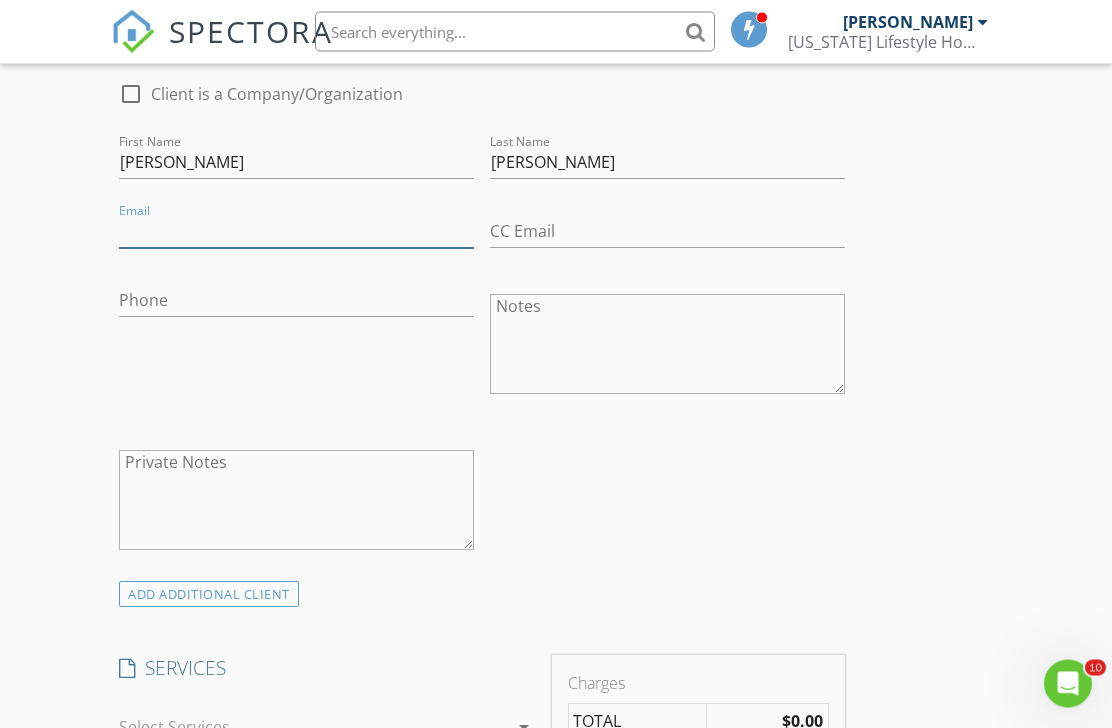 scroll, scrollTop: 1048, scrollLeft: 0, axis: vertical 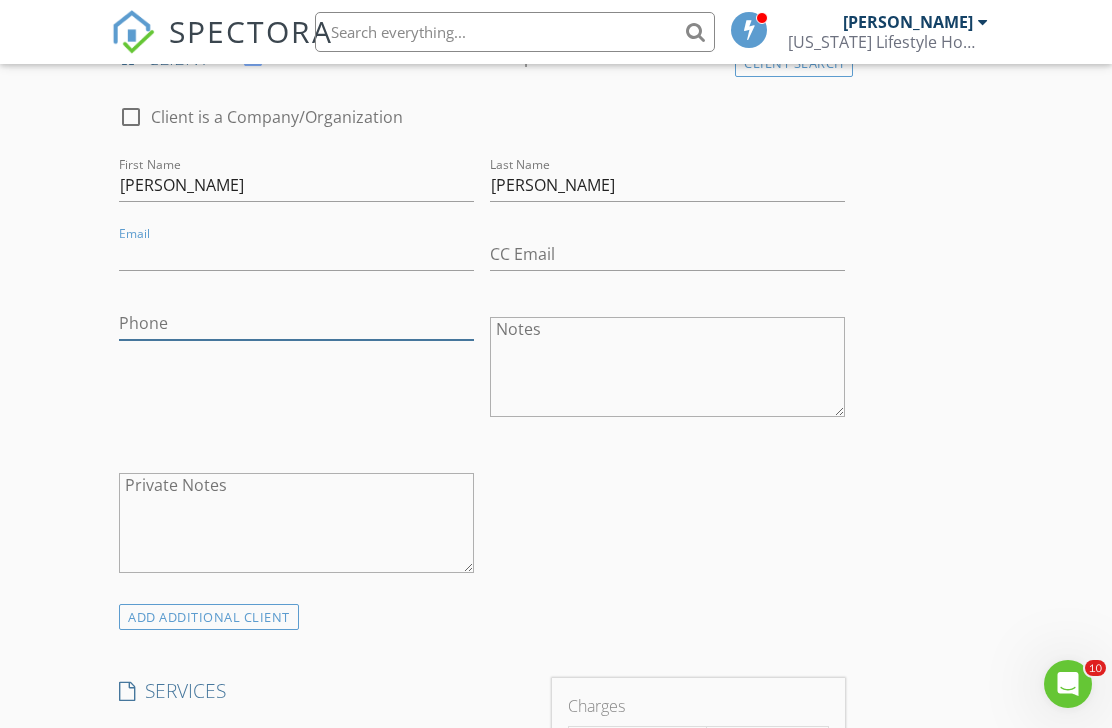 click on "Phone" at bounding box center (296, 327) 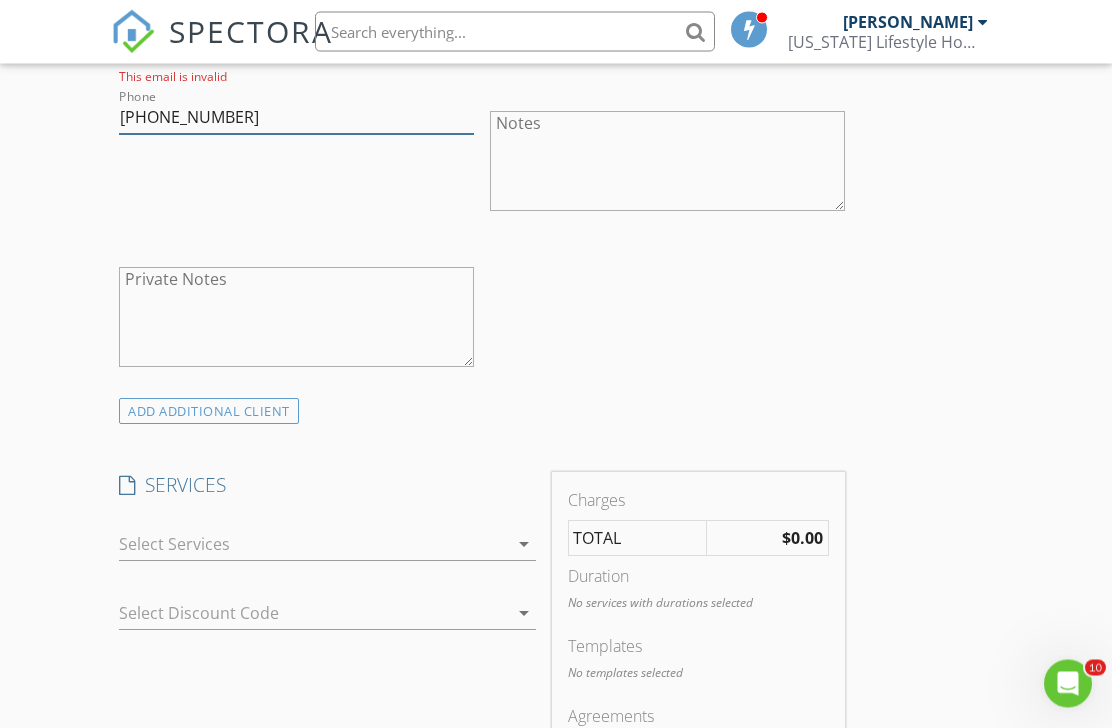 scroll, scrollTop: 1259, scrollLeft: 0, axis: vertical 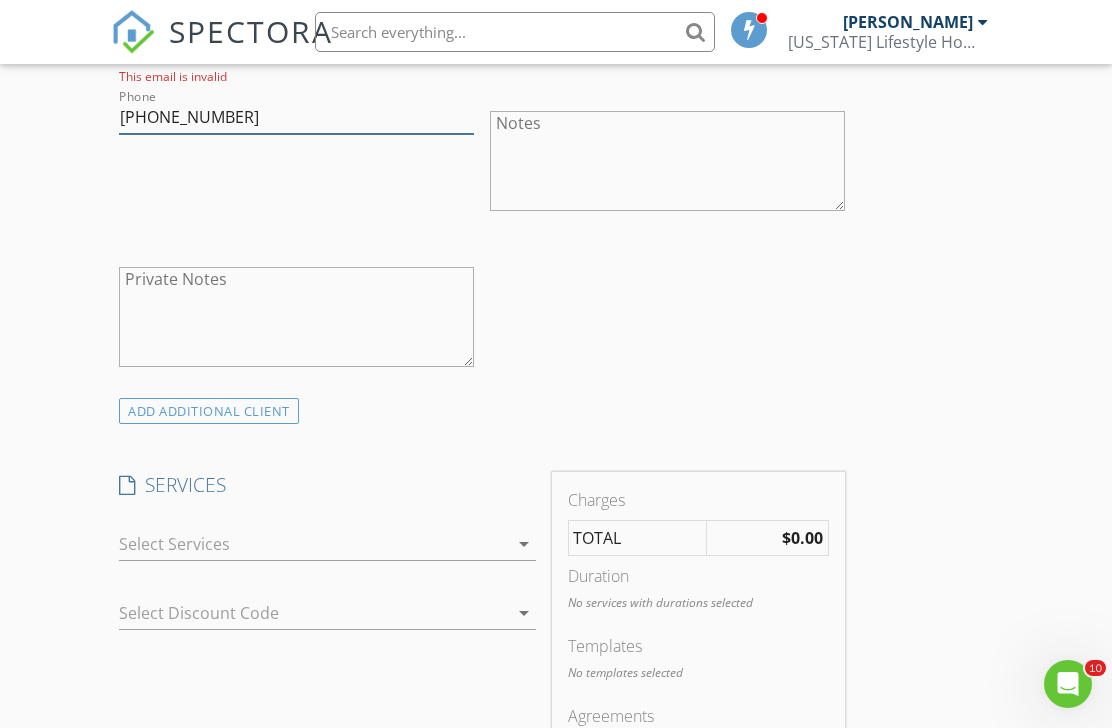 type on "[PHONE_NUMBER]" 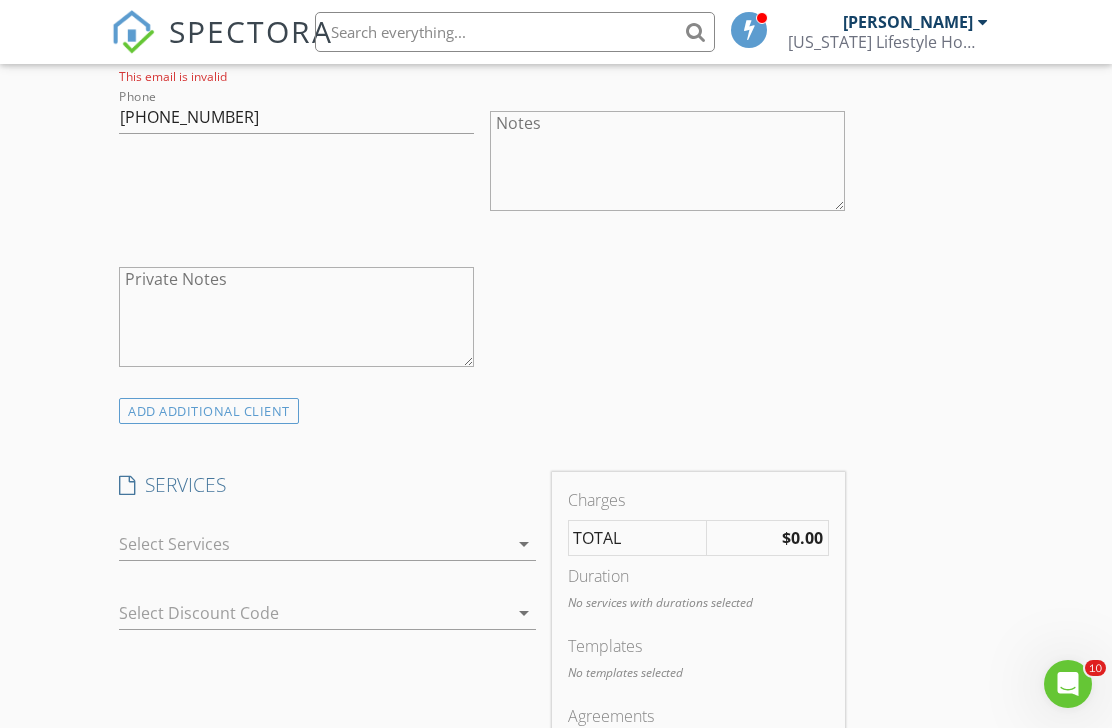click at bounding box center (313, 544) 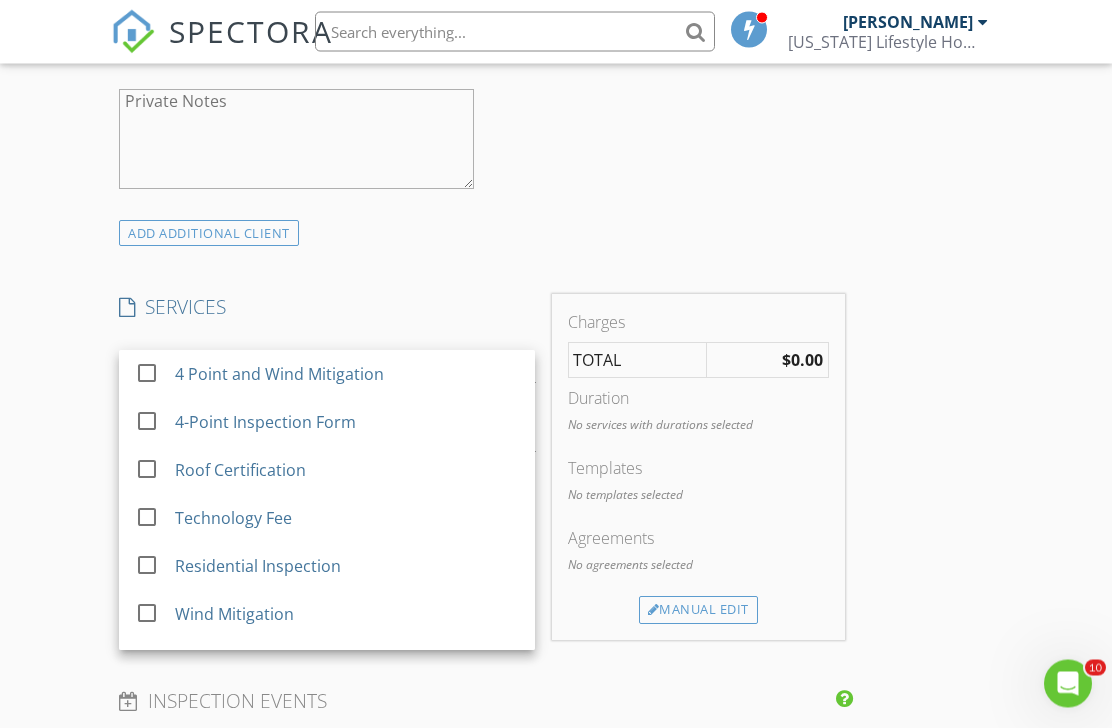scroll, scrollTop: 1437, scrollLeft: 0, axis: vertical 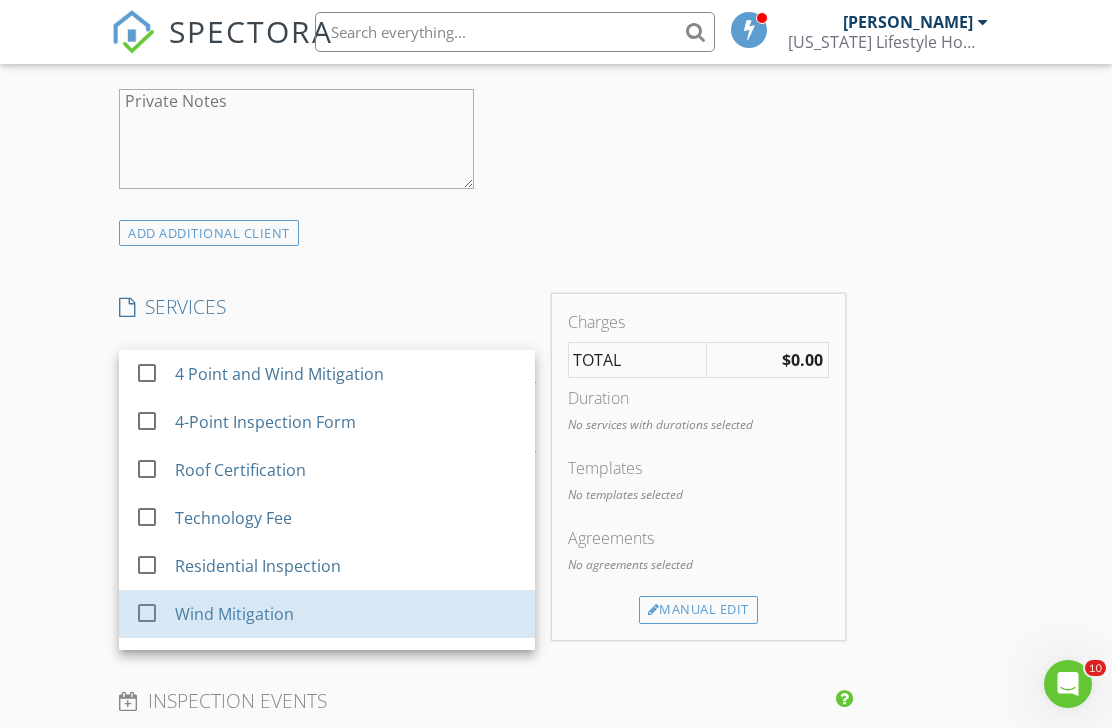 click on "Wind Mitigation" at bounding box center [347, 614] 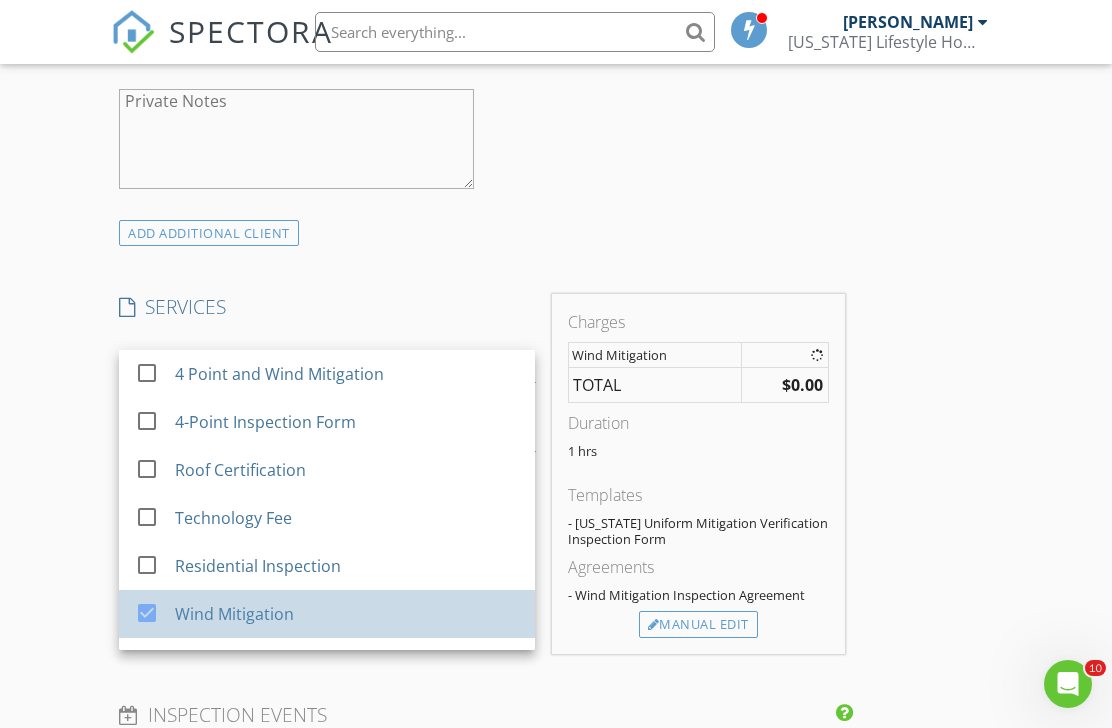 click on "Technology Fee" at bounding box center (347, 518) 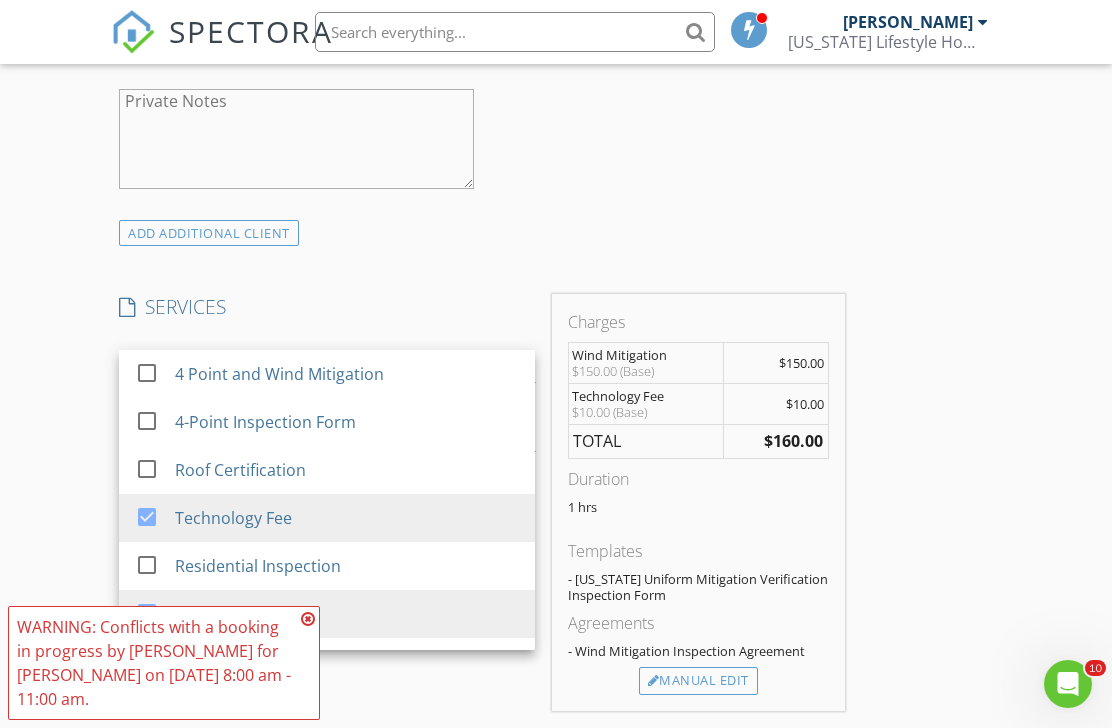 click on "INSPECTOR(S)
check_box   Christopher Reyes   PRIMARY   check_box_outline_blank   Juan Vasquez     Christopher Reyes arrow_drop_down   check_box_outline_blank Christopher Reyes specifically requested
Date/Time
07/11/2025 11:00 AM
Location
Address Search       Address 2127 Reston Cir   Unit   City Royal Palm Beach   State FL   Zip 33411   County Palm Beach     Square Feet 2509   Year Built 2001   Foundation arrow_drop_down     Christopher Reyes     14.1 miles     (26 minutes)
client
check_box Enable Client CC email for this inspection   Client Search     check_box_outline_blank Client is a Company/Organization     First Name Trevor   Last Name Magnuski   Email This email is invalid   CC Email   Phone 717-514-7741           Notes   Private Notes
ADD ADDITIONAL client
SERVICES" at bounding box center (556, 493) 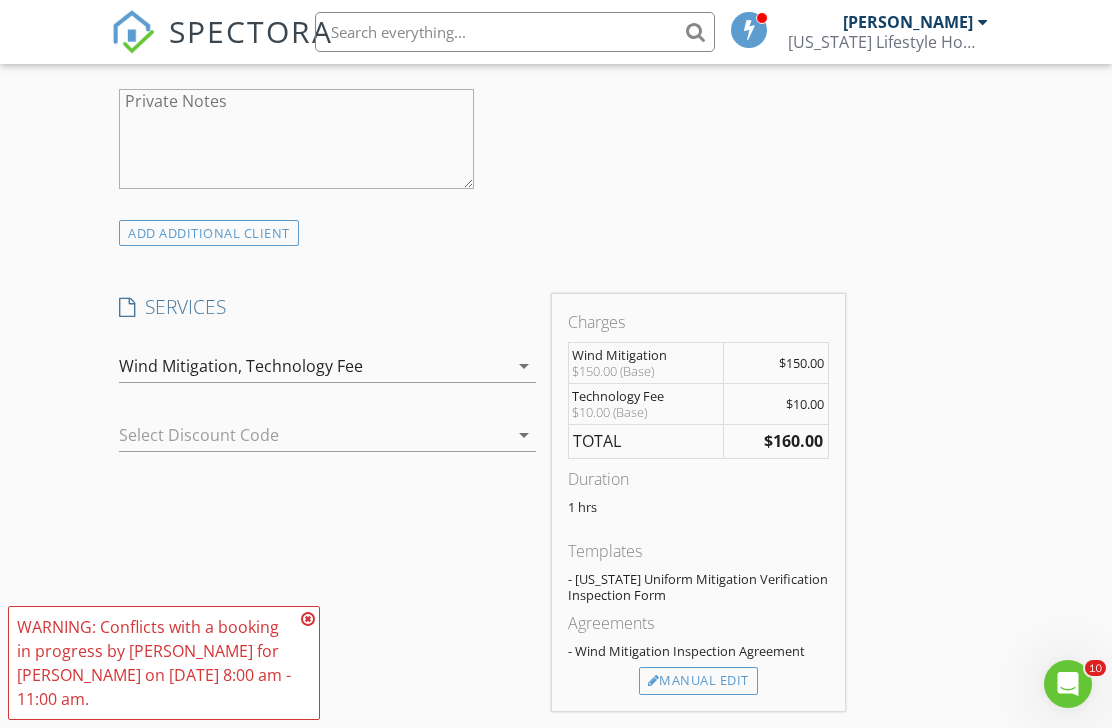 click on "Manual Edit" at bounding box center [698, 681] 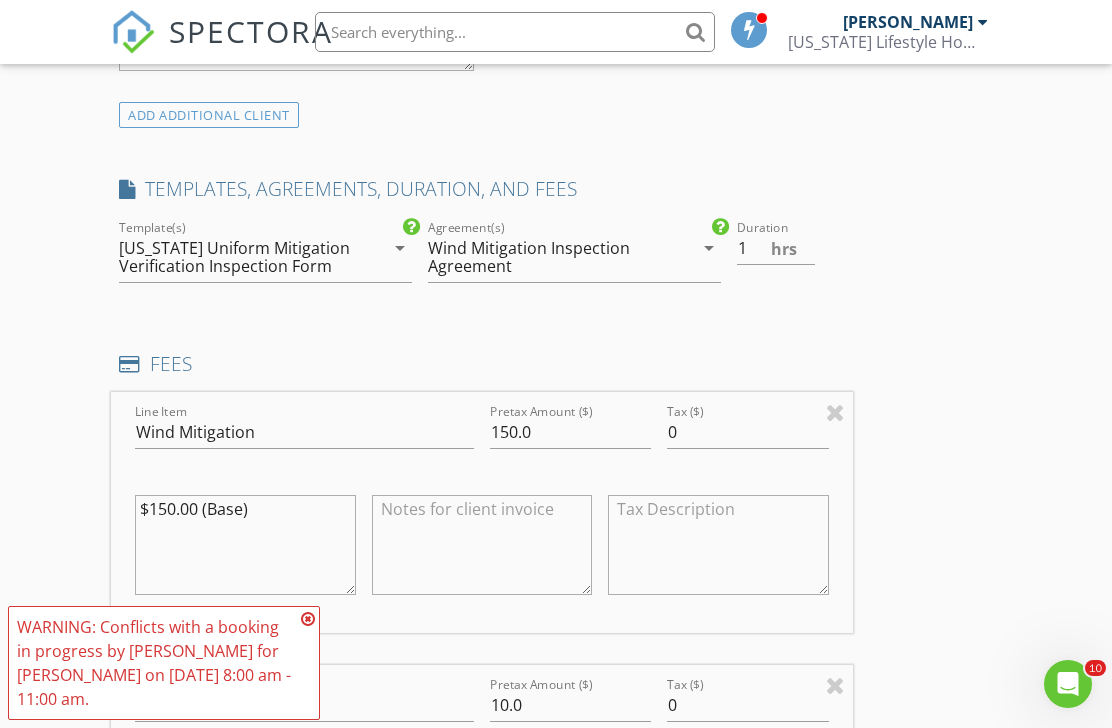 scroll, scrollTop: 1558, scrollLeft: 0, axis: vertical 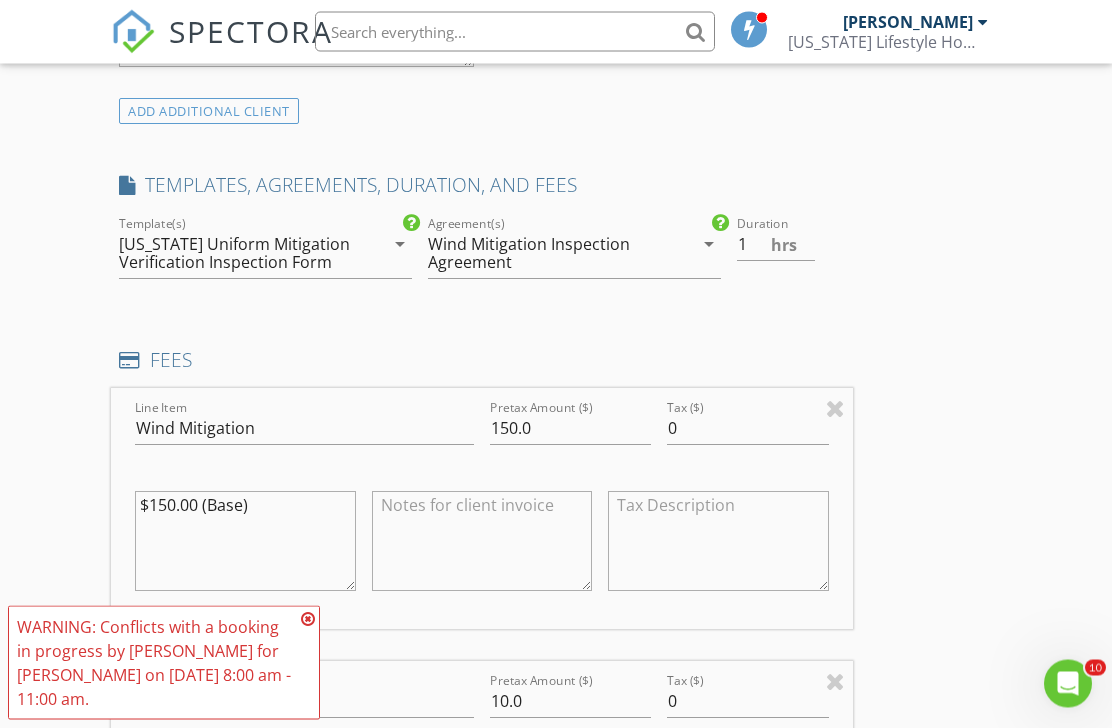 click at bounding box center (482, 542) 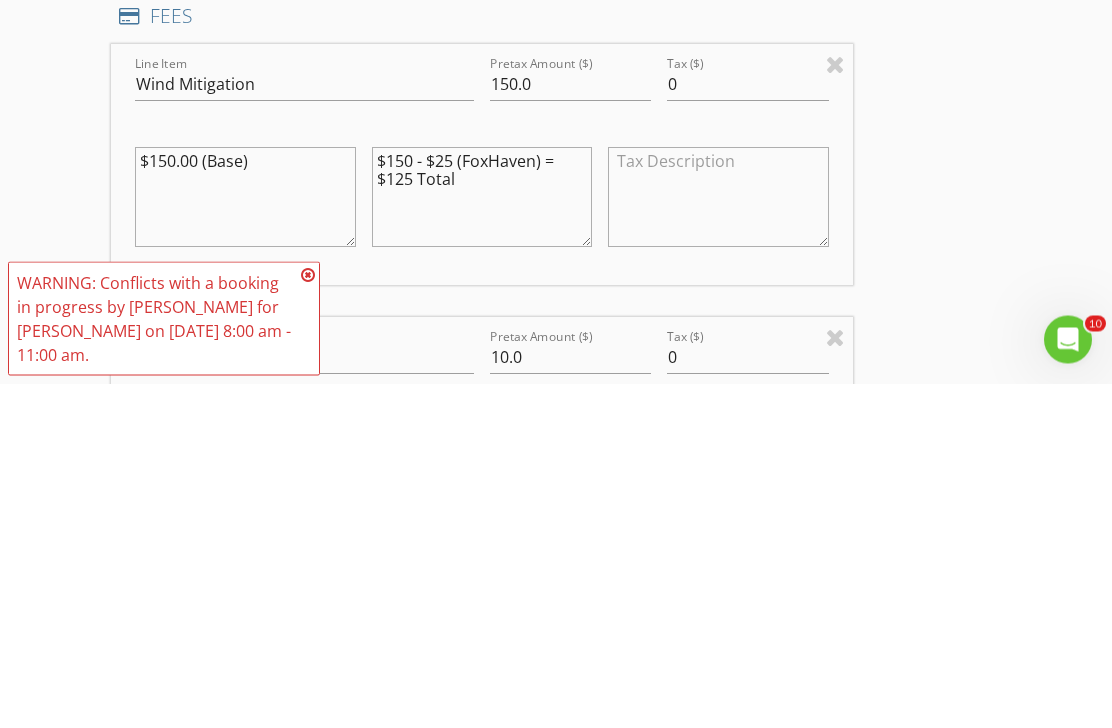 scroll, scrollTop: 1903, scrollLeft: 0, axis: vertical 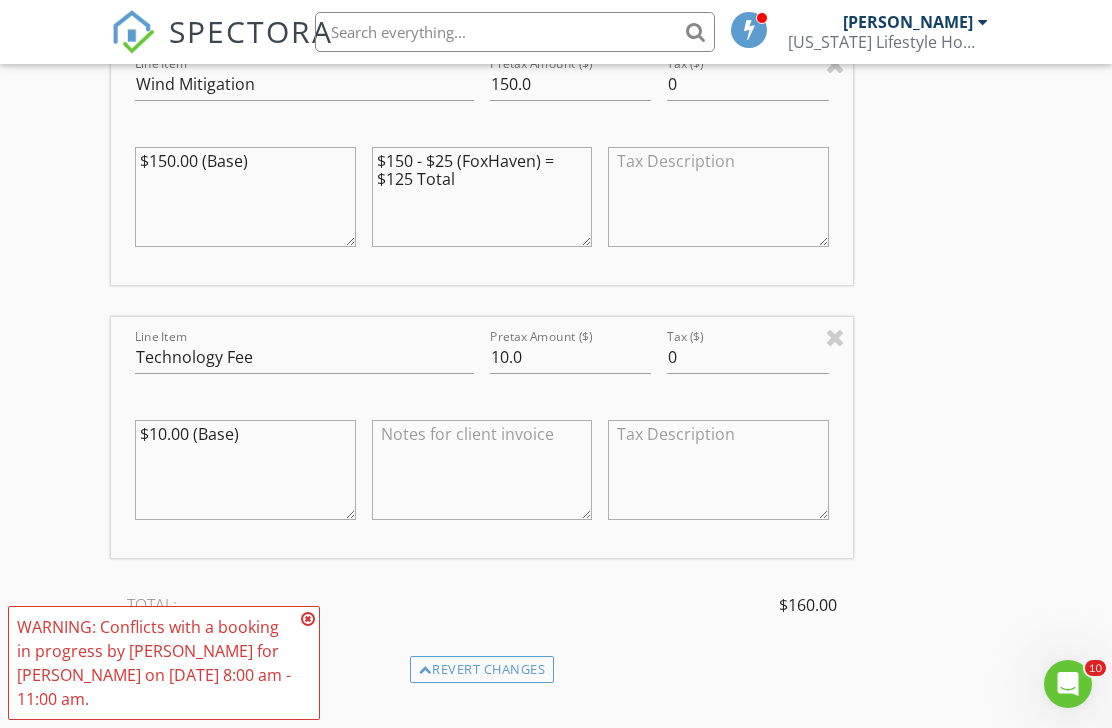type on "$150 - $25 (FoxHaven) = $125 Total" 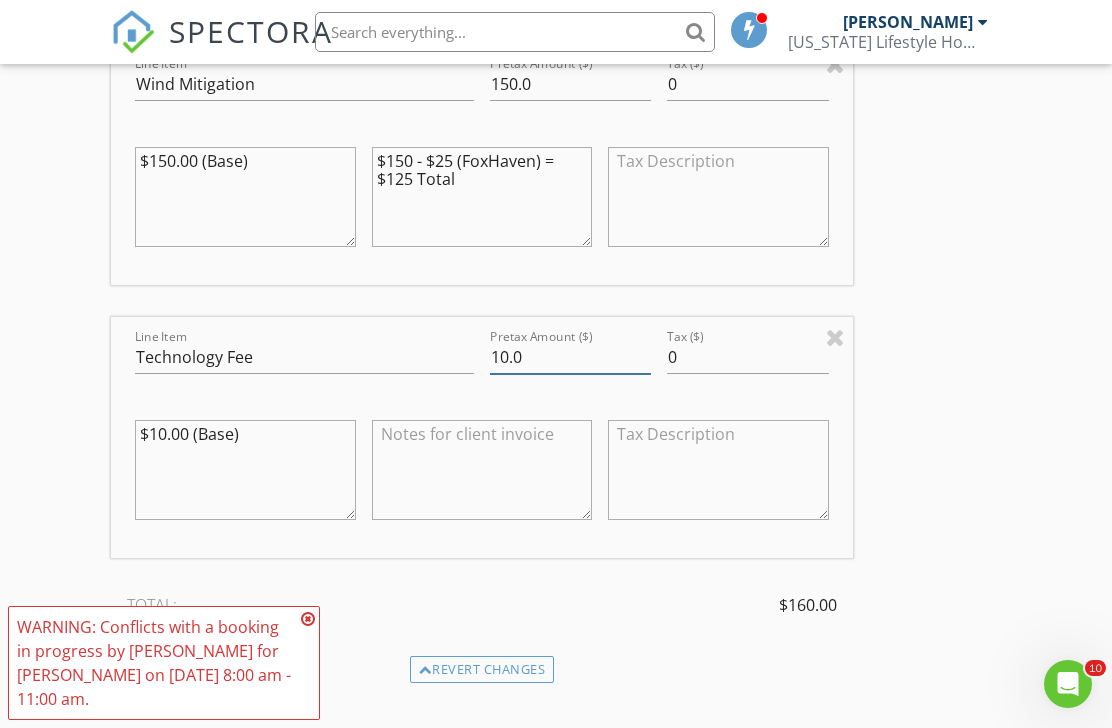 click on "10.0" at bounding box center [570, 357] 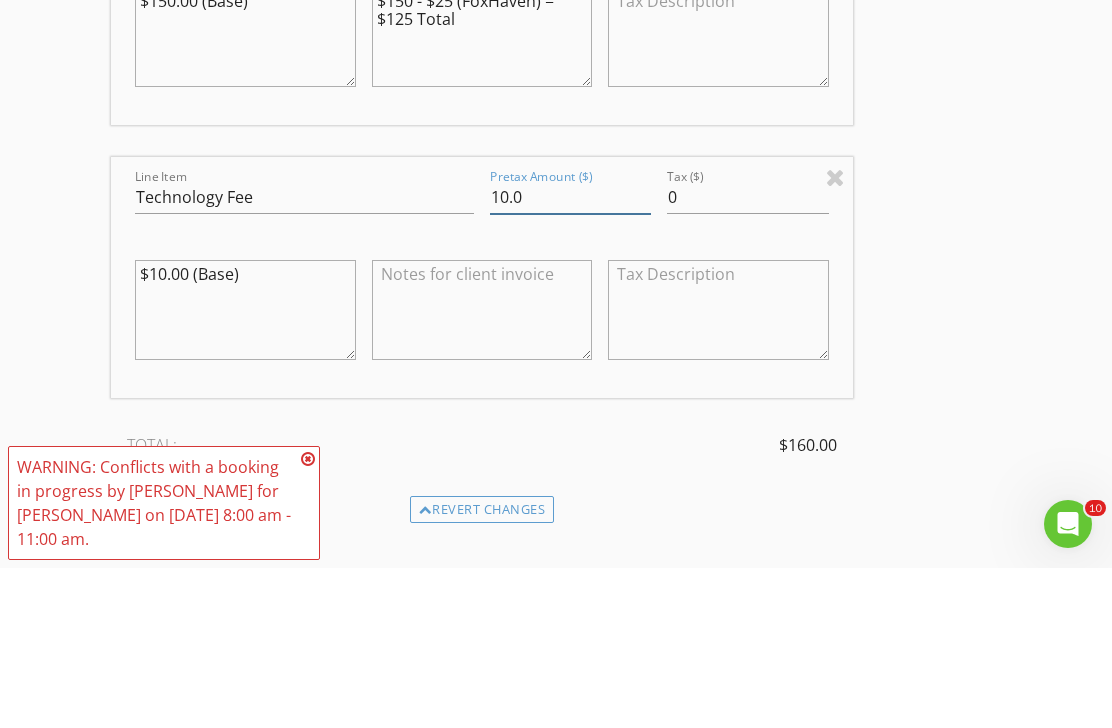 click on "10.0" at bounding box center (570, 357) 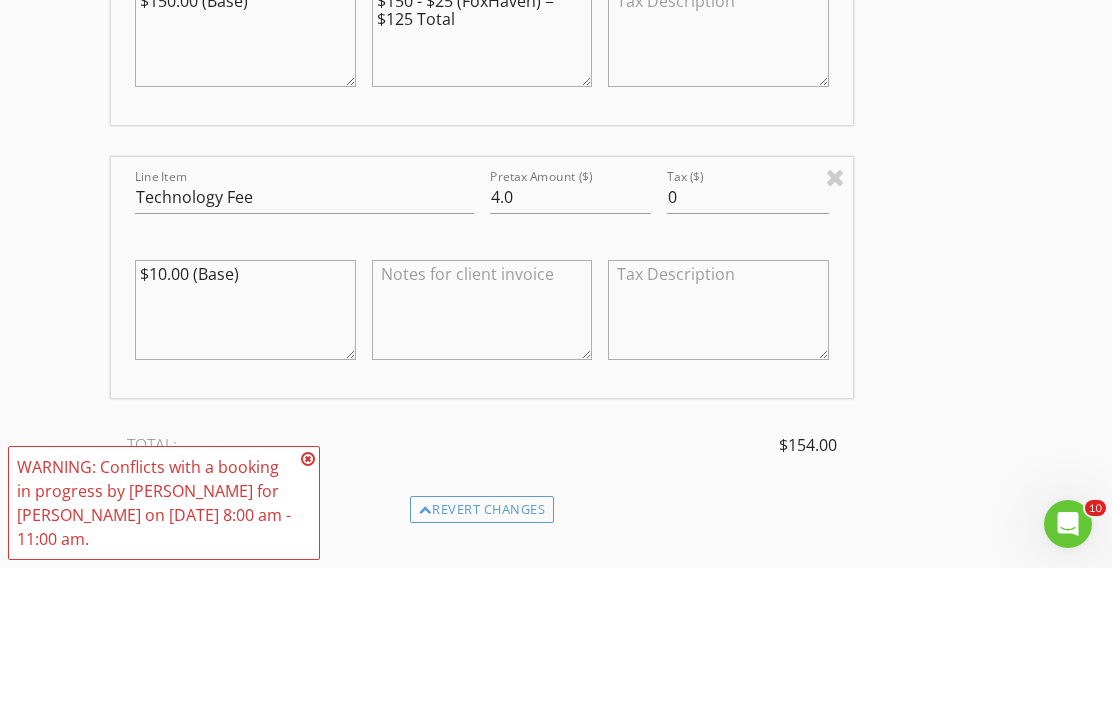 scroll, scrollTop: 2063, scrollLeft: 0, axis: vertical 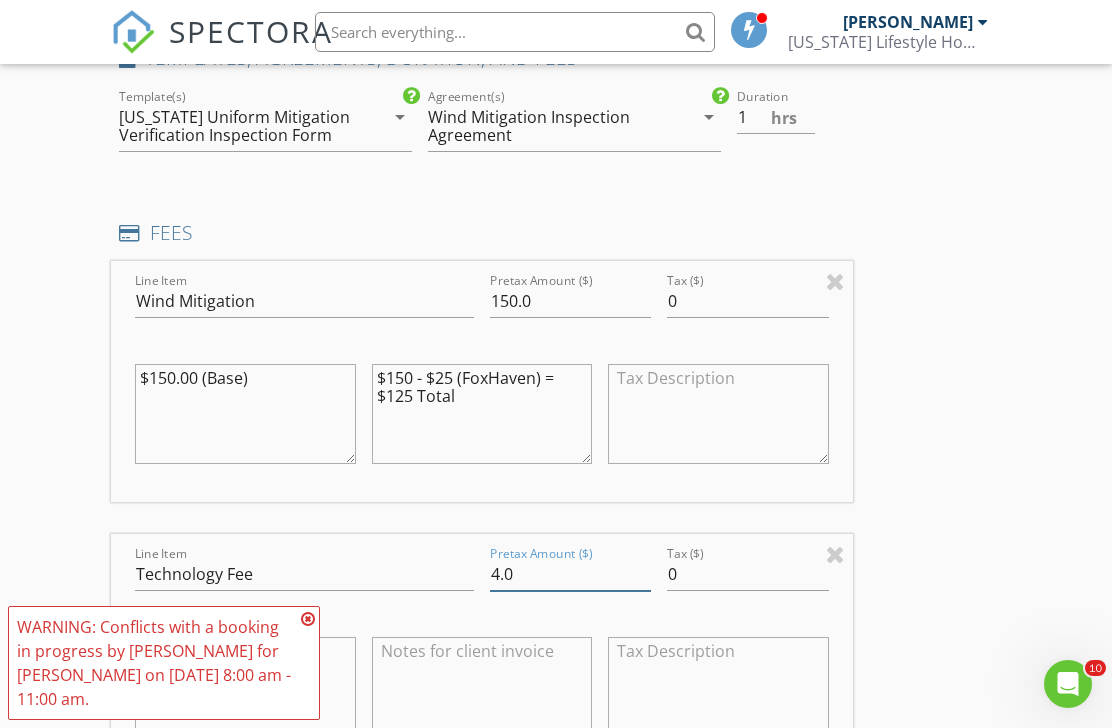 type on "4.0" 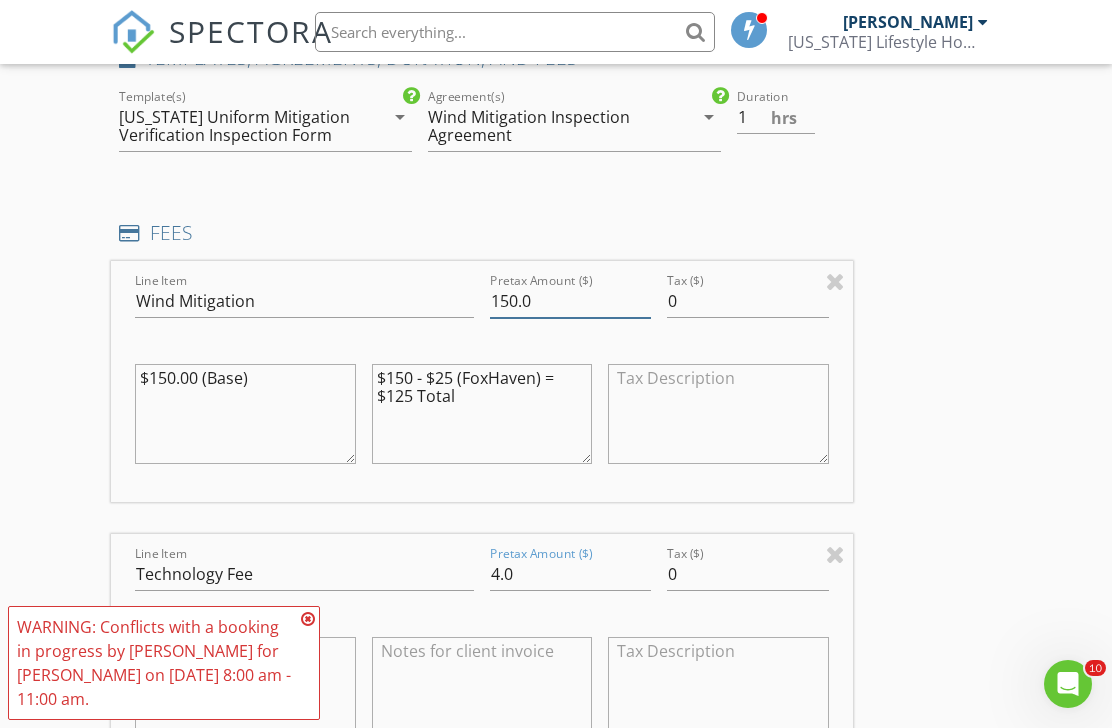 click on "150.0" at bounding box center [570, 301] 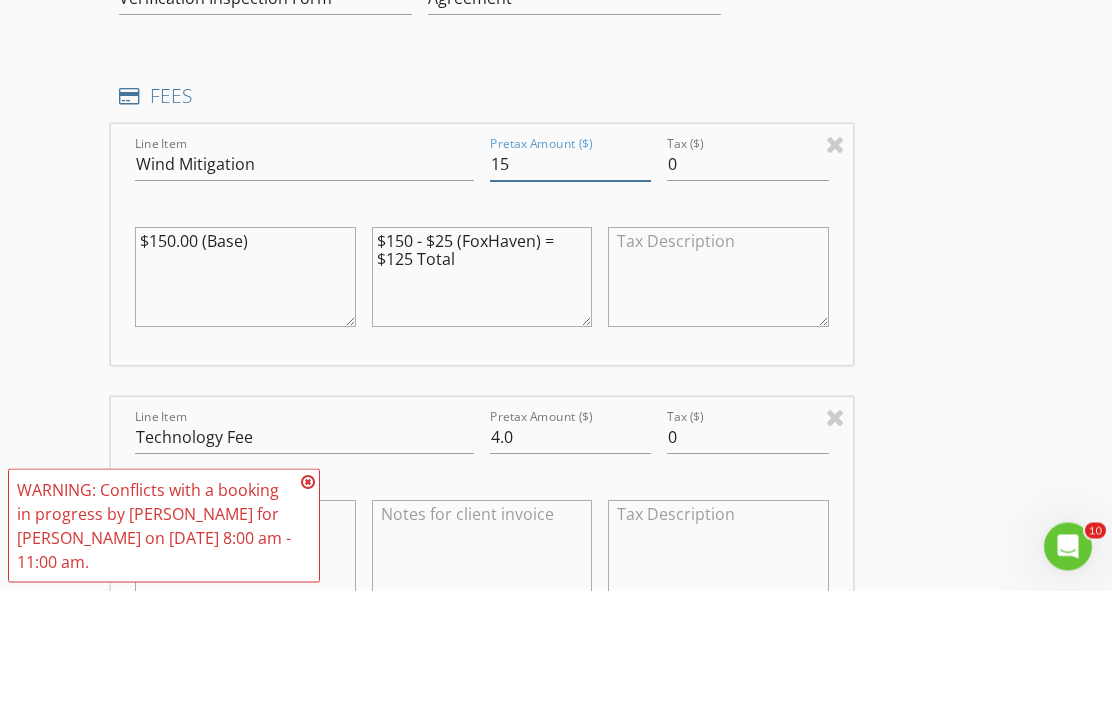 type on "1" 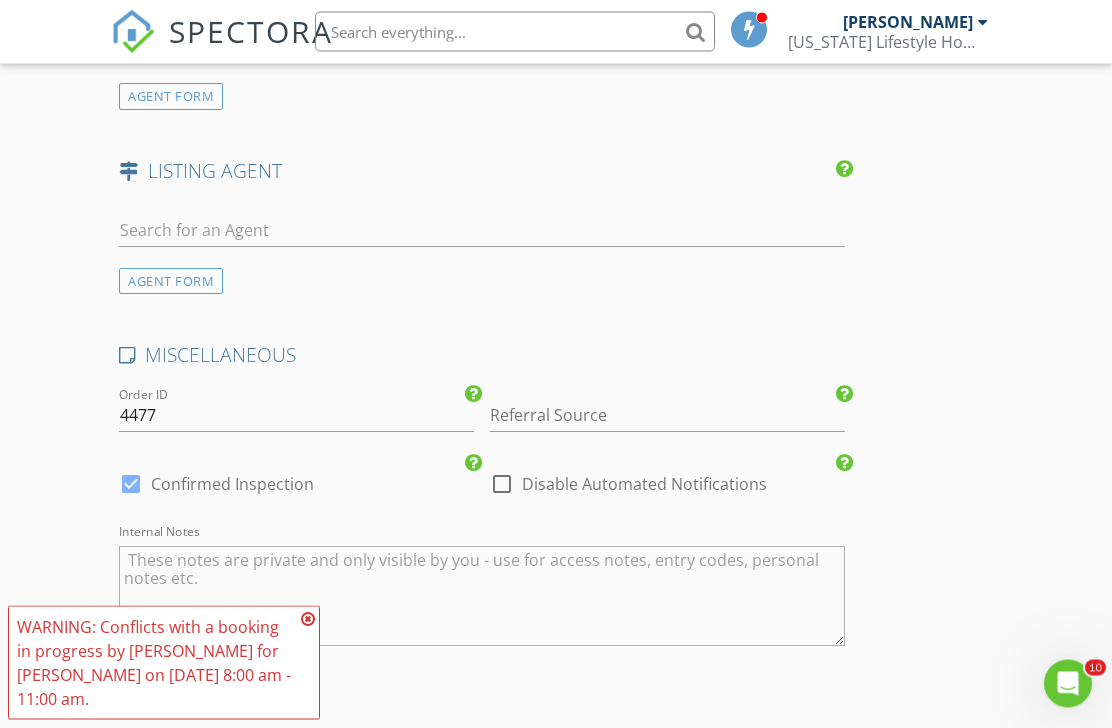 type on "125" 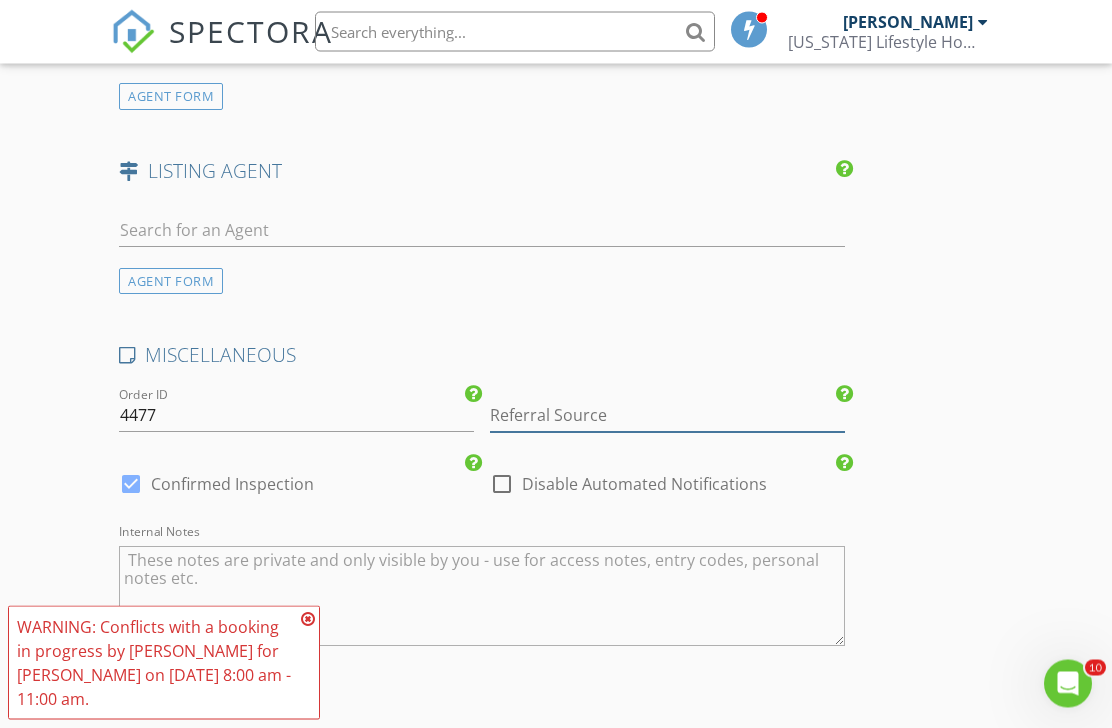 click at bounding box center (667, 416) 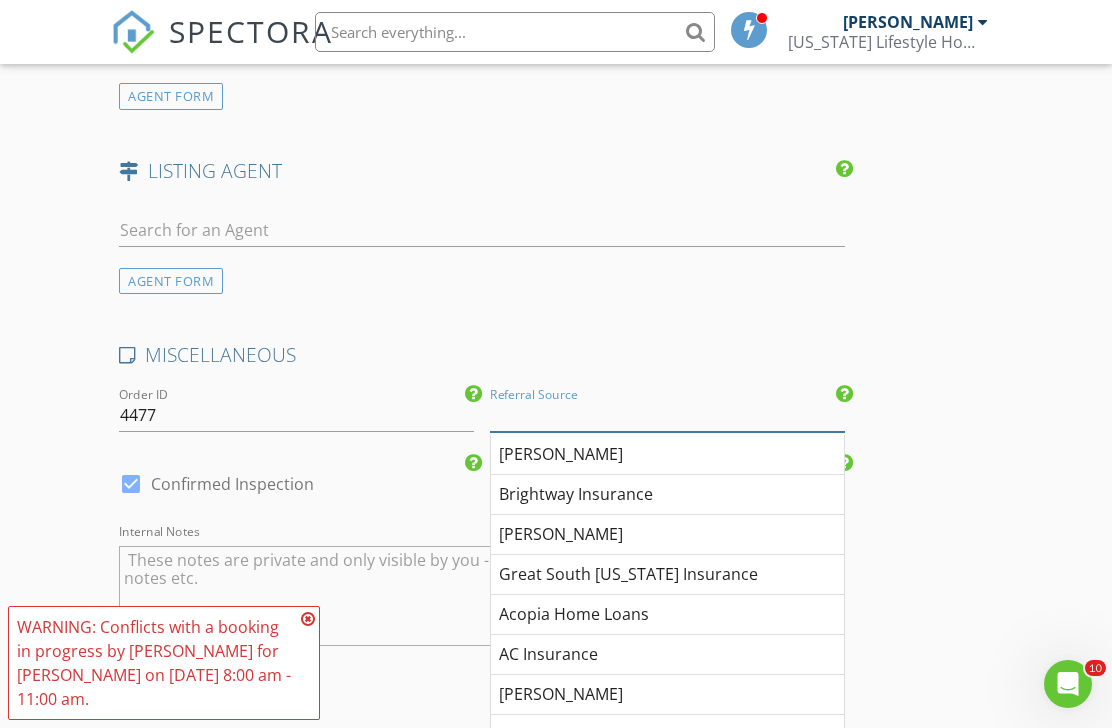 scroll, scrollTop: 3056, scrollLeft: 0, axis: vertical 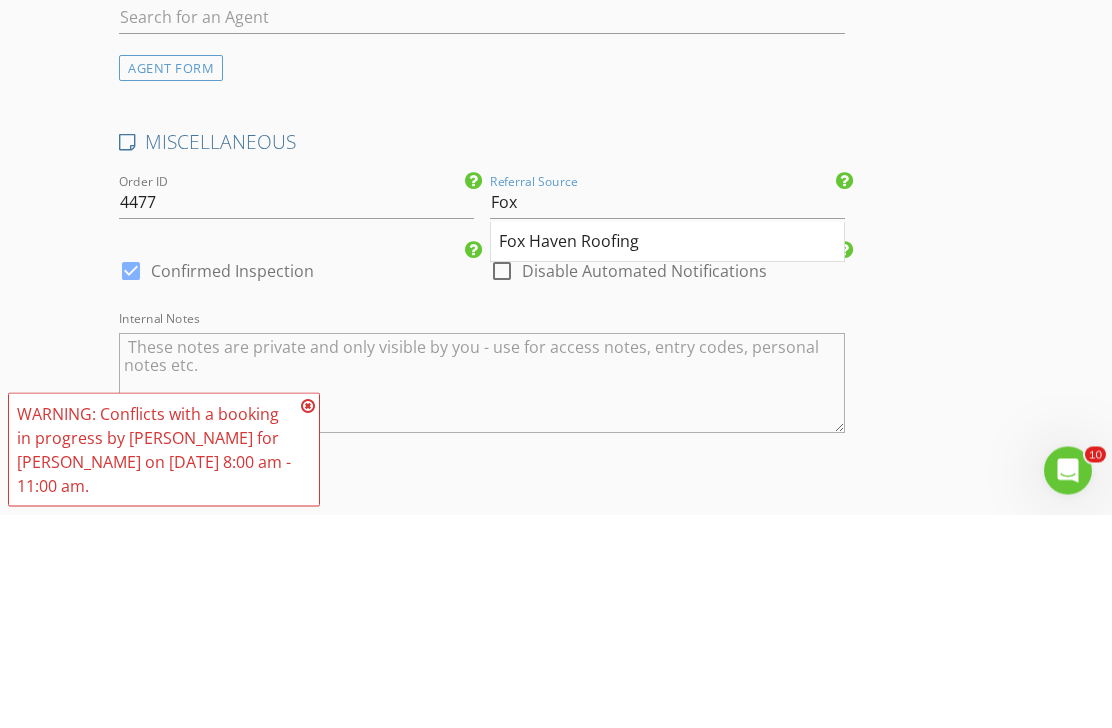 click on "Fox Haven Roofing" at bounding box center [667, 456] 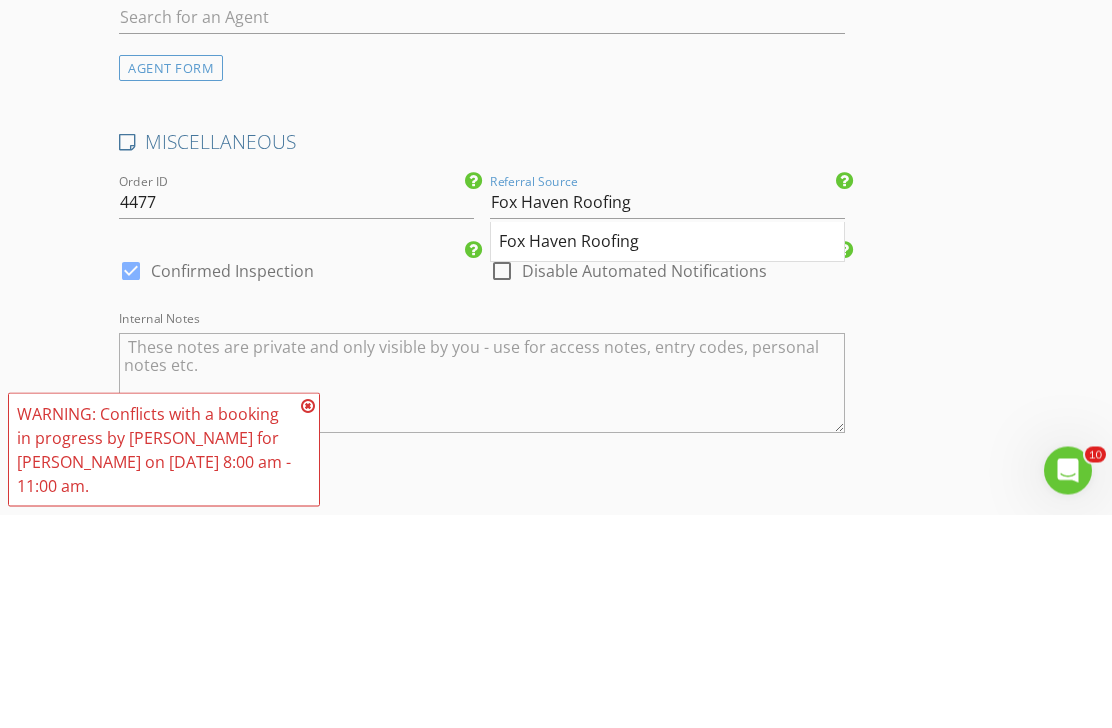 scroll, scrollTop: 3270, scrollLeft: 0, axis: vertical 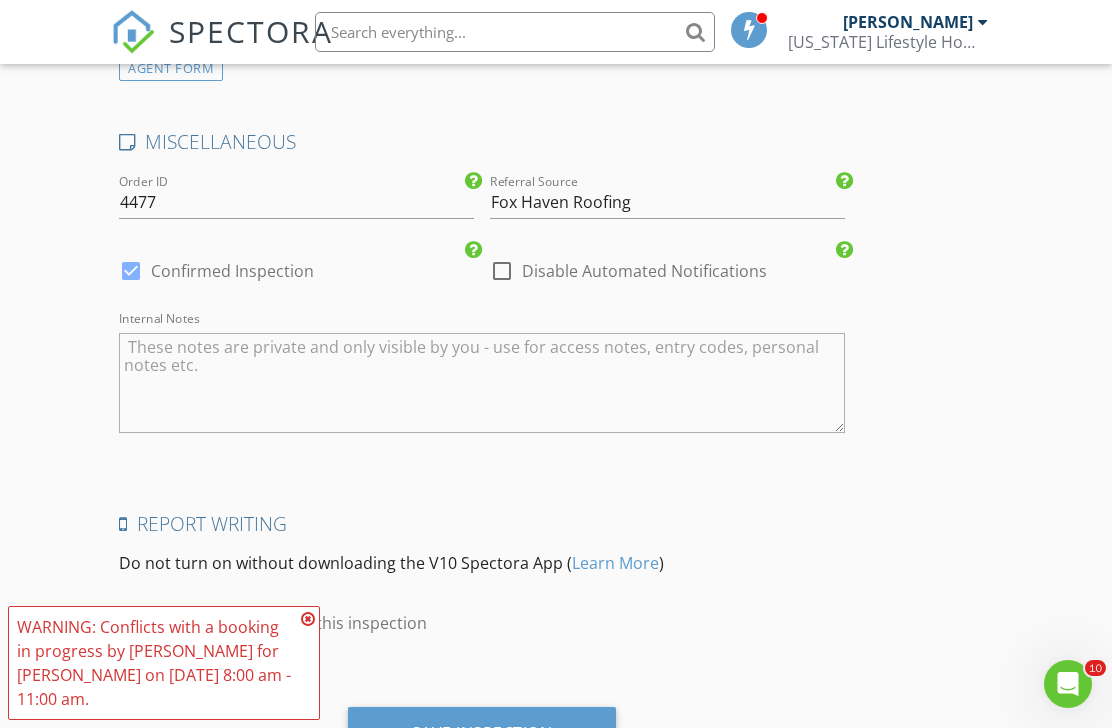 click at bounding box center (481, 383) 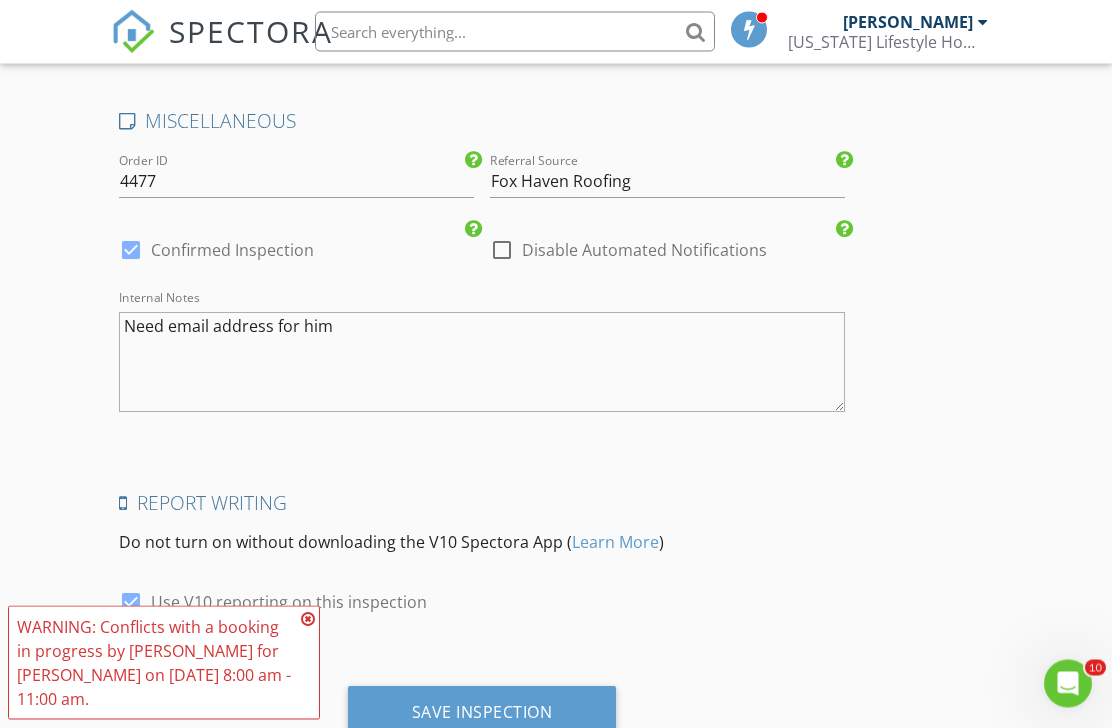 scroll, scrollTop: 3290, scrollLeft: 0, axis: vertical 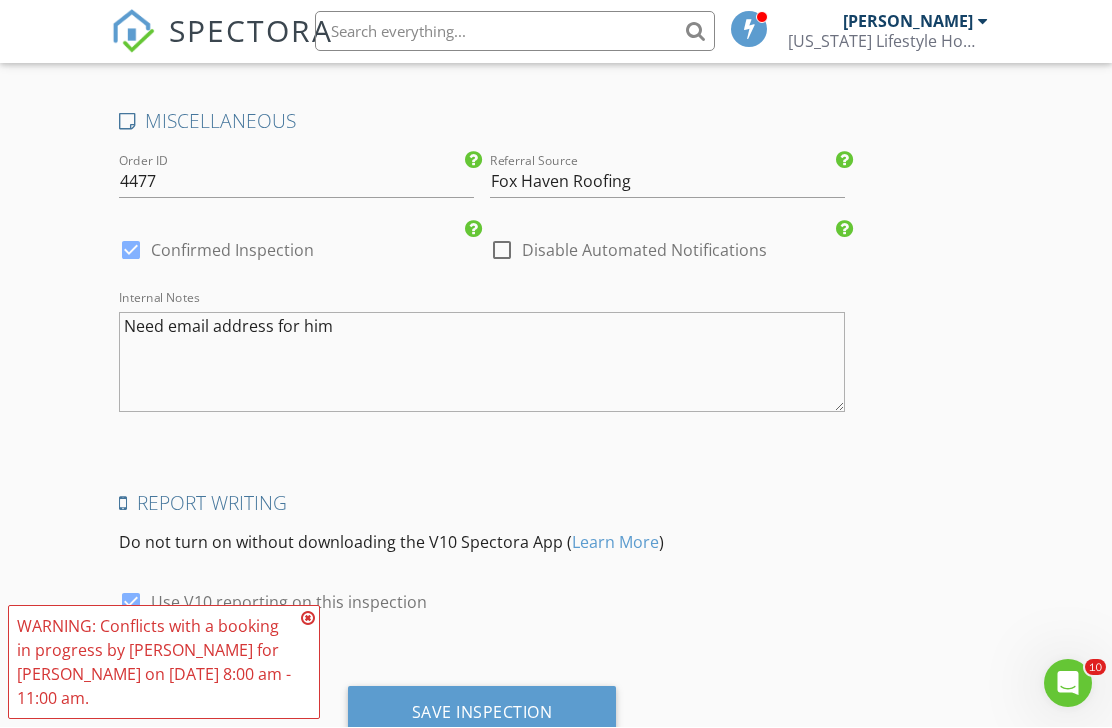 type on "Need email address for him" 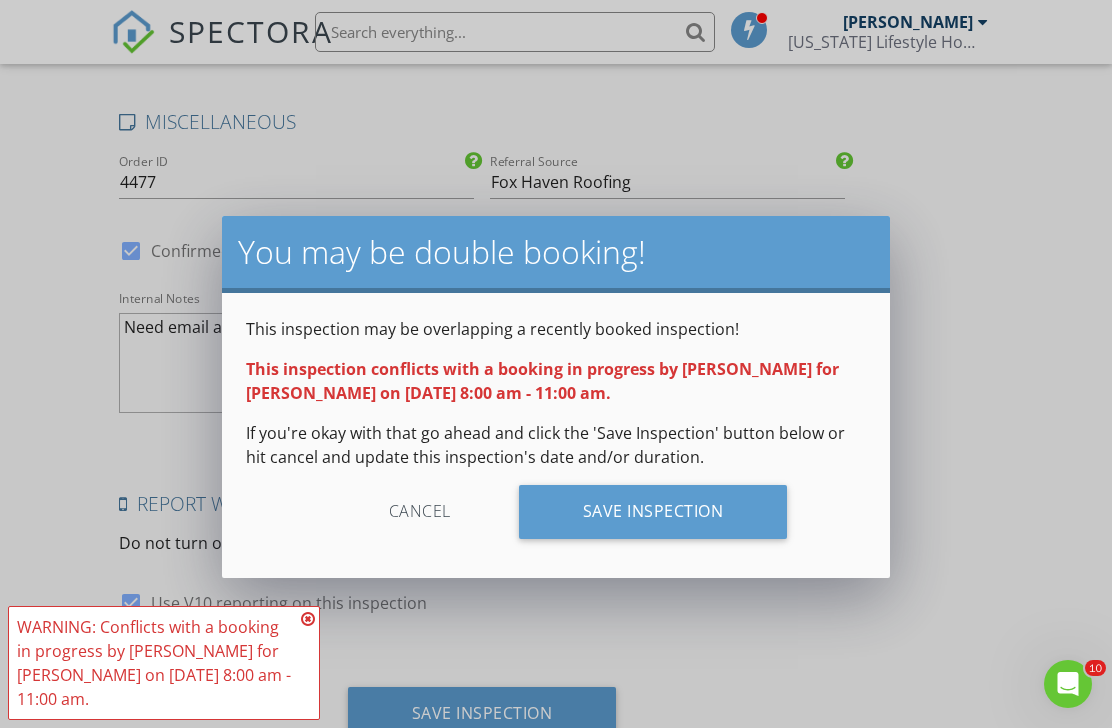 click on "Cancel" at bounding box center [420, 512] 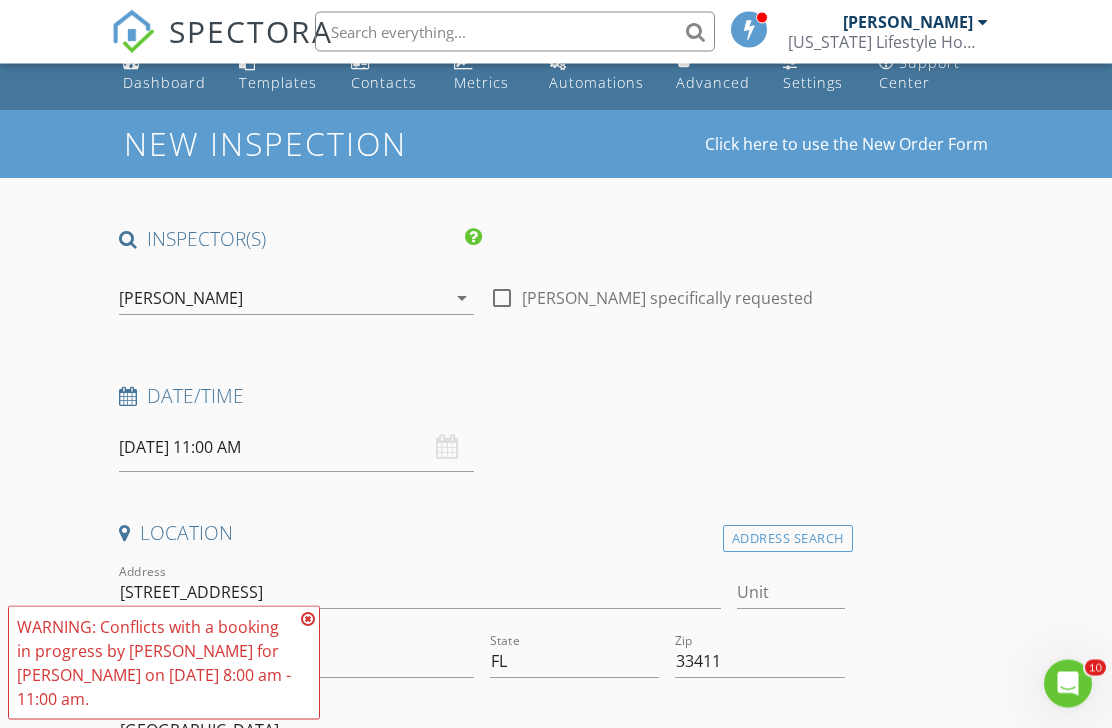 scroll, scrollTop: 0, scrollLeft: 0, axis: both 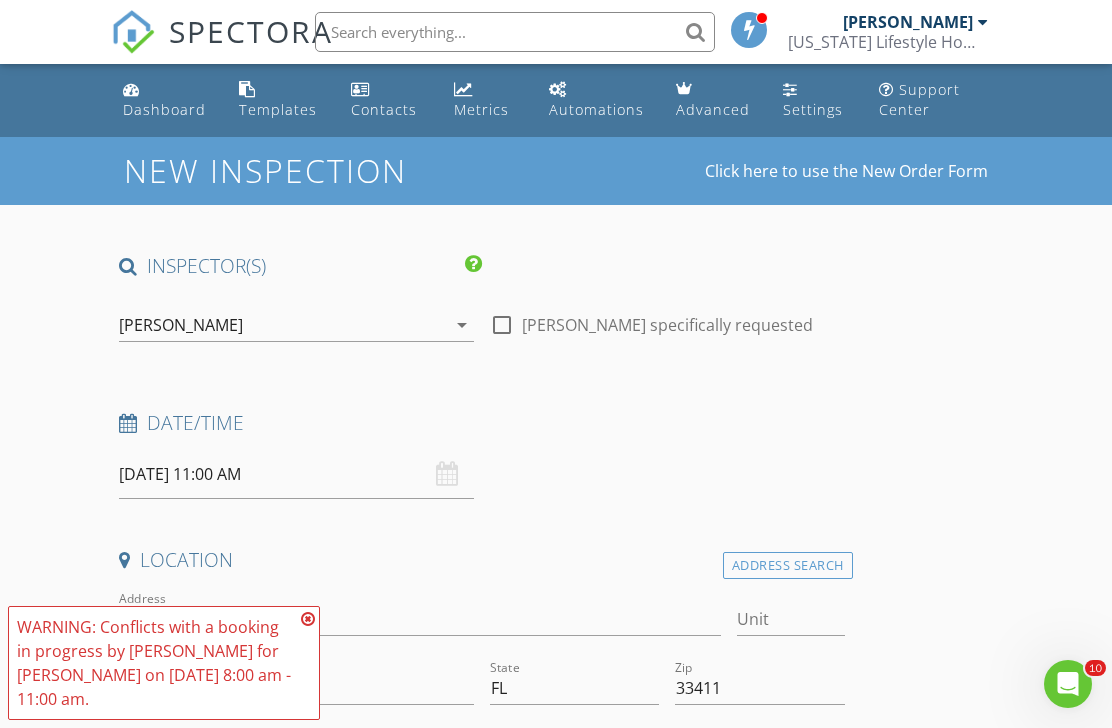 click on "07/11/2025 11:00 AM" at bounding box center (296, 474) 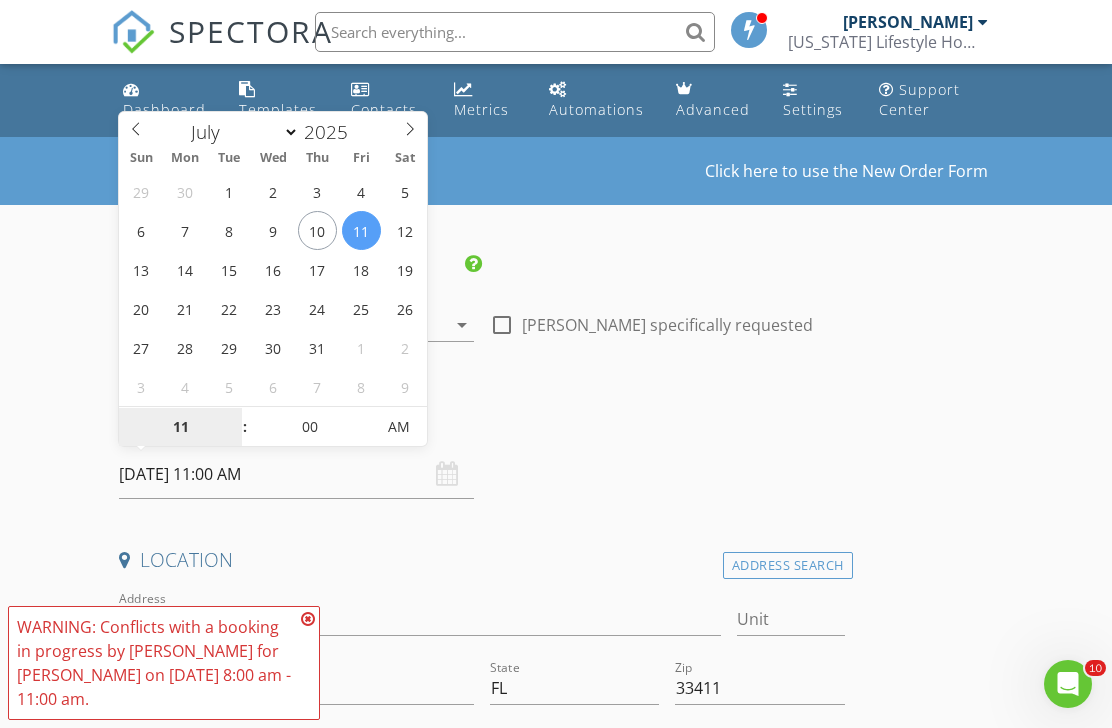 type on "[DATE] 11:00 AM" 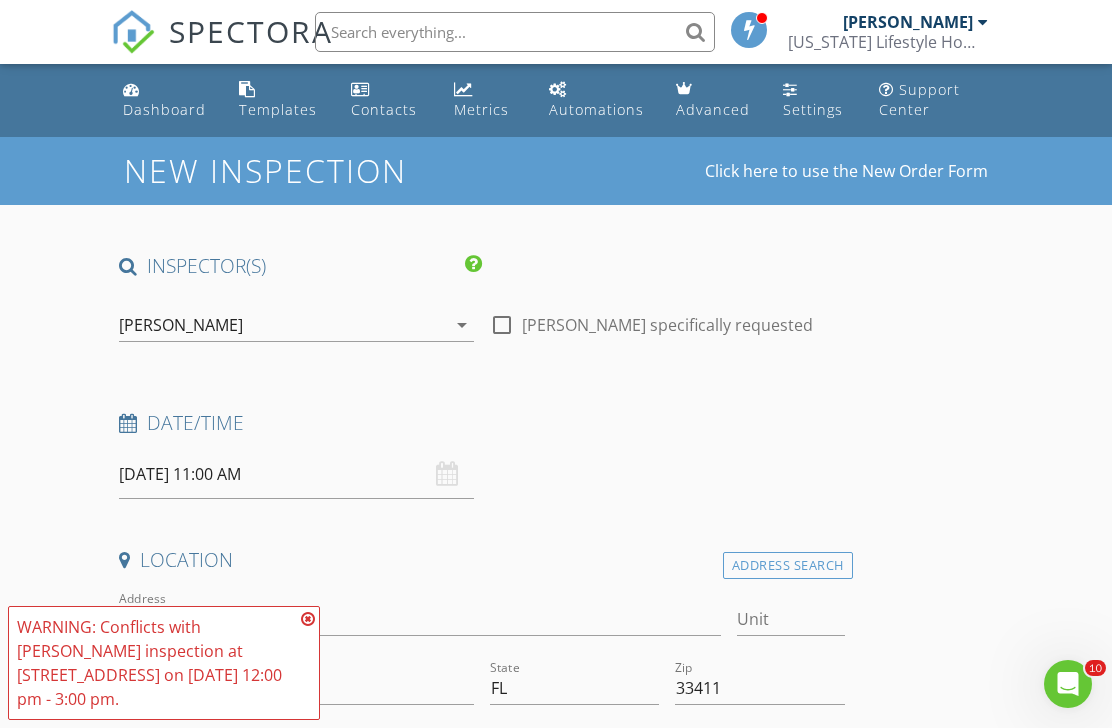 click on "Date/Time" at bounding box center (481, 423) 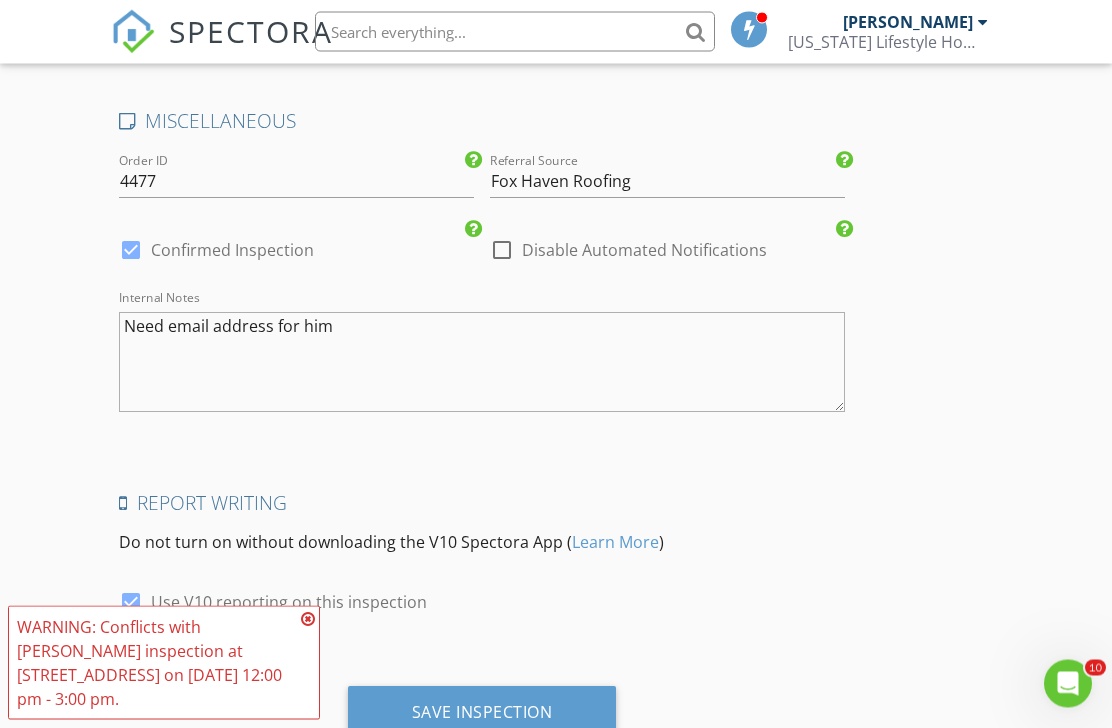 scroll, scrollTop: 3290, scrollLeft: 0, axis: vertical 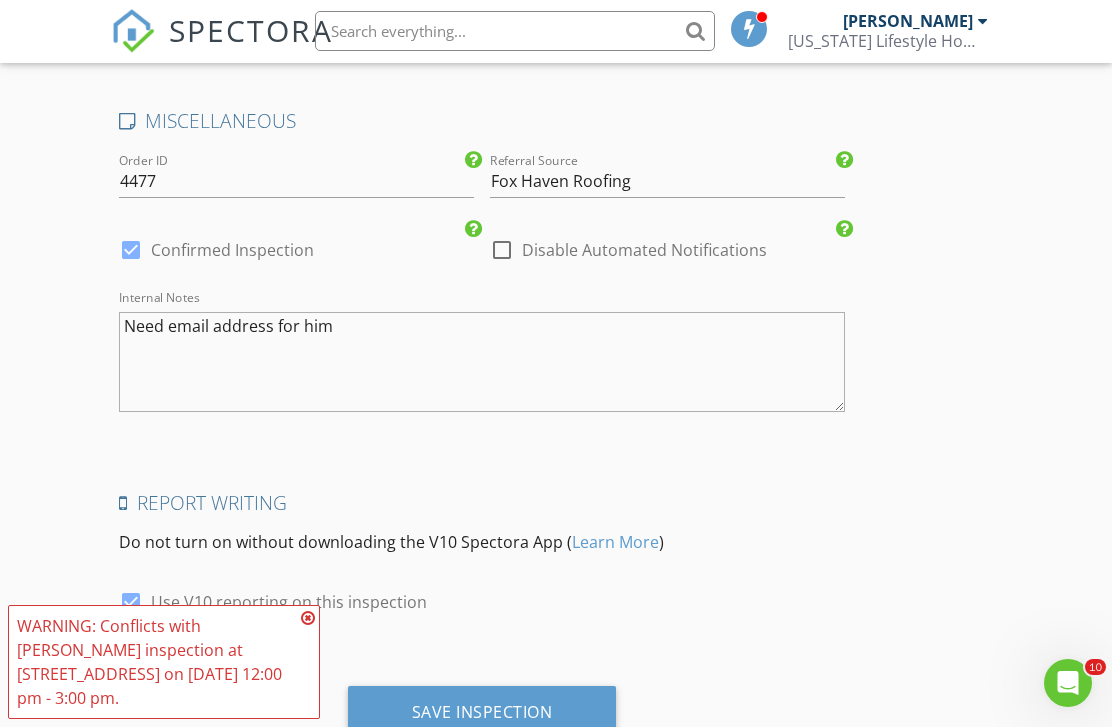 click on "Save Inspection" at bounding box center [482, 713] 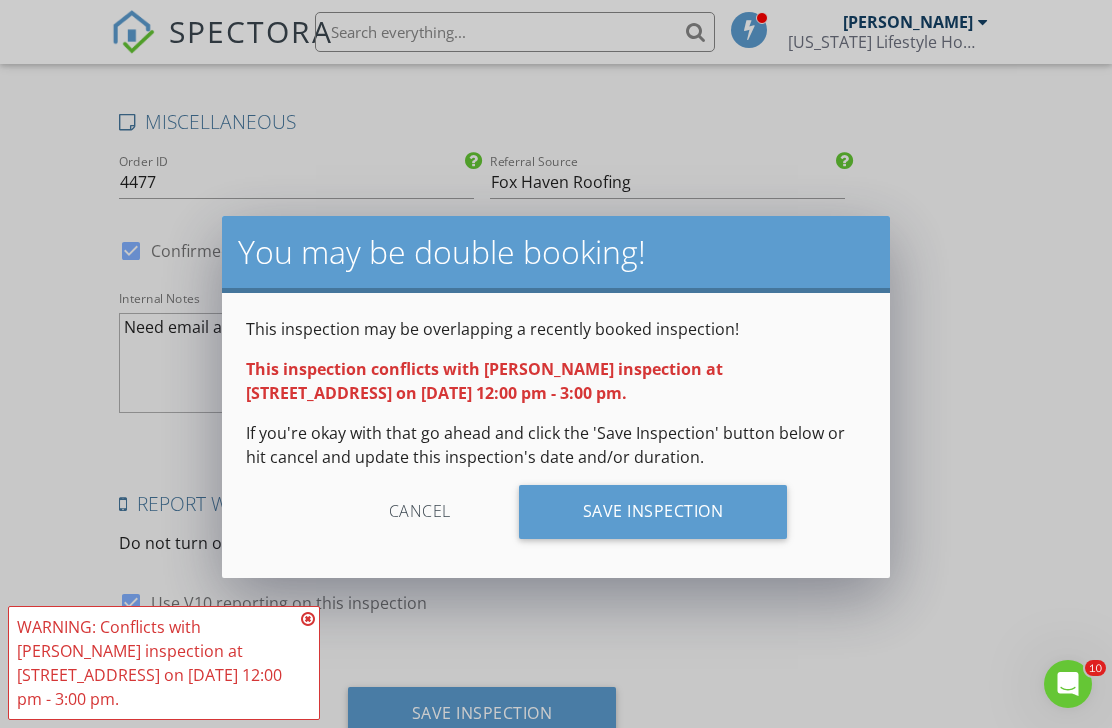 click on "Save Inspection" at bounding box center [653, 512] 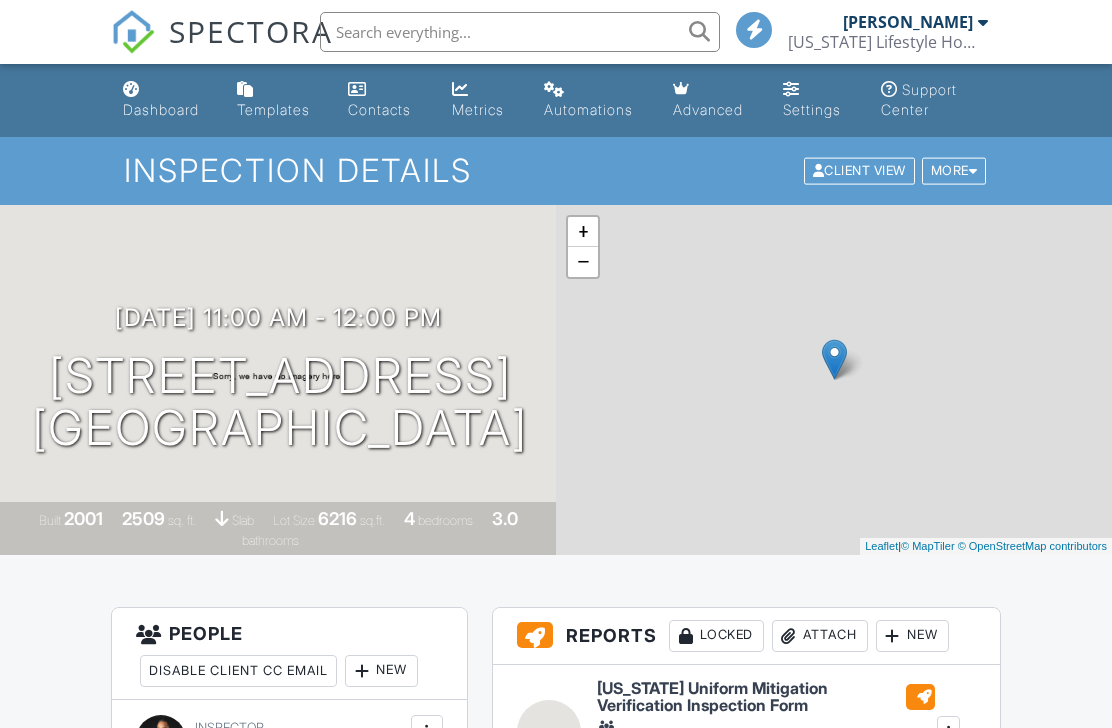 scroll, scrollTop: 0, scrollLeft: 0, axis: both 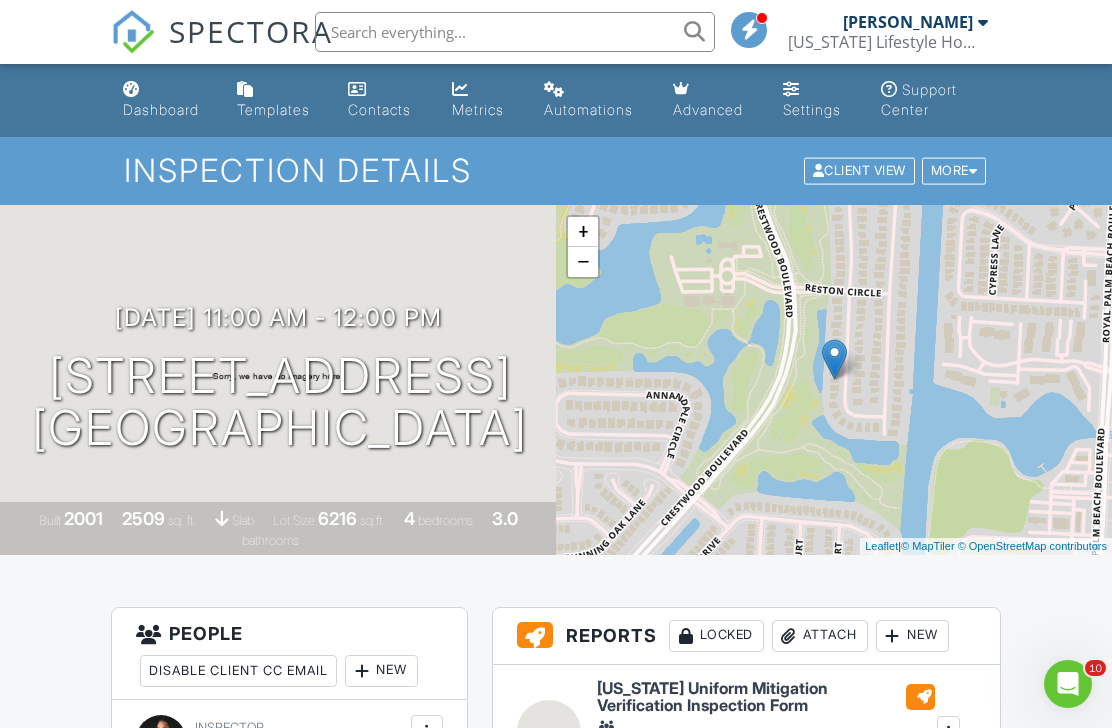 click on "Dashboard" at bounding box center (164, 100) 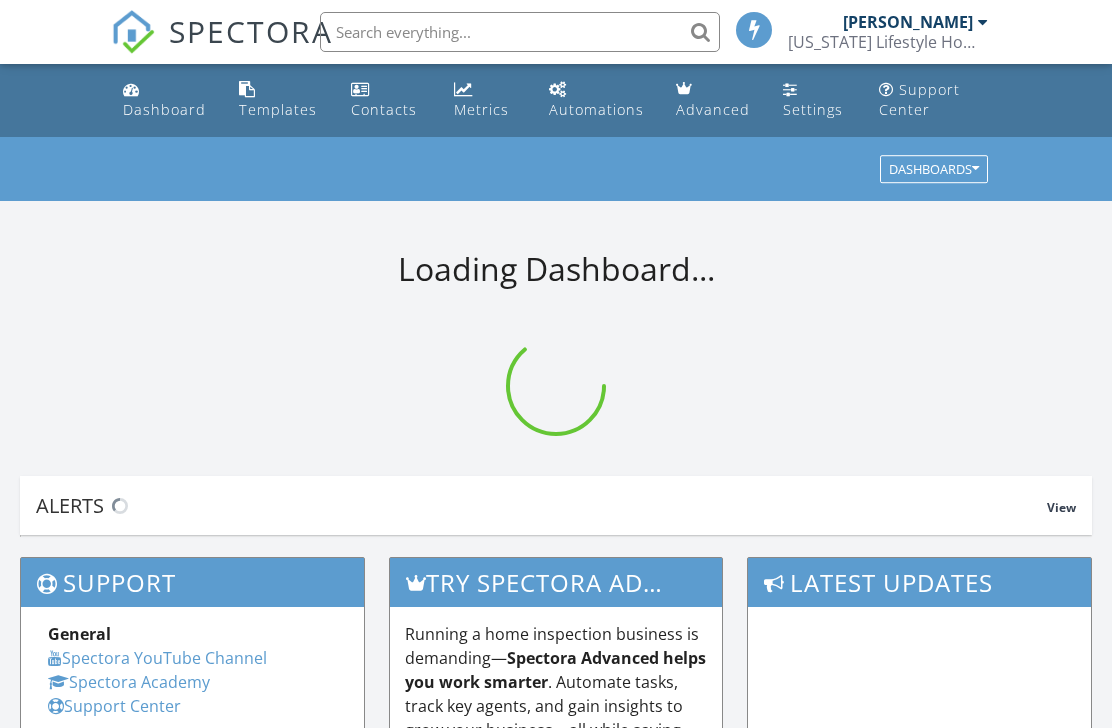 scroll, scrollTop: 0, scrollLeft: 0, axis: both 